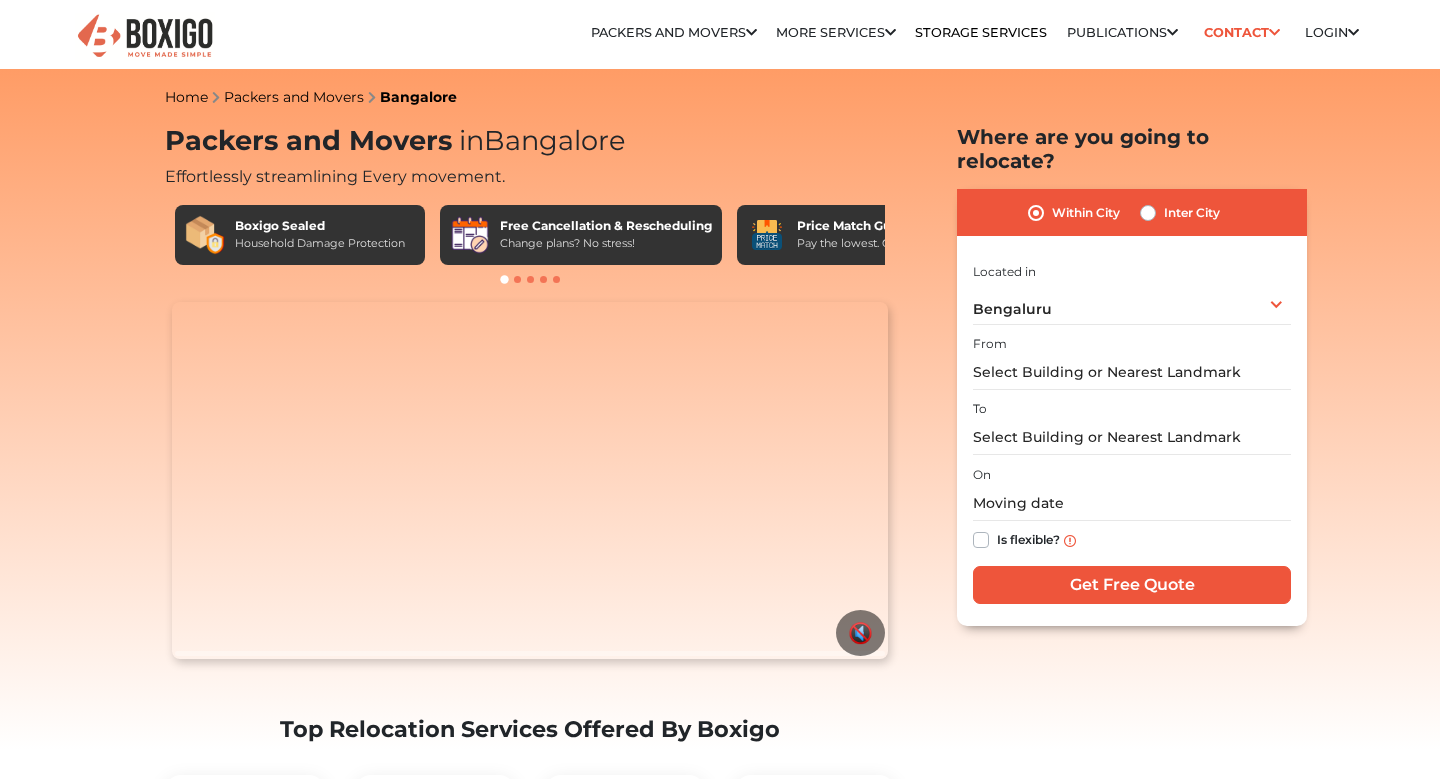 scroll, scrollTop: 0, scrollLeft: 0, axis: both 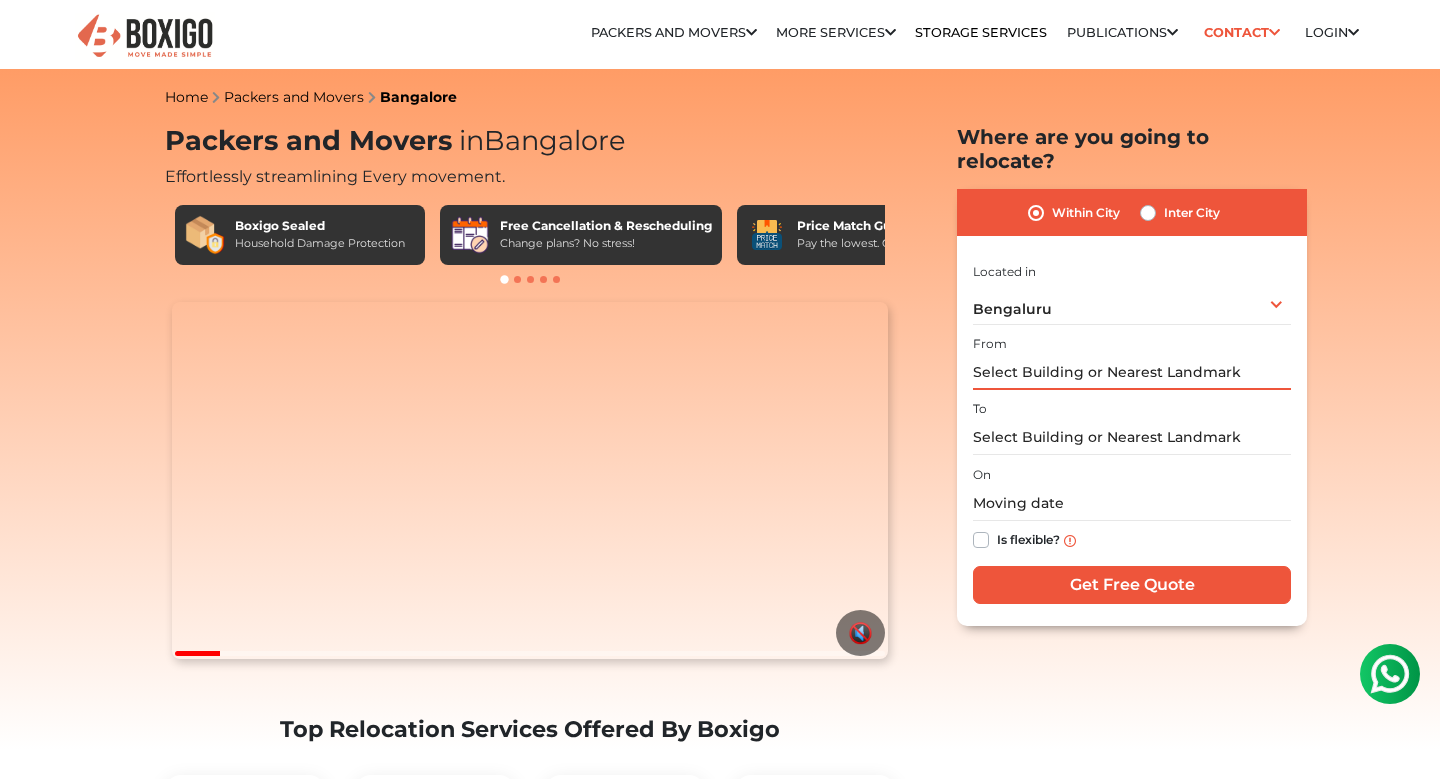 click at bounding box center (1132, 372) 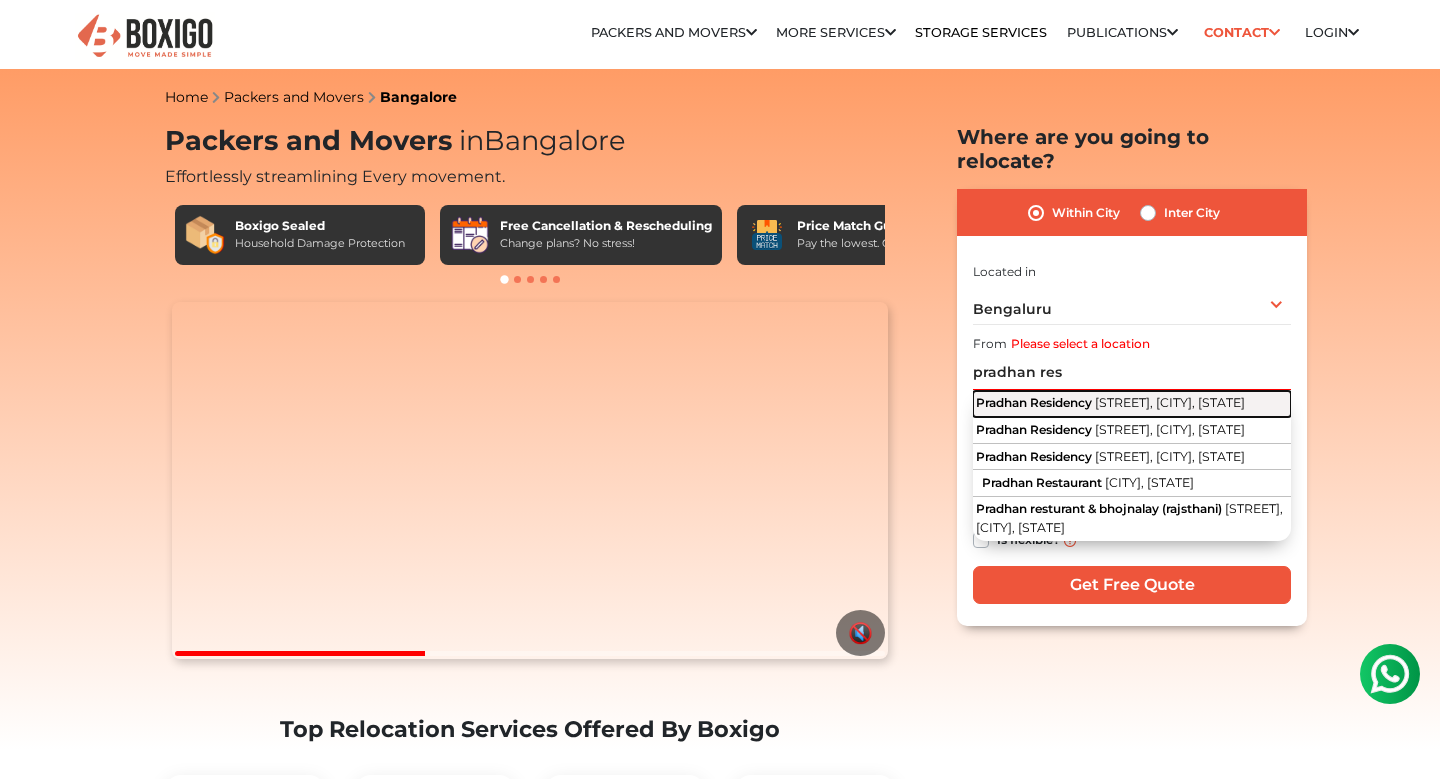 click on "[NUMBER] [STREET], [BLOCK] [BLOCK], [BLOCK] [BLOCK], [LOCALITY], [CITY], [STATE]" at bounding box center [1170, 402] 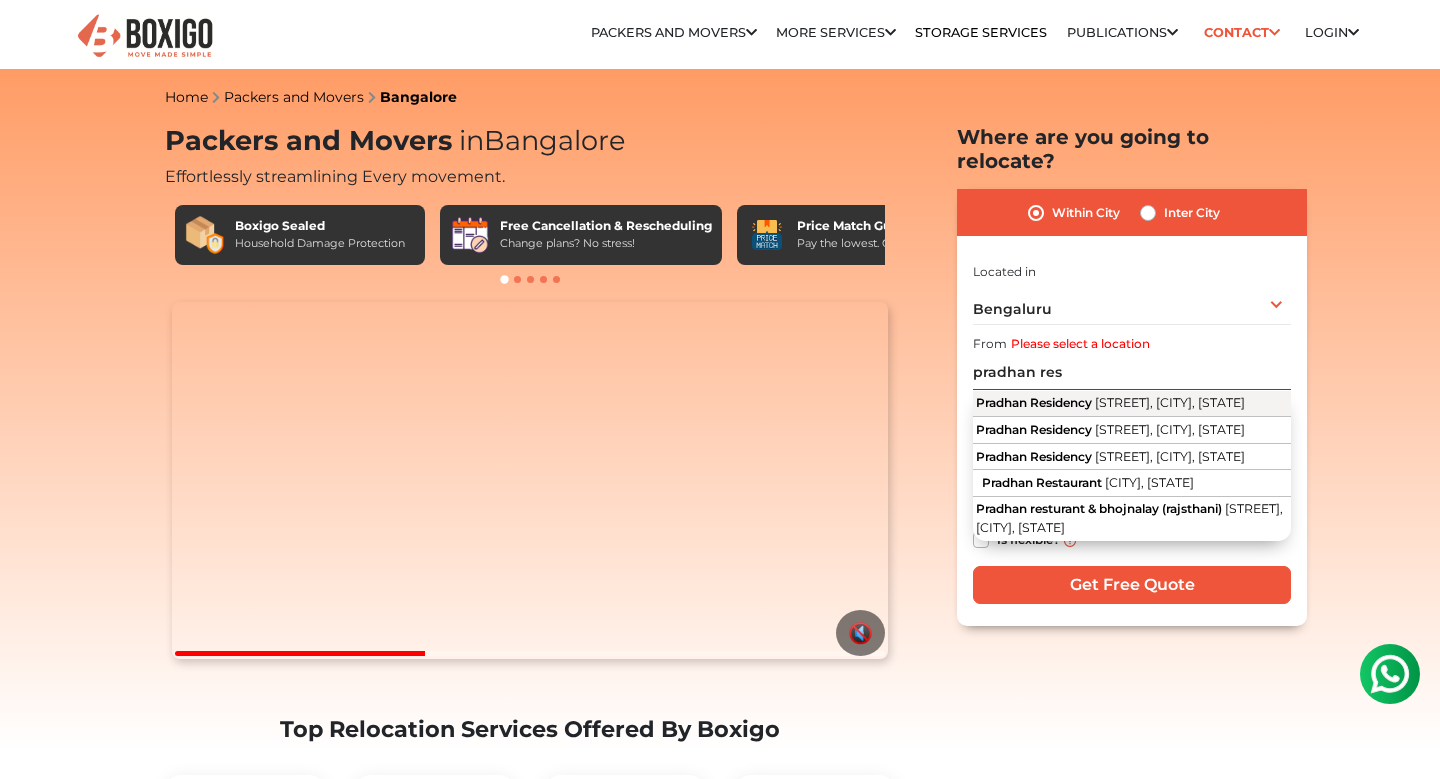 type on "[LAST] Residency, [NUMBER] [STREET], [BLOCK] [BLOCK], [BLOCK] [BLOCK], [LOCALITY], [CITY], [STATE]" 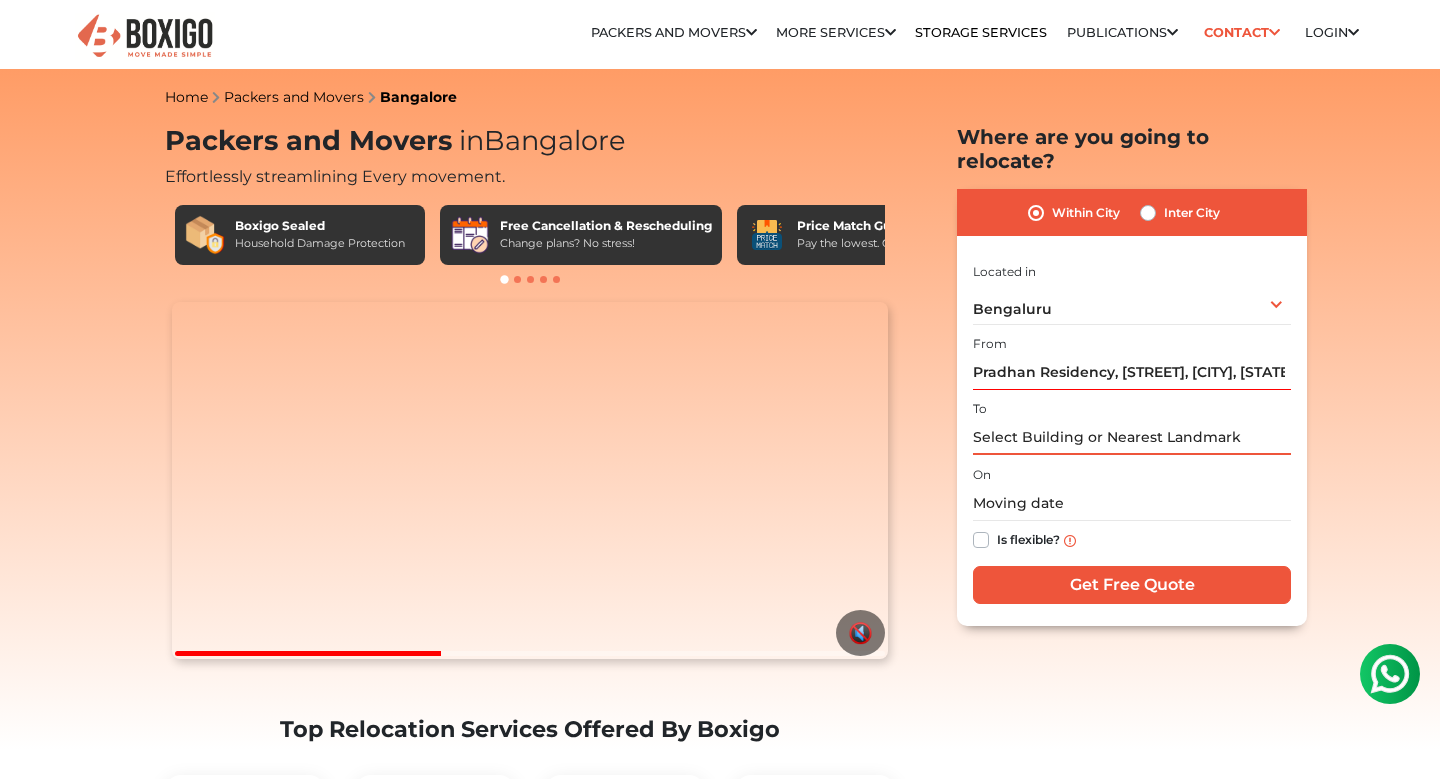 click at bounding box center (1132, 437) 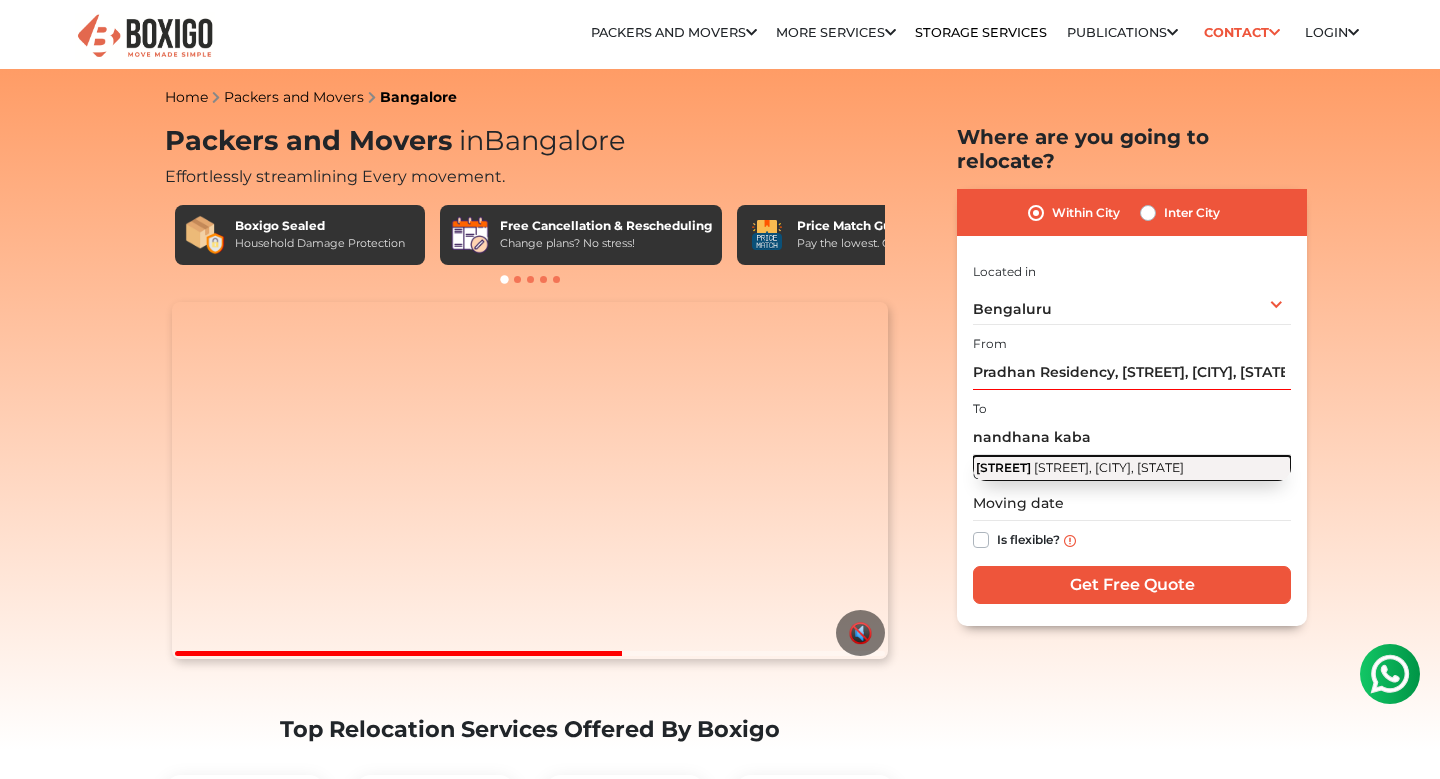click on "[LOCALITY], [LOCALITY], [BLOCK], [LOCALITY], [CITY], [STATE]" at bounding box center [1109, 467] 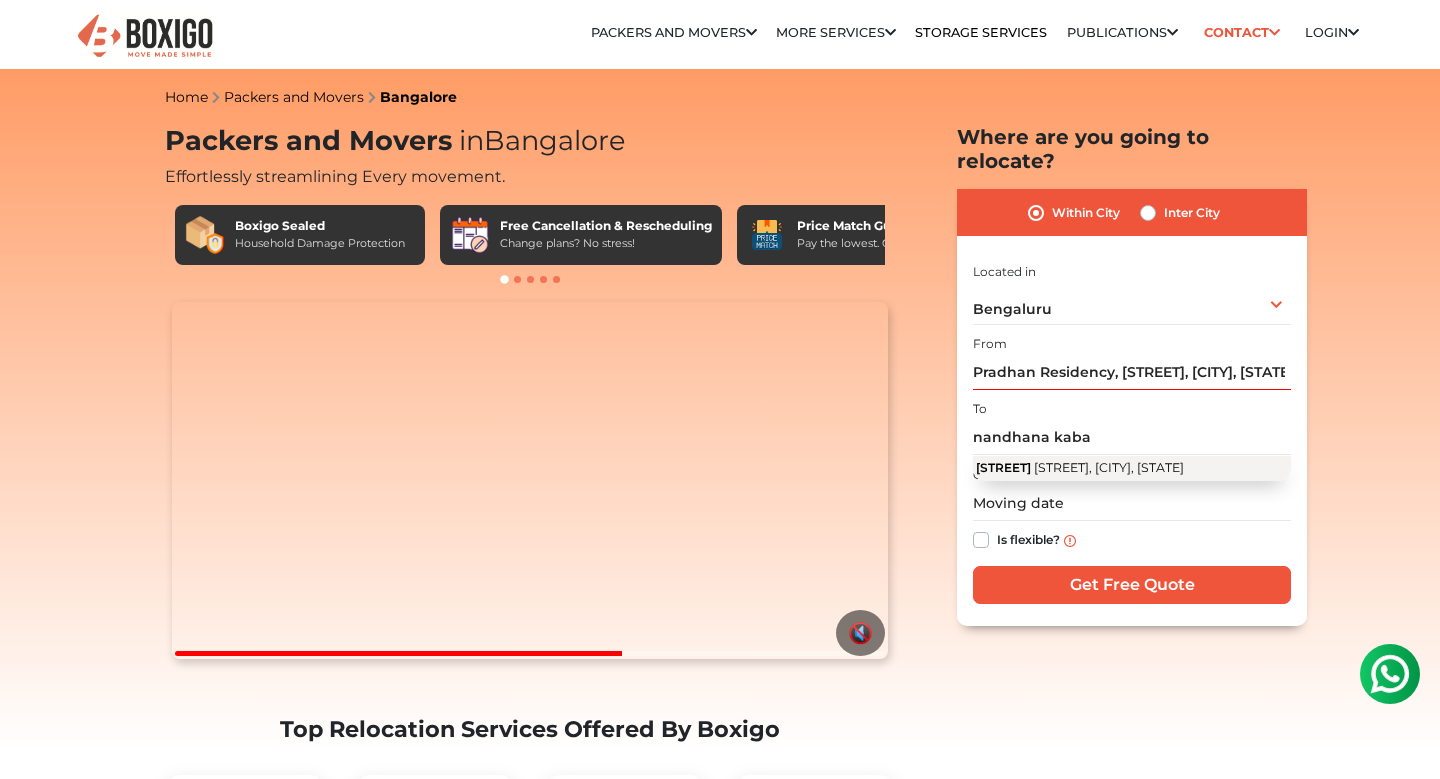 type on "[FIRST] [LAST] residency, [LOCALITY], [LOCALITY], [LOCALITY], [BLOCK], [LOCALITY], [CITY], [STATE]" 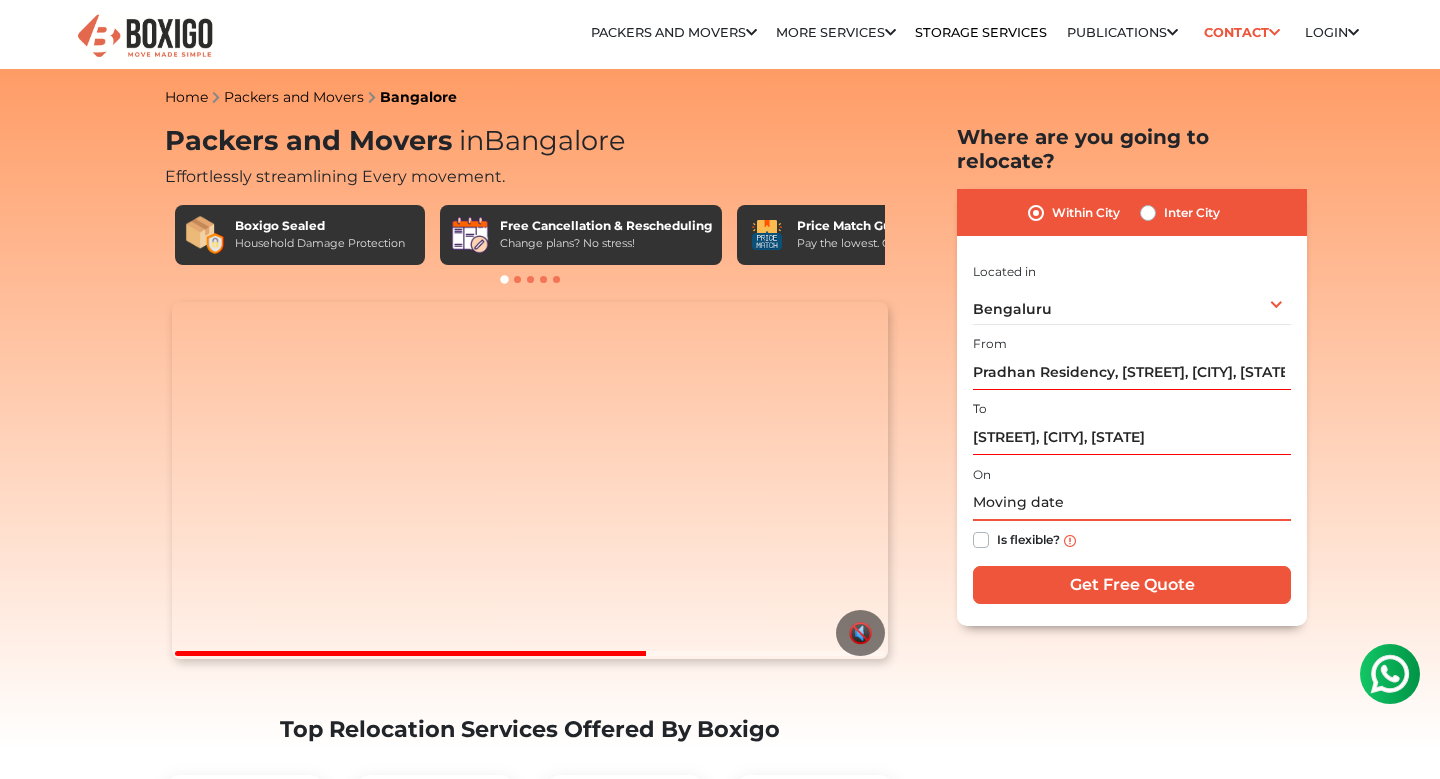 click at bounding box center [1132, 503] 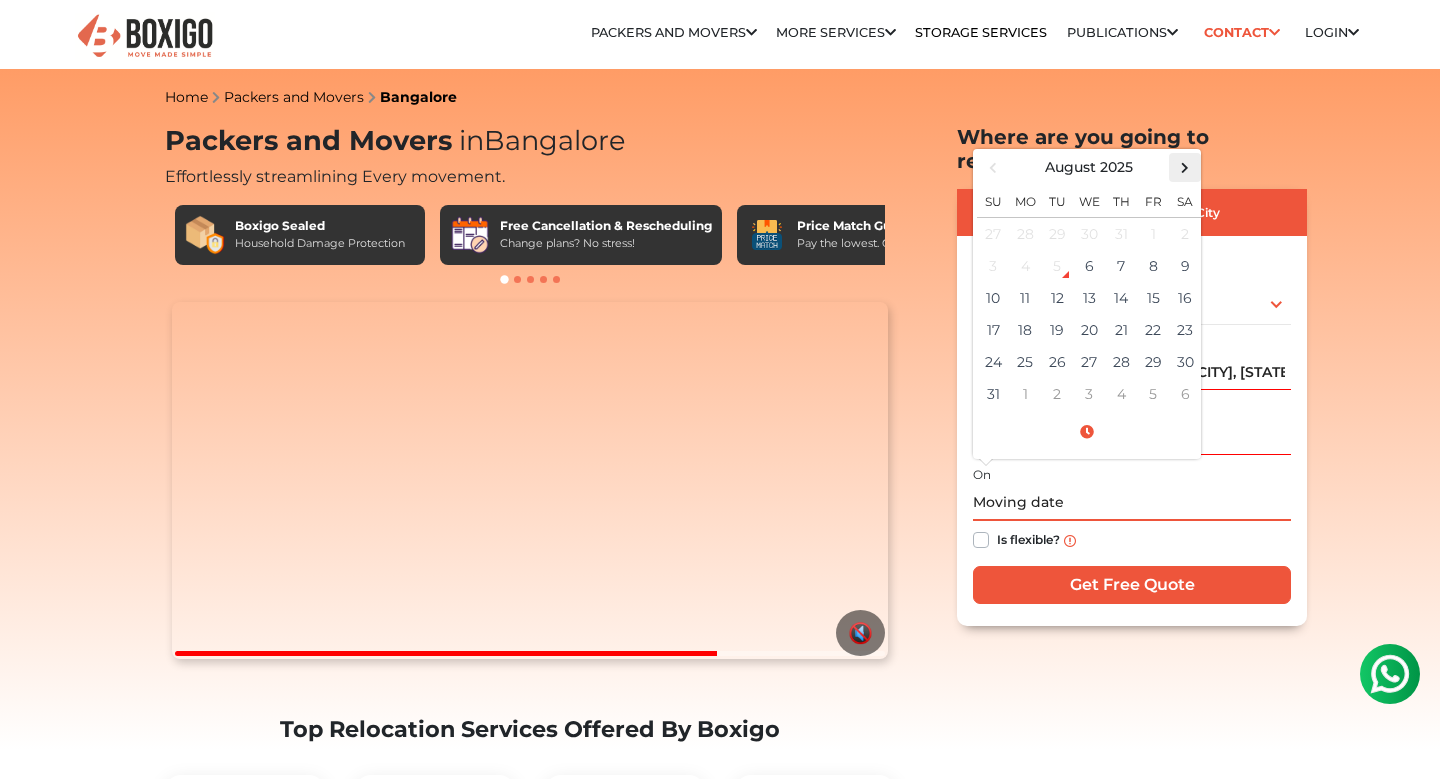 click at bounding box center (1185, 167) 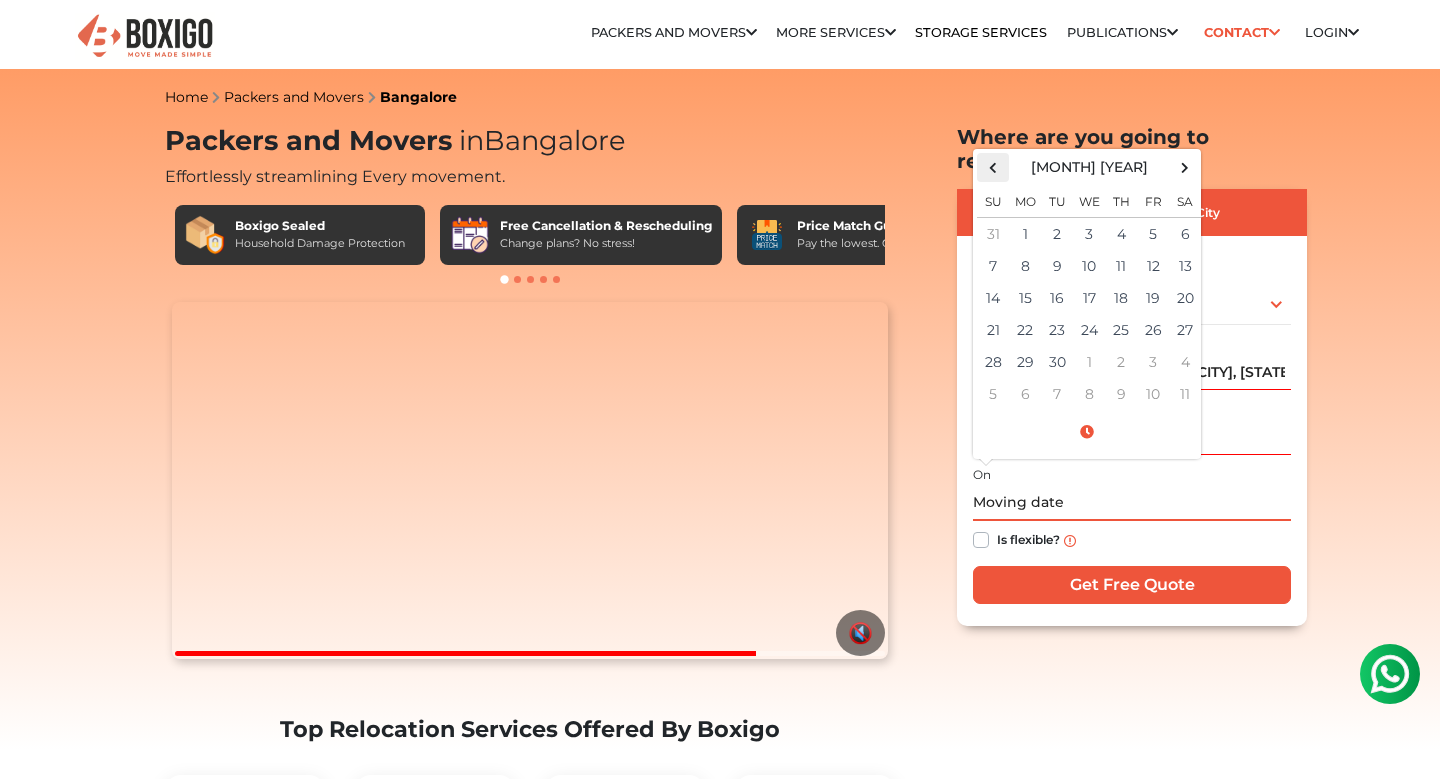 click at bounding box center (993, 167) 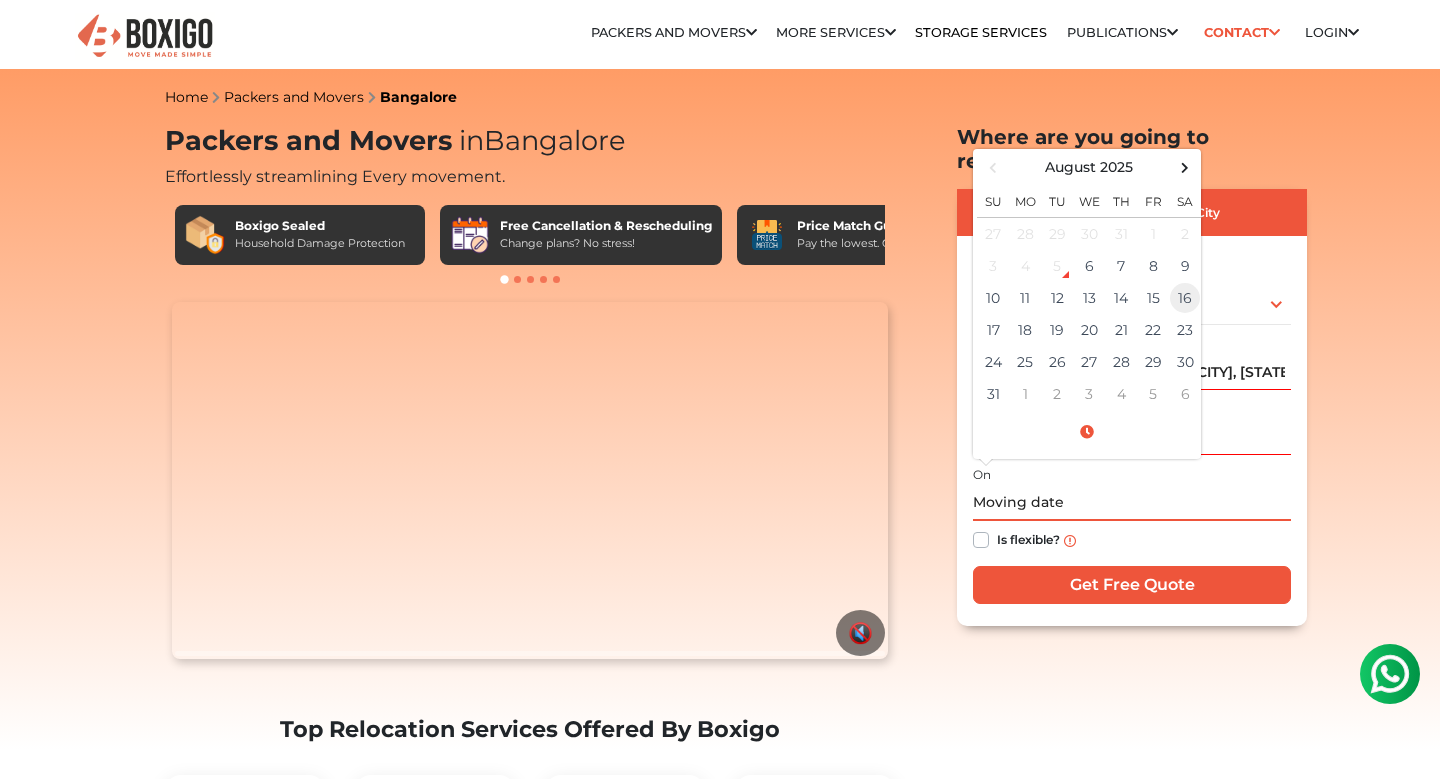 click on "16" at bounding box center [1185, 298] 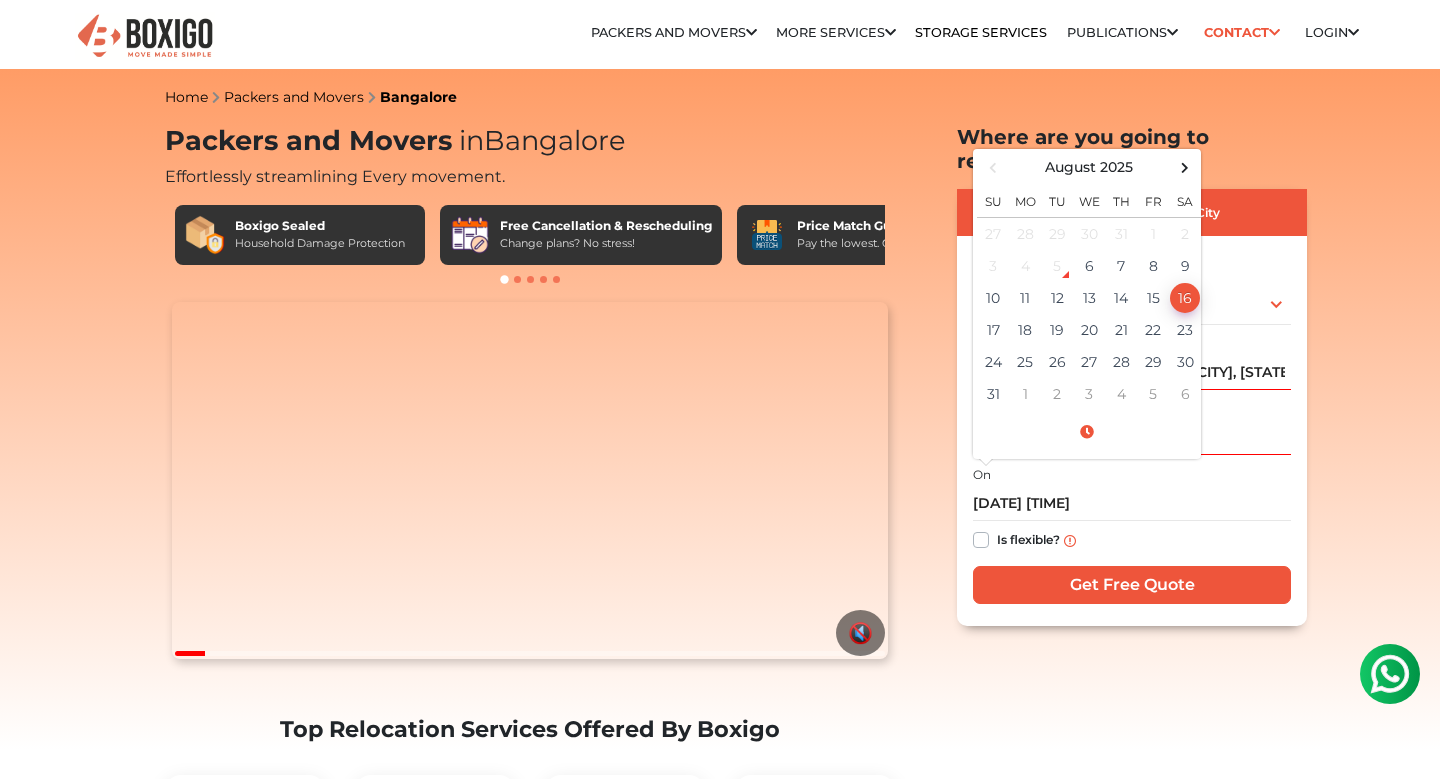 click on "Packers and Movers in Bangalore
Effortlessly streamlining Every movement.
Boxigo Sealed
Household Damage Protection
Free Cancellation & Rescheduling
Change plans? No stress!
Price Match Guarantee
Pay the lowest. Guaranteed! No Hidden Costs" at bounding box center (1100, 4670) 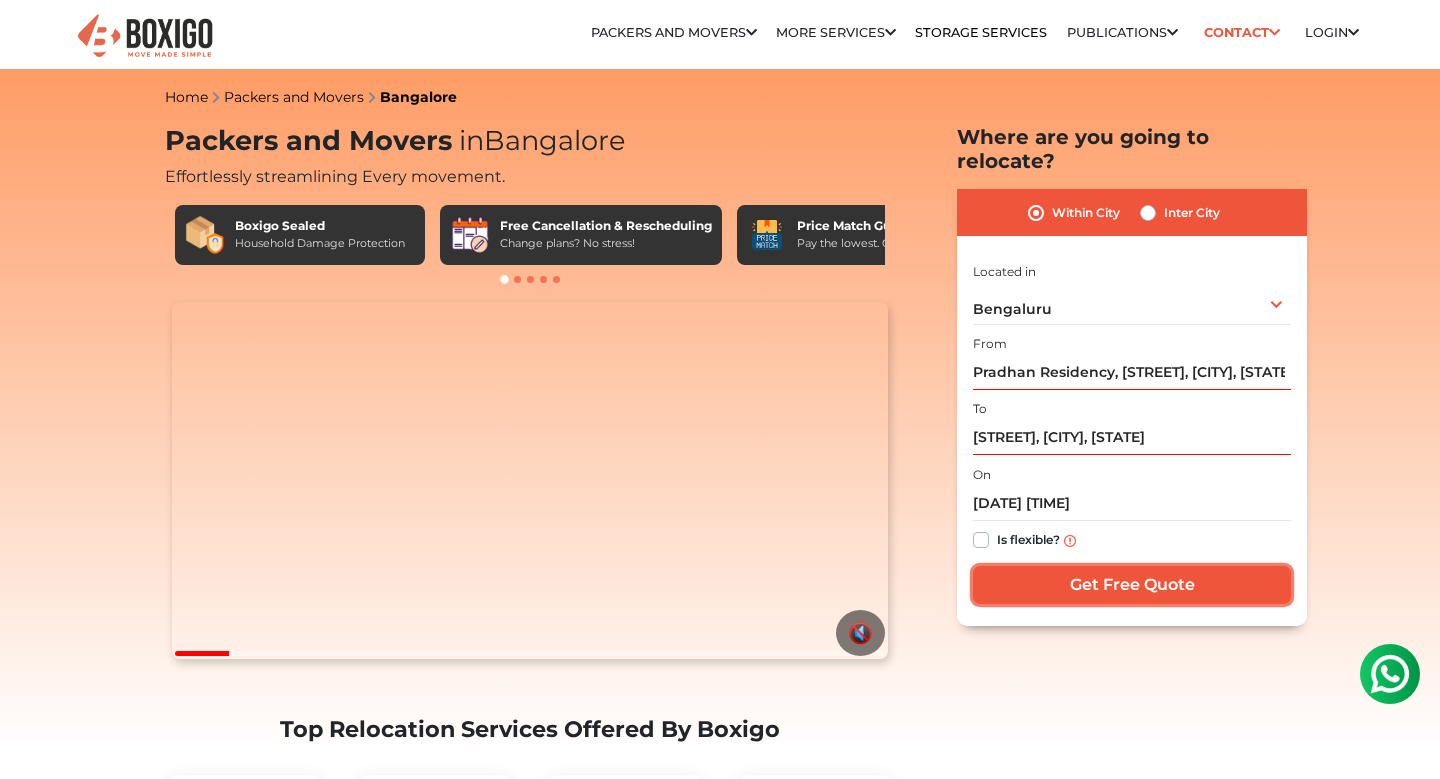 click on "Get Free Quote" at bounding box center (1132, 585) 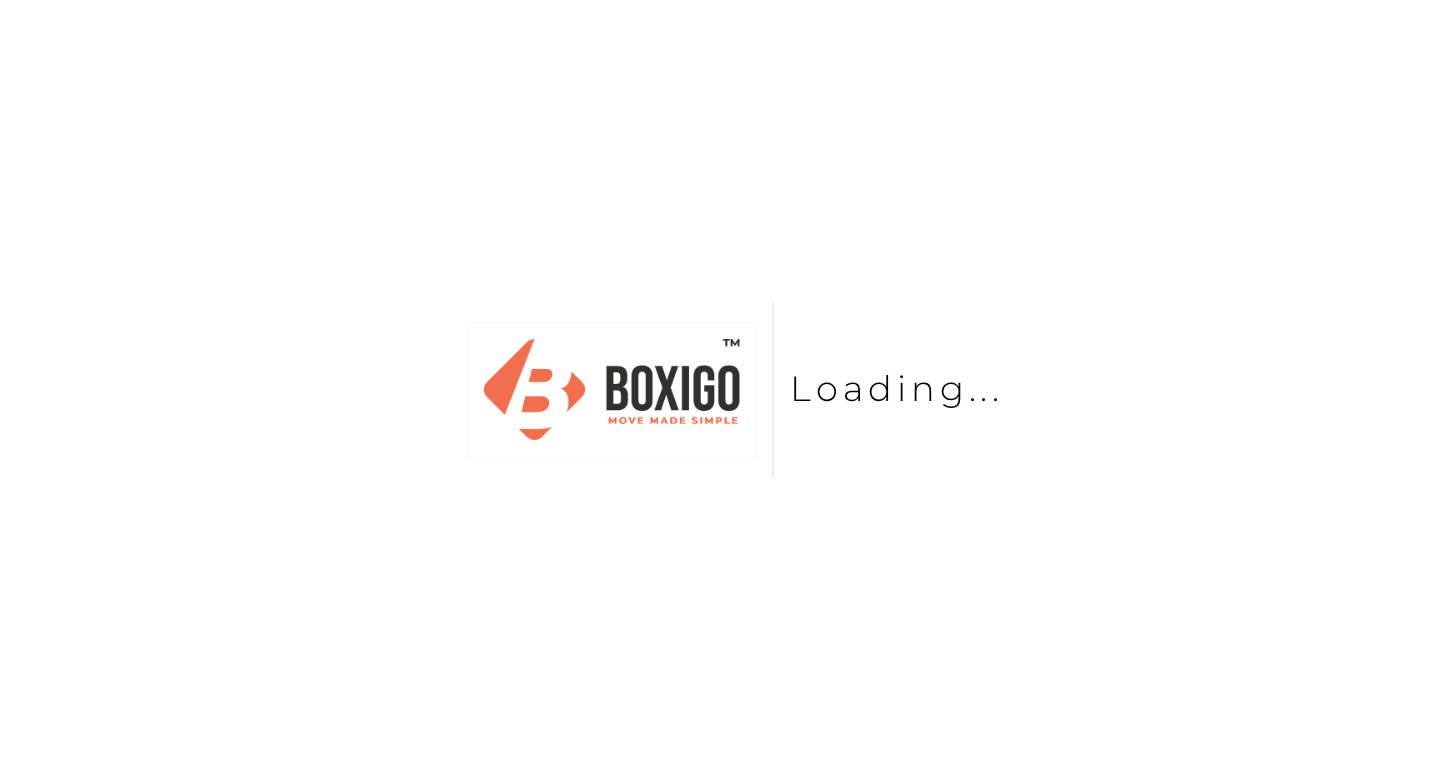 scroll, scrollTop: 0, scrollLeft: 0, axis: both 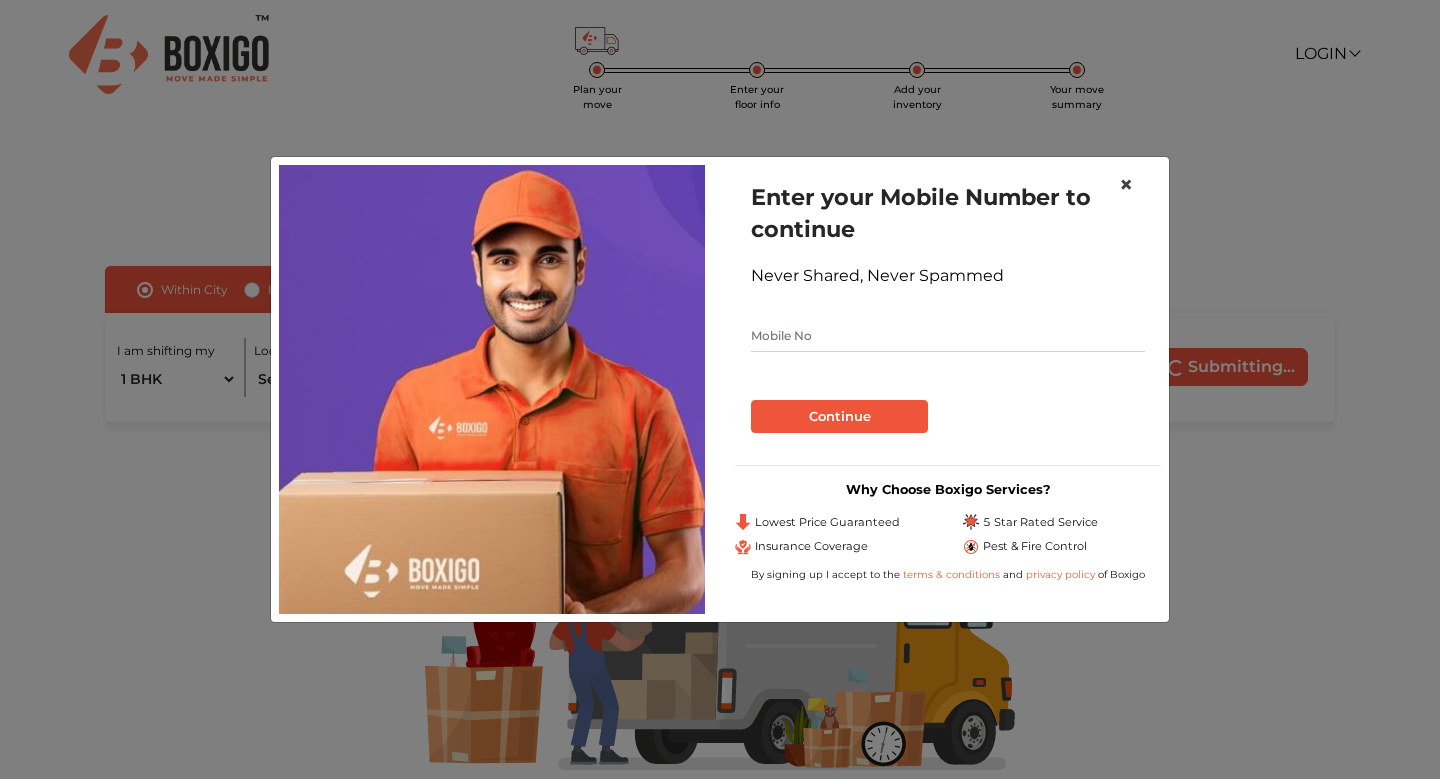 click on "×" at bounding box center [1126, 184] 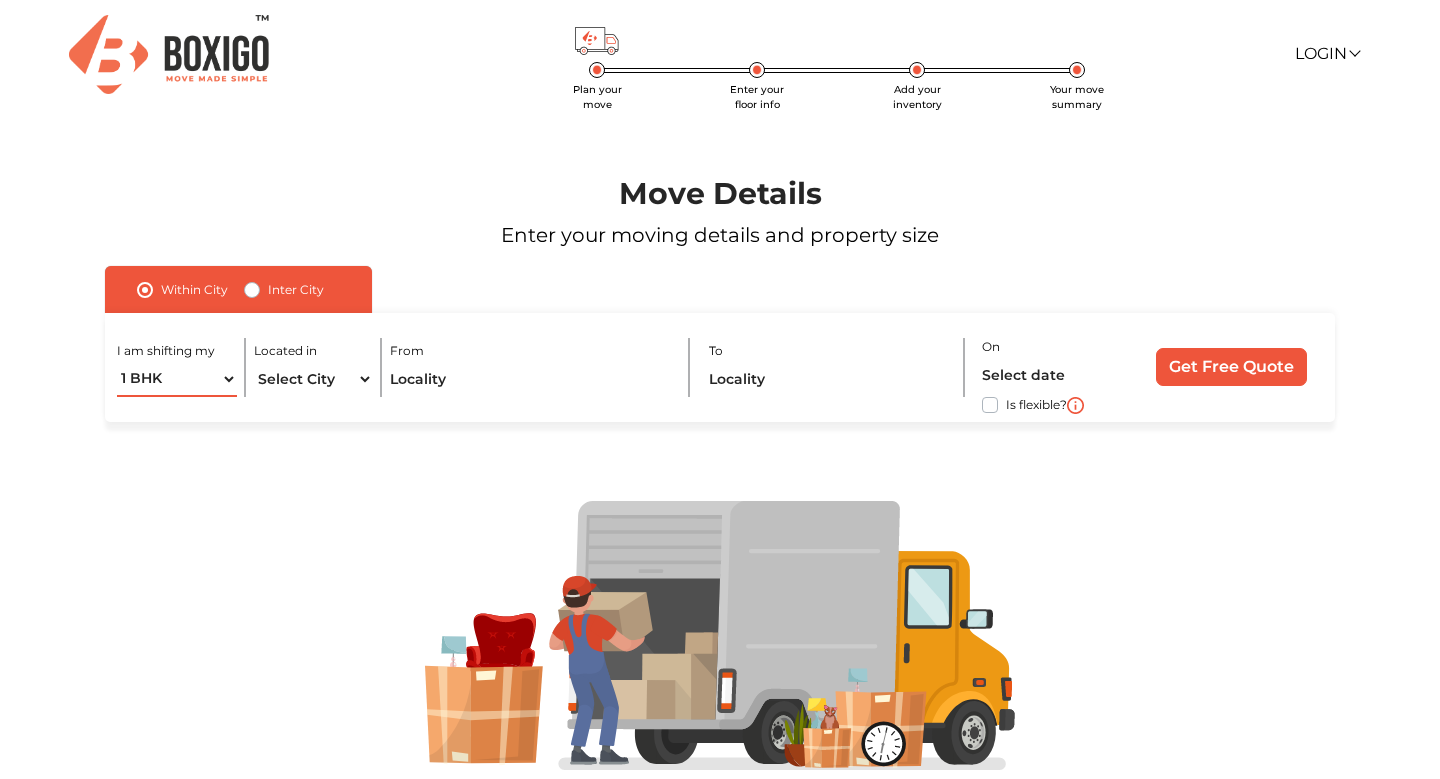 click on "1 BHK 2 BHK 3 BHK 3 + BHK FEW ITEMS" at bounding box center (176, 379) 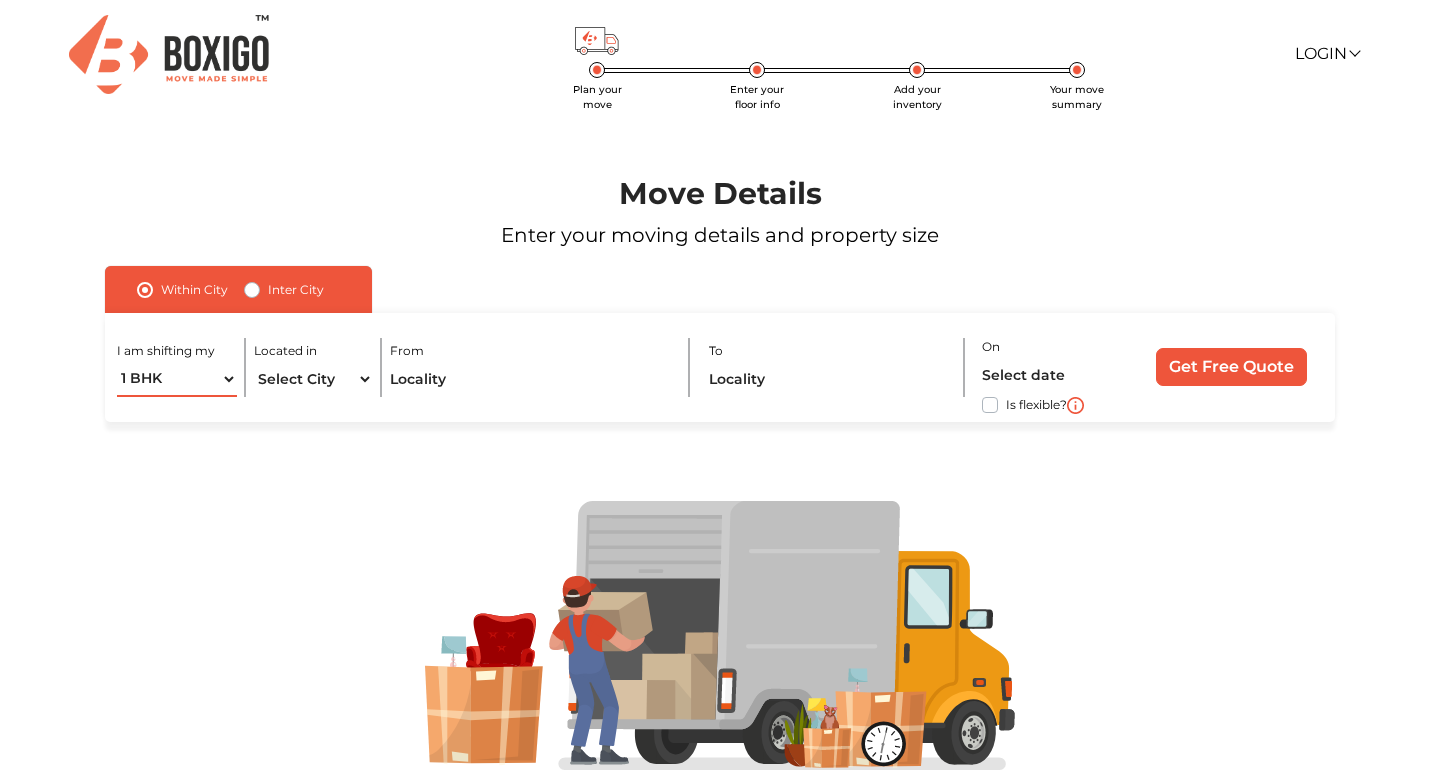 select on "2 BHK" 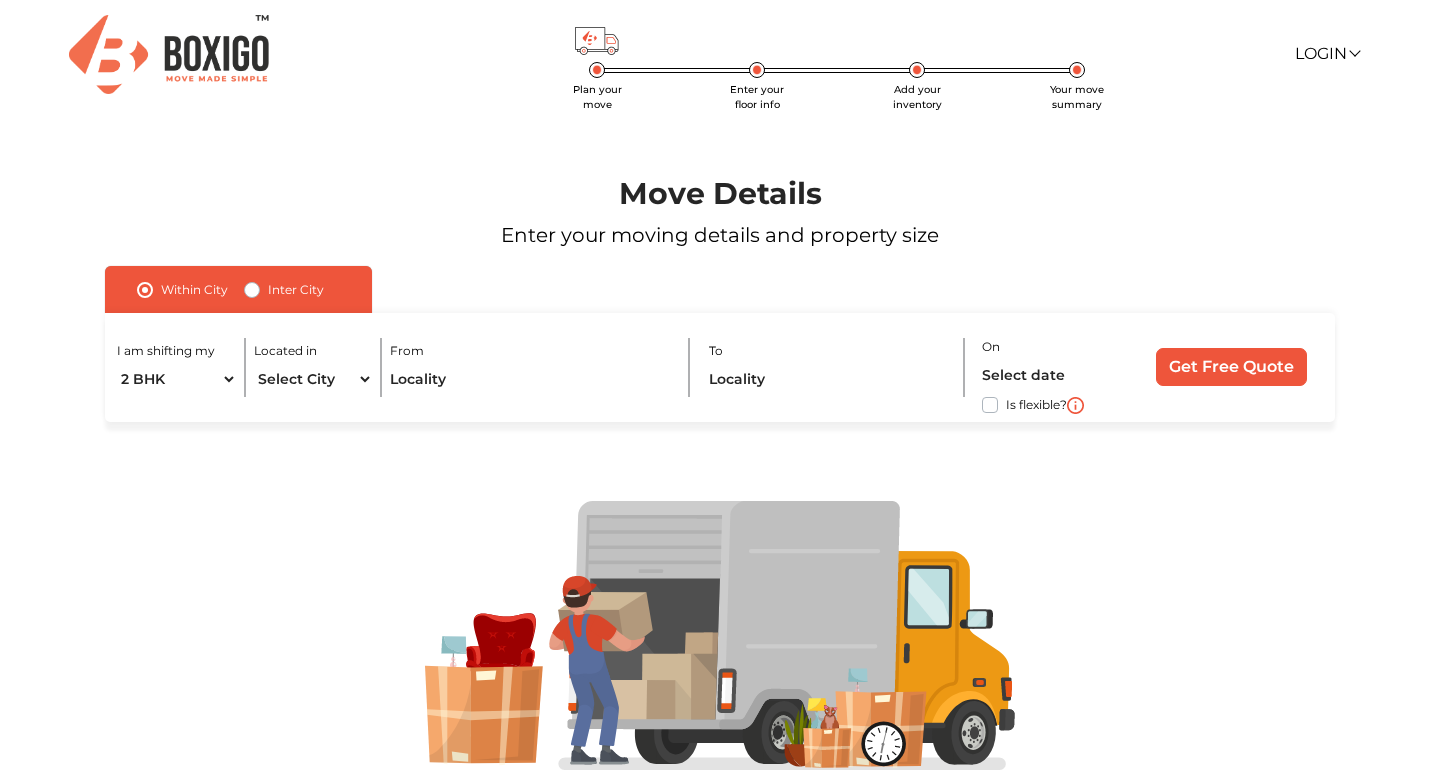 click on "Within City" at bounding box center [194, 290] 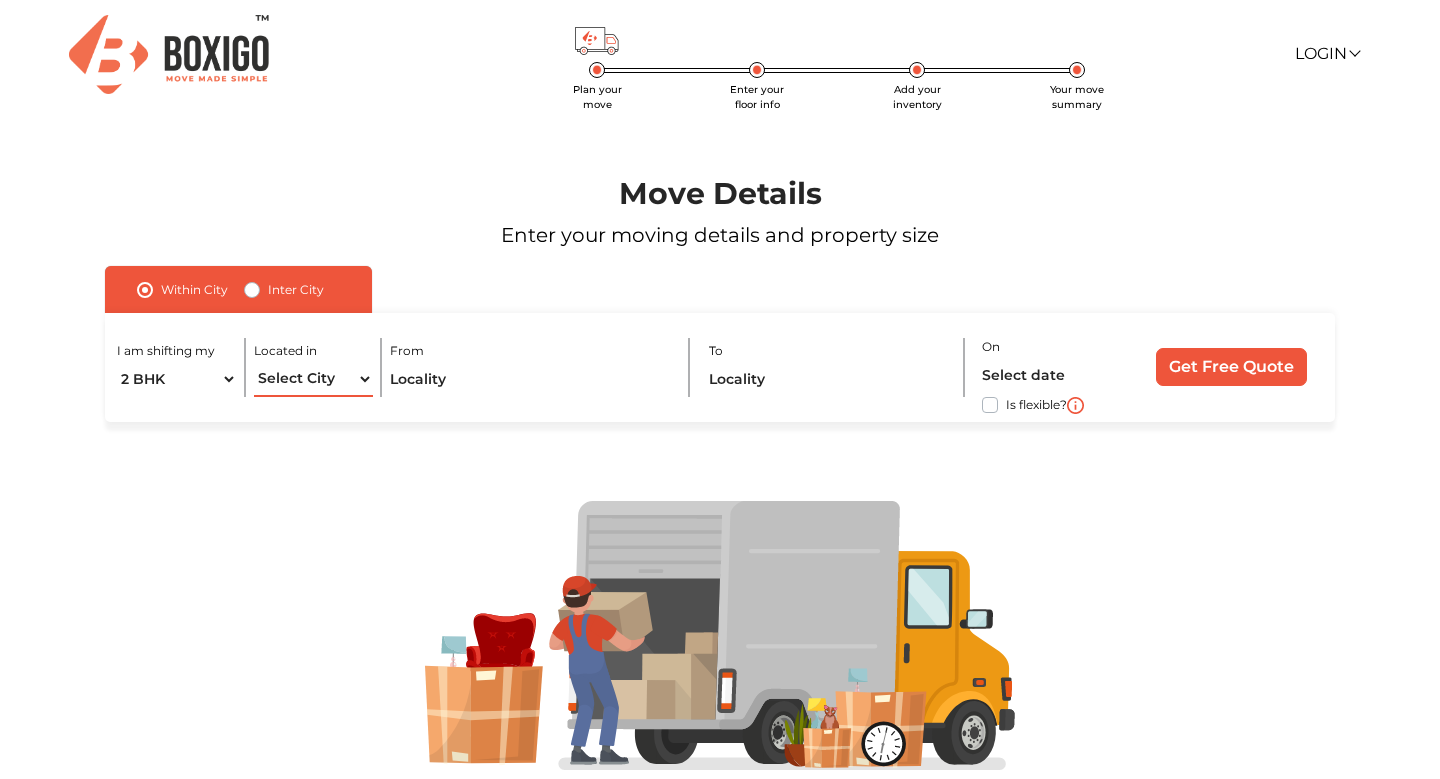 click on "Select City Bangalore Bengaluru Bhopal Bhubaneswar Chennai Coimbatore Cuttack Delhi Gulbarga Gurugram Guwahati Hyderabad Indore Jaipur Kalyan & Dombivali Kochi Kolkata Lucknow Madurai Mangalore Mumbai Mysore Navi Mumbai Noida Patna Pune Raipur Secunderabad Siliguri Srirangam Thane Thiruvananthapuram Vijayawada Visakhapatnam Warangal" at bounding box center (313, 379) 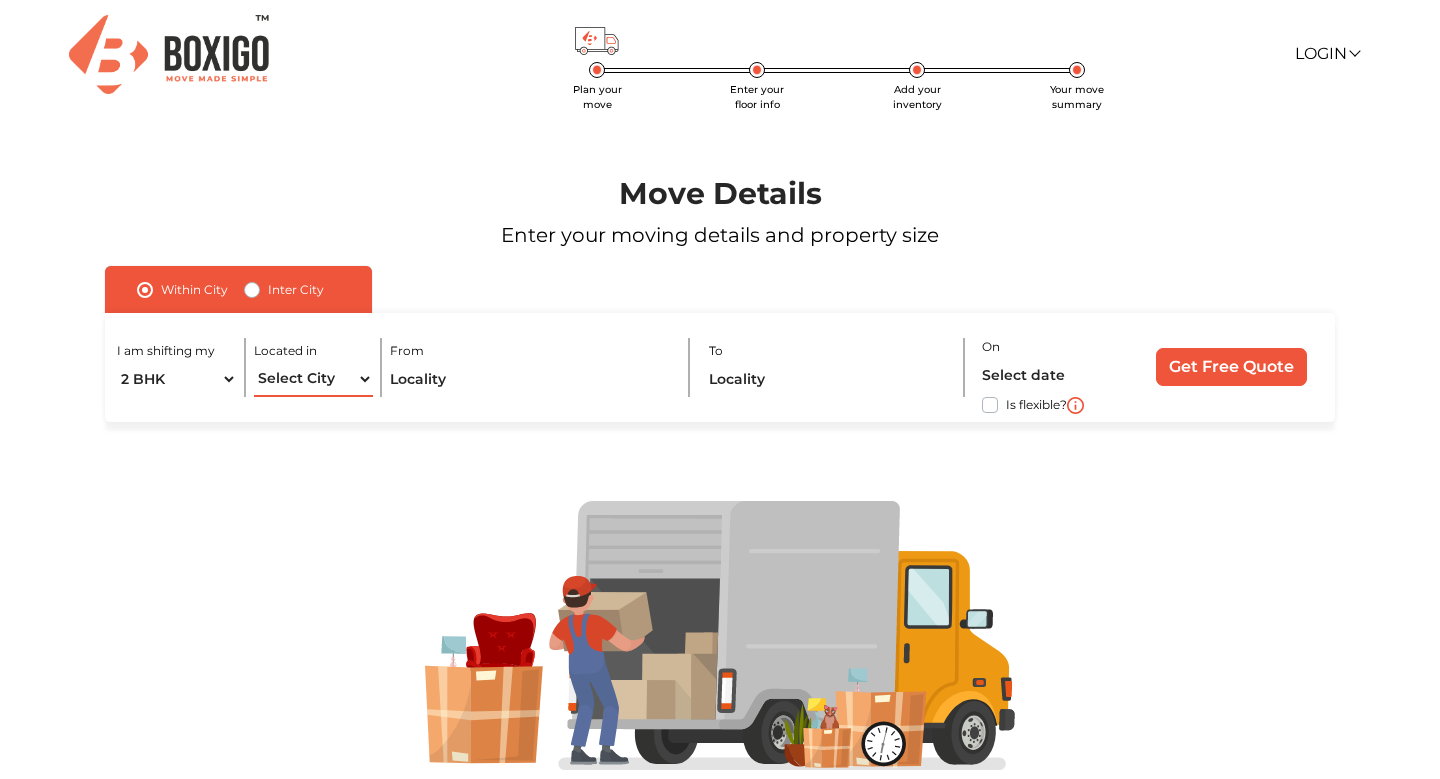 select on "Bengaluru" 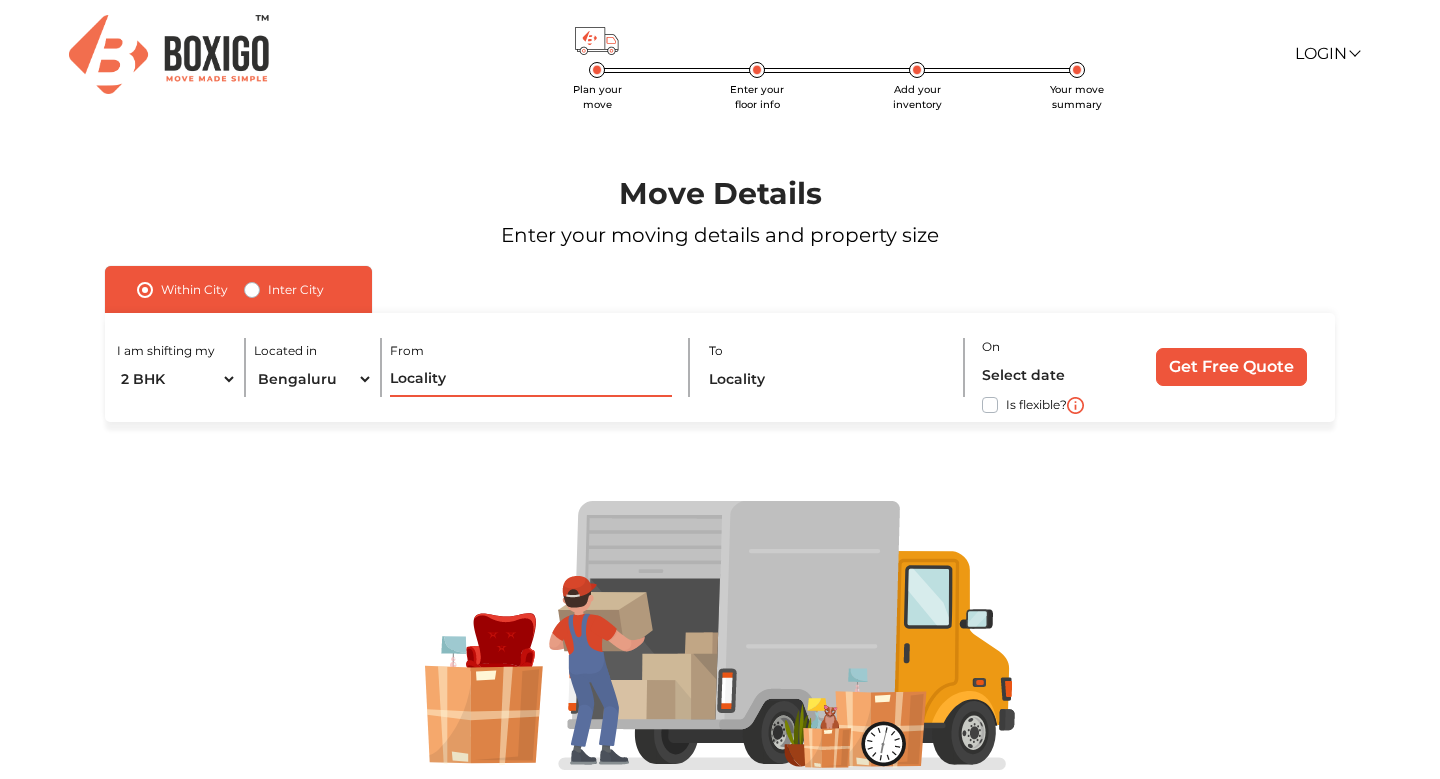 click at bounding box center (530, 379) 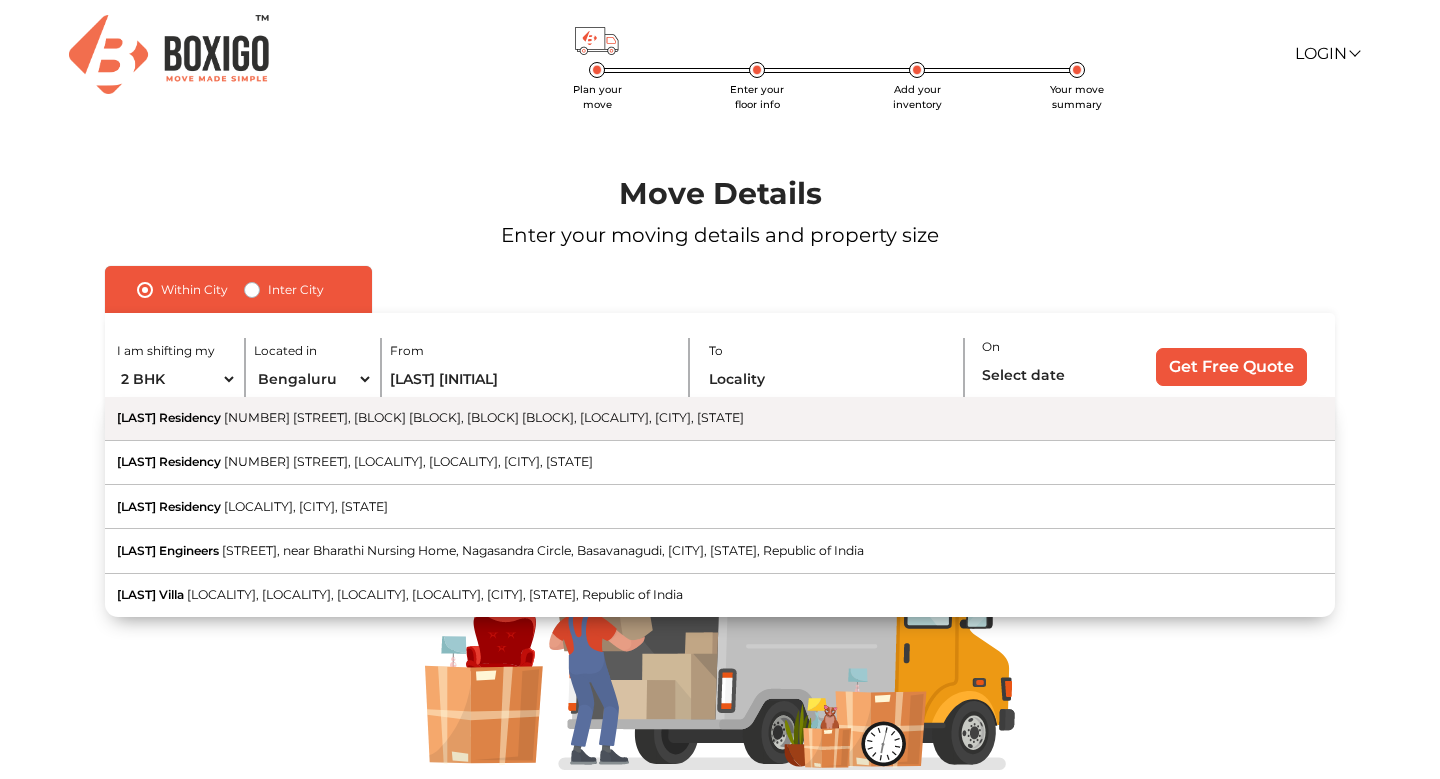 click on "[LAST] Residency [NUMBER] [STREET], [BLOCK] [BLOCK], [BLOCK] [BLOCK], [LOCALITY], [CITY], [STATE]" at bounding box center (720, 419) 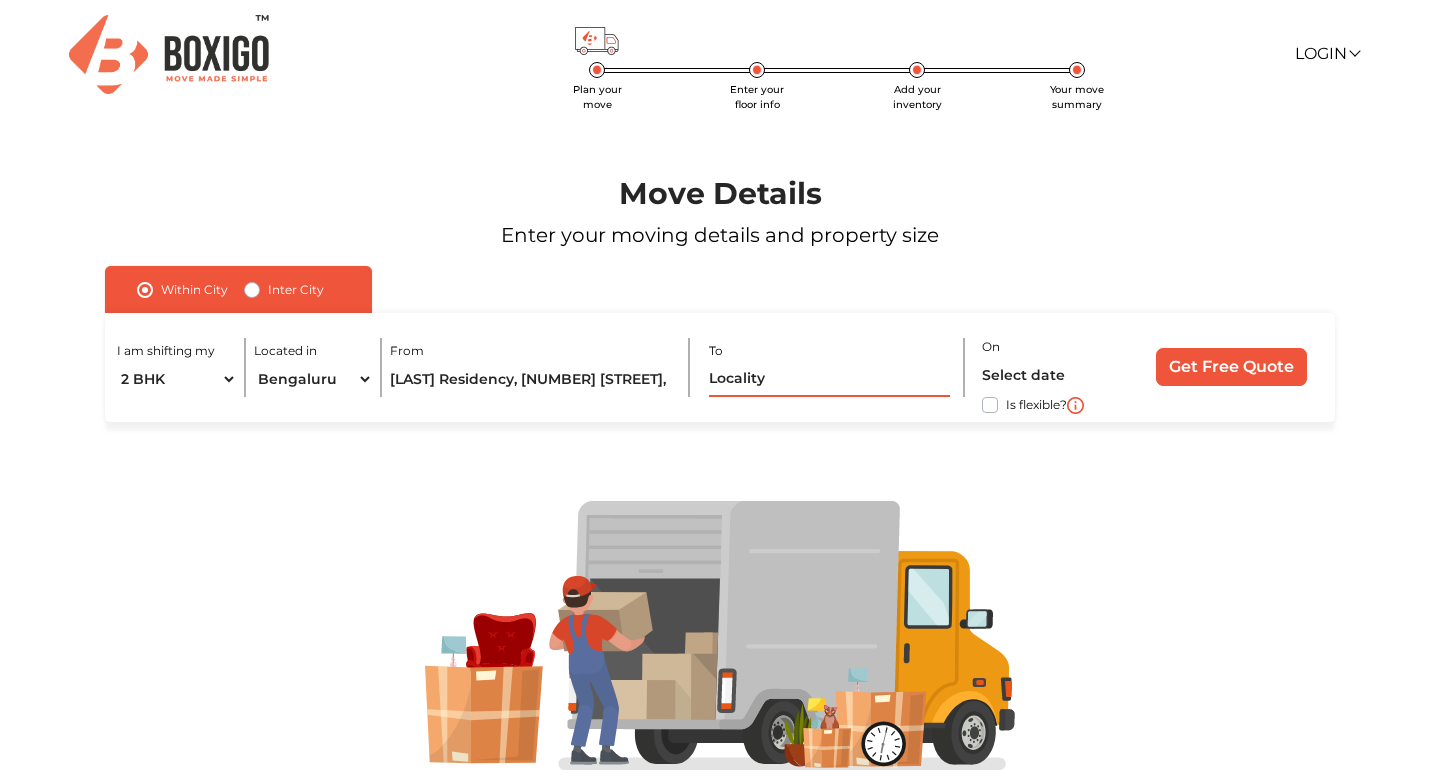 click at bounding box center [829, 379] 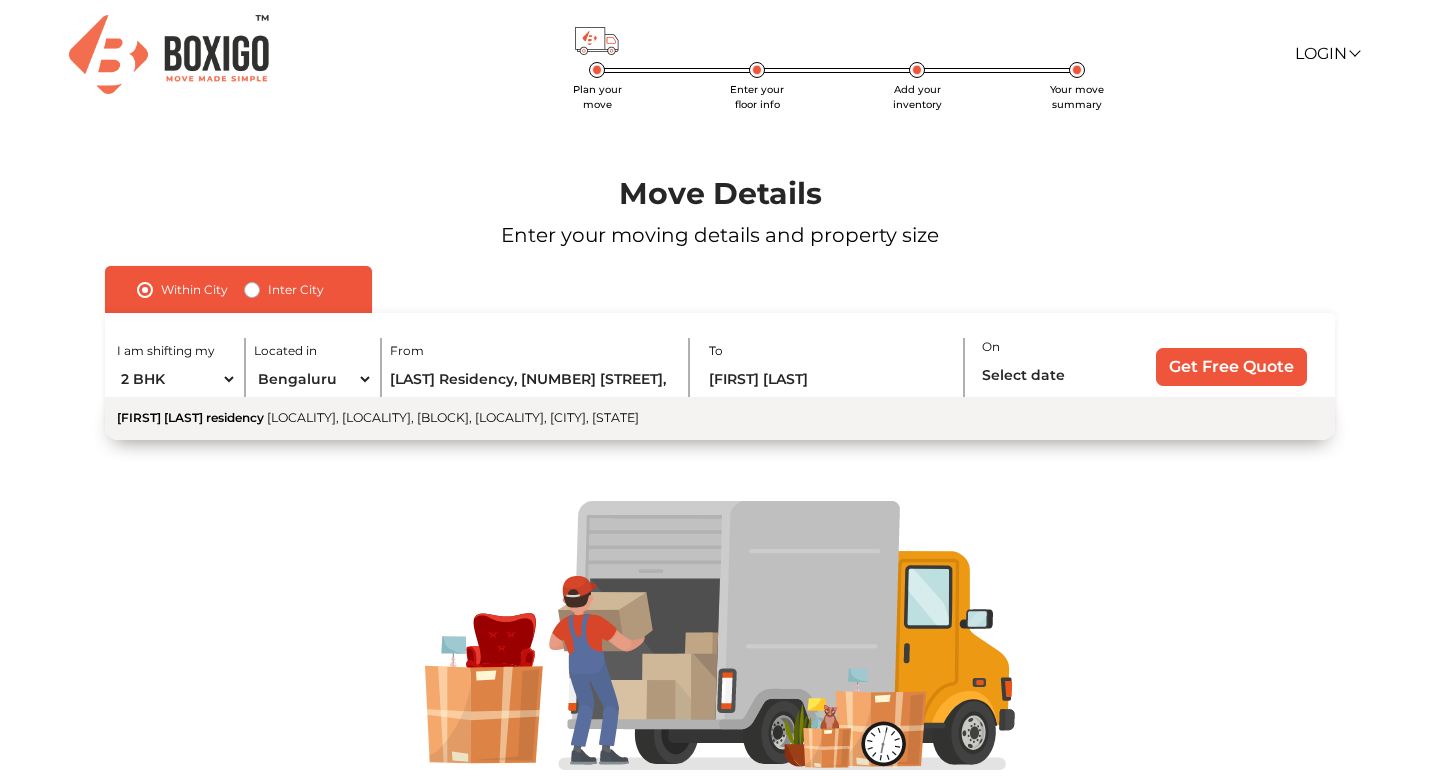 click on "[LOCALITY], [LOCALITY], [BLOCK], [LOCALITY], [CITY], [STATE]" at bounding box center [453, 417] 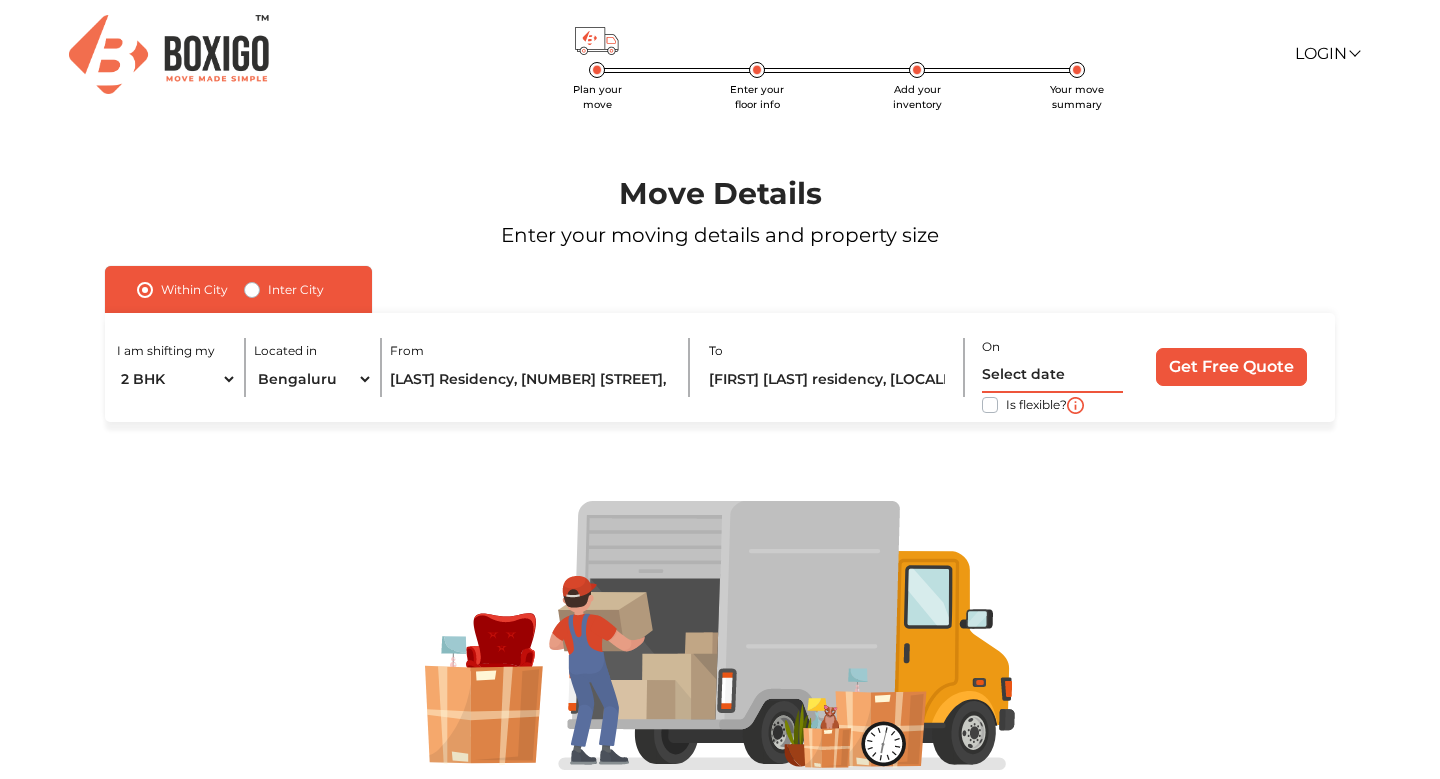 click at bounding box center (1053, 375) 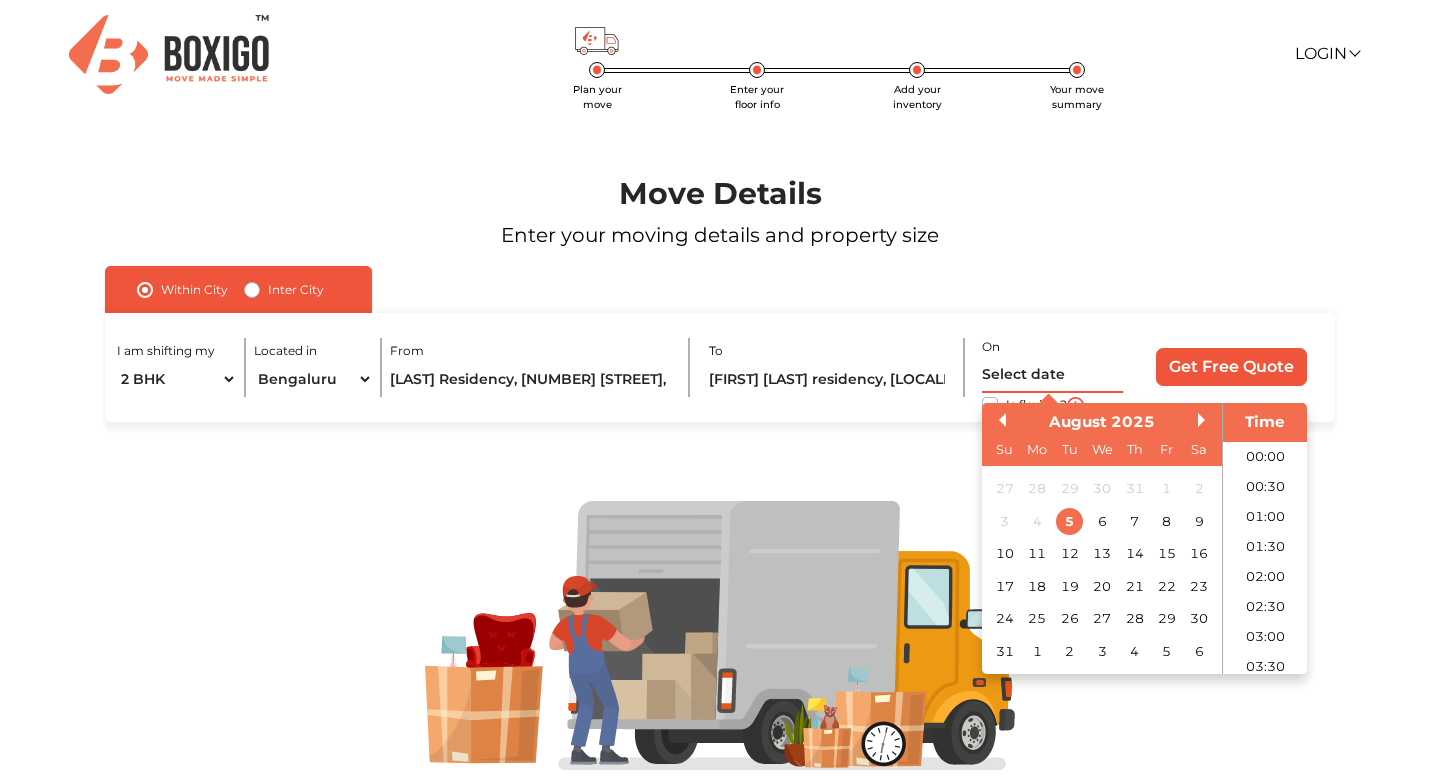 scroll, scrollTop: 349, scrollLeft: 0, axis: vertical 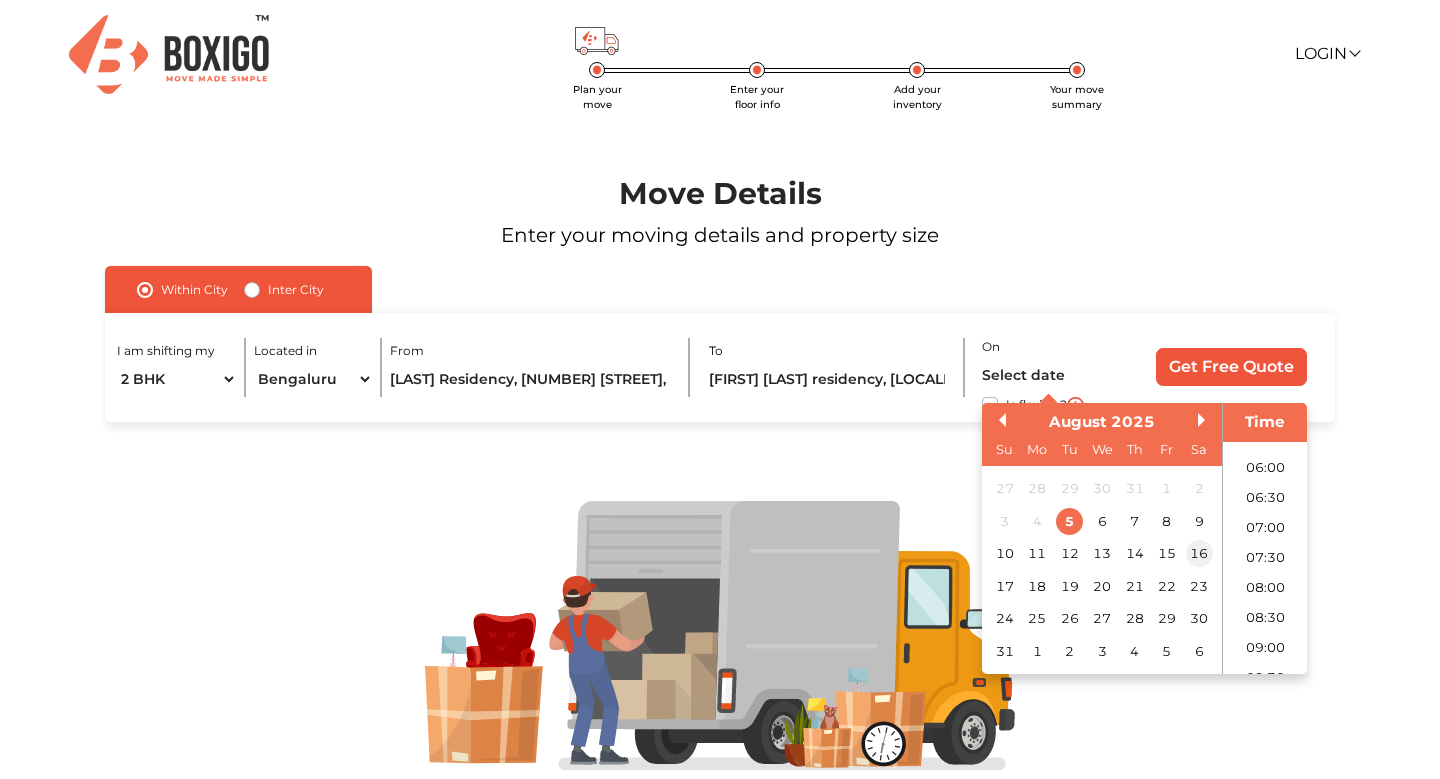 click on "16" at bounding box center (1199, 553) 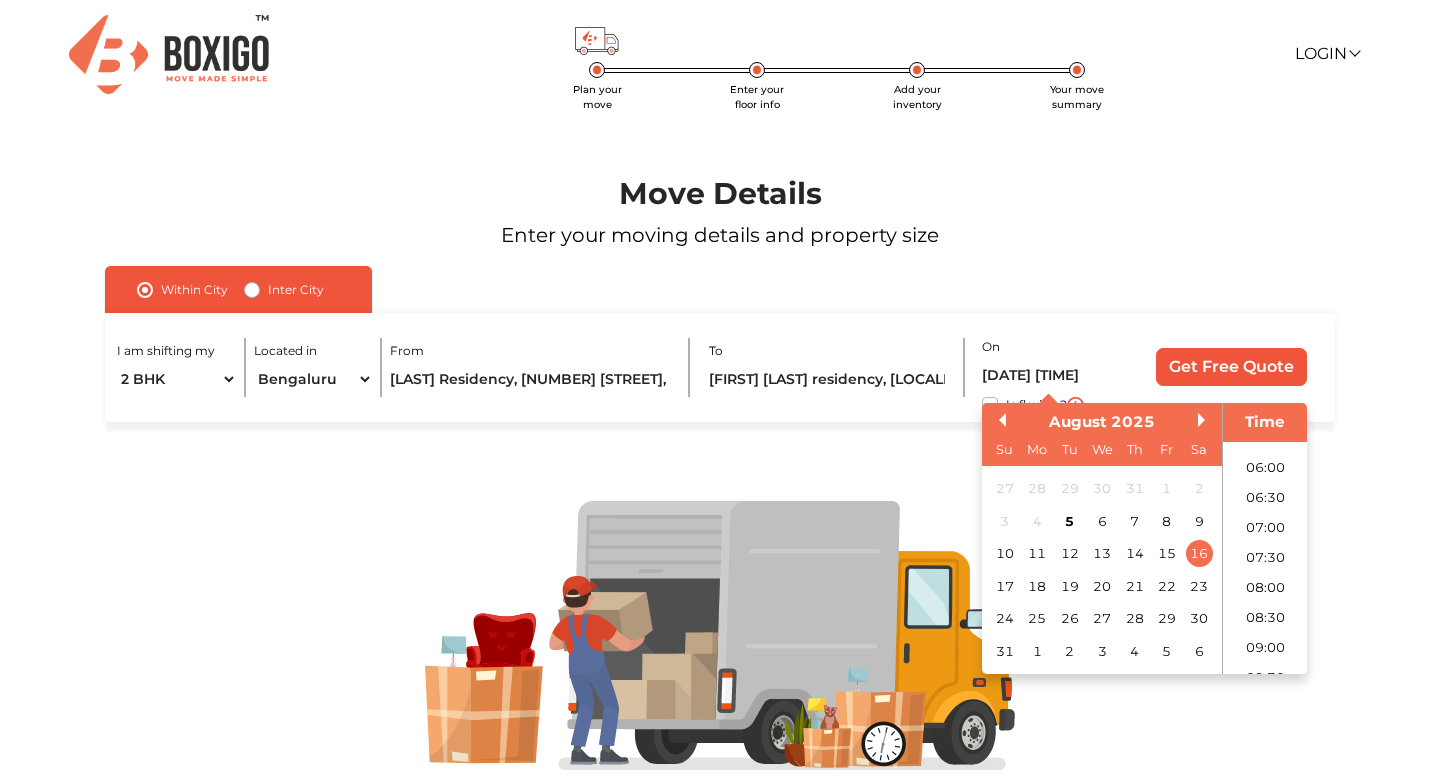 click on "I am shifting my  1 BHK 2 BHK 3 BHK 3 + BHK FEW ITEMS  Located in  Select City [CITY] [CITY] [CITY] [CITY] [CITY] [CITY] [CITY] [STATE]," at bounding box center [720, 367] 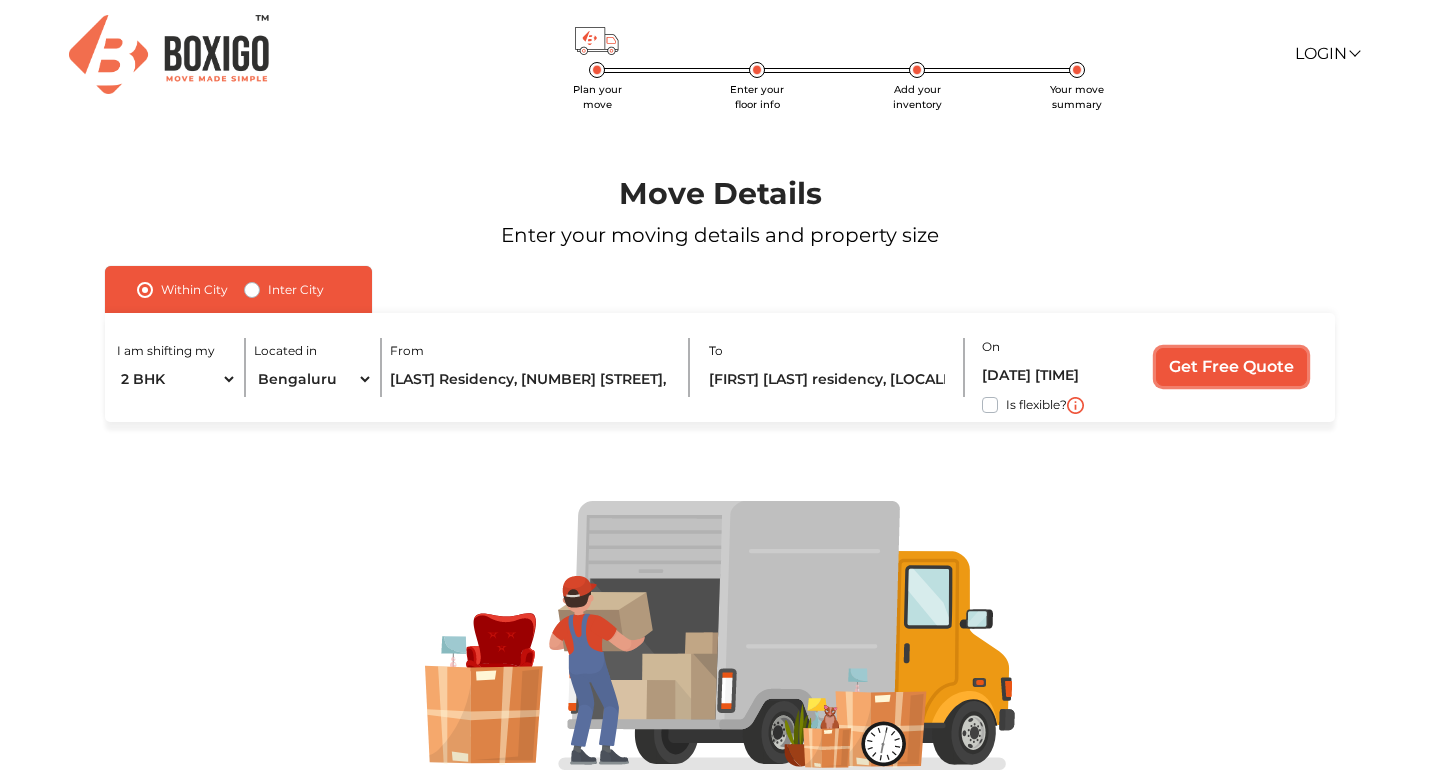 click on "Get Free Quote" at bounding box center [1231, 367] 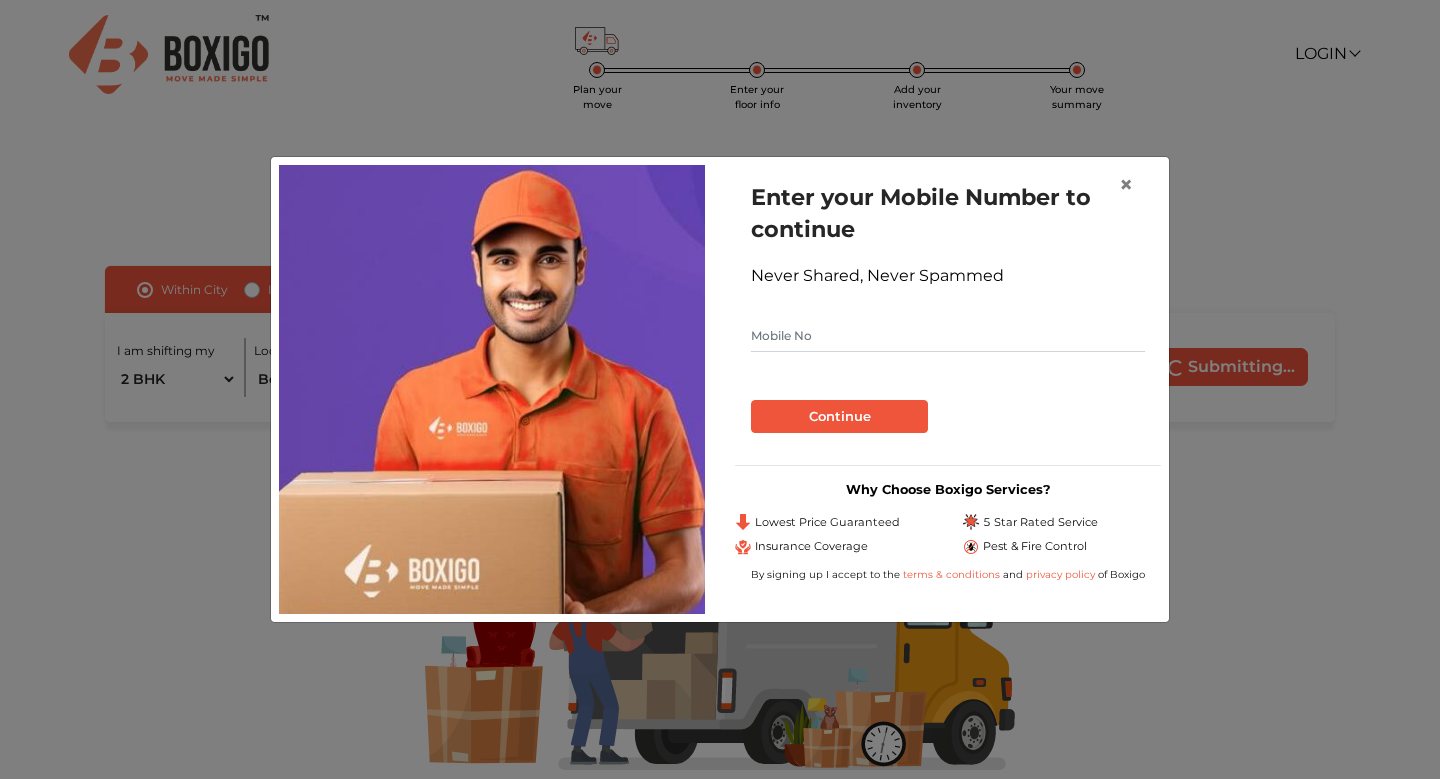 click at bounding box center (948, 336) 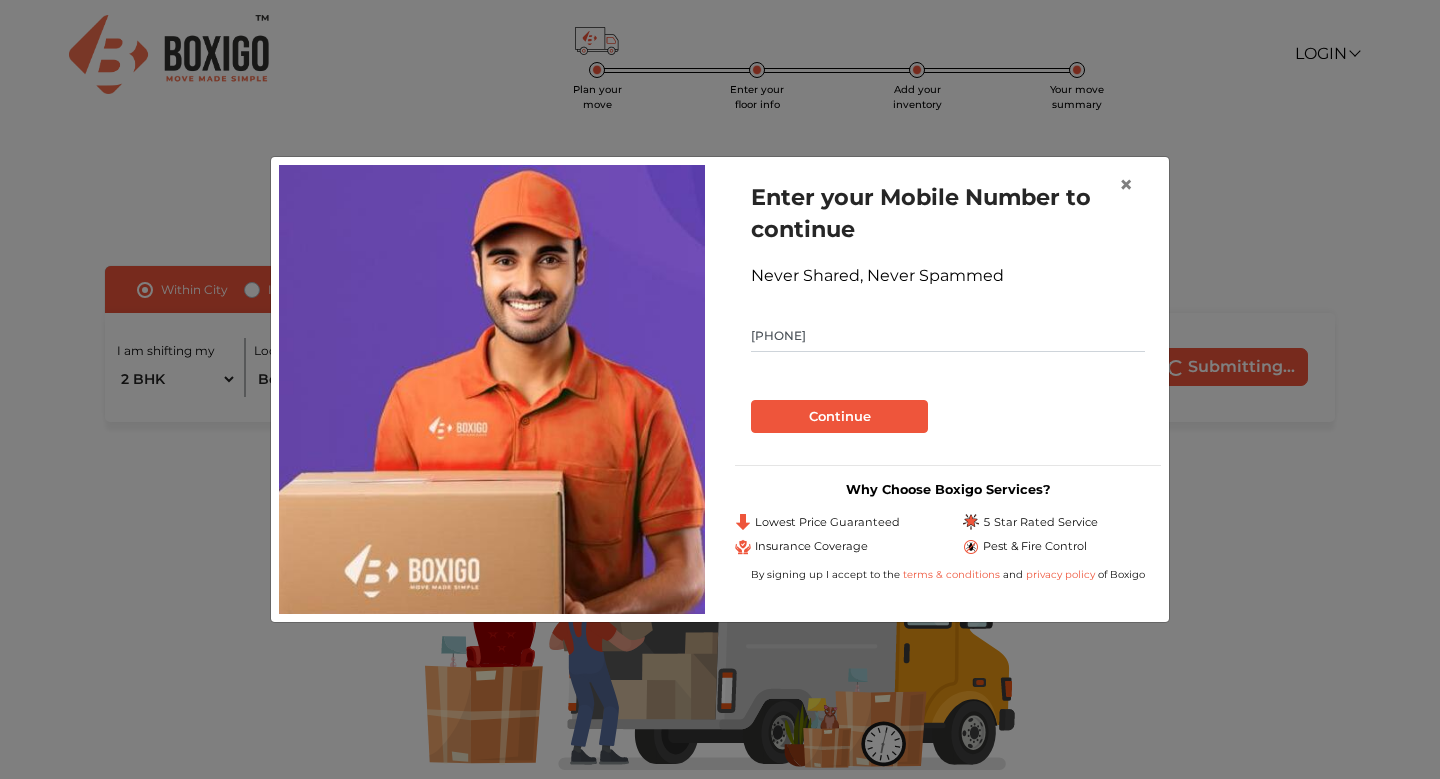 type on "[PHONE]" 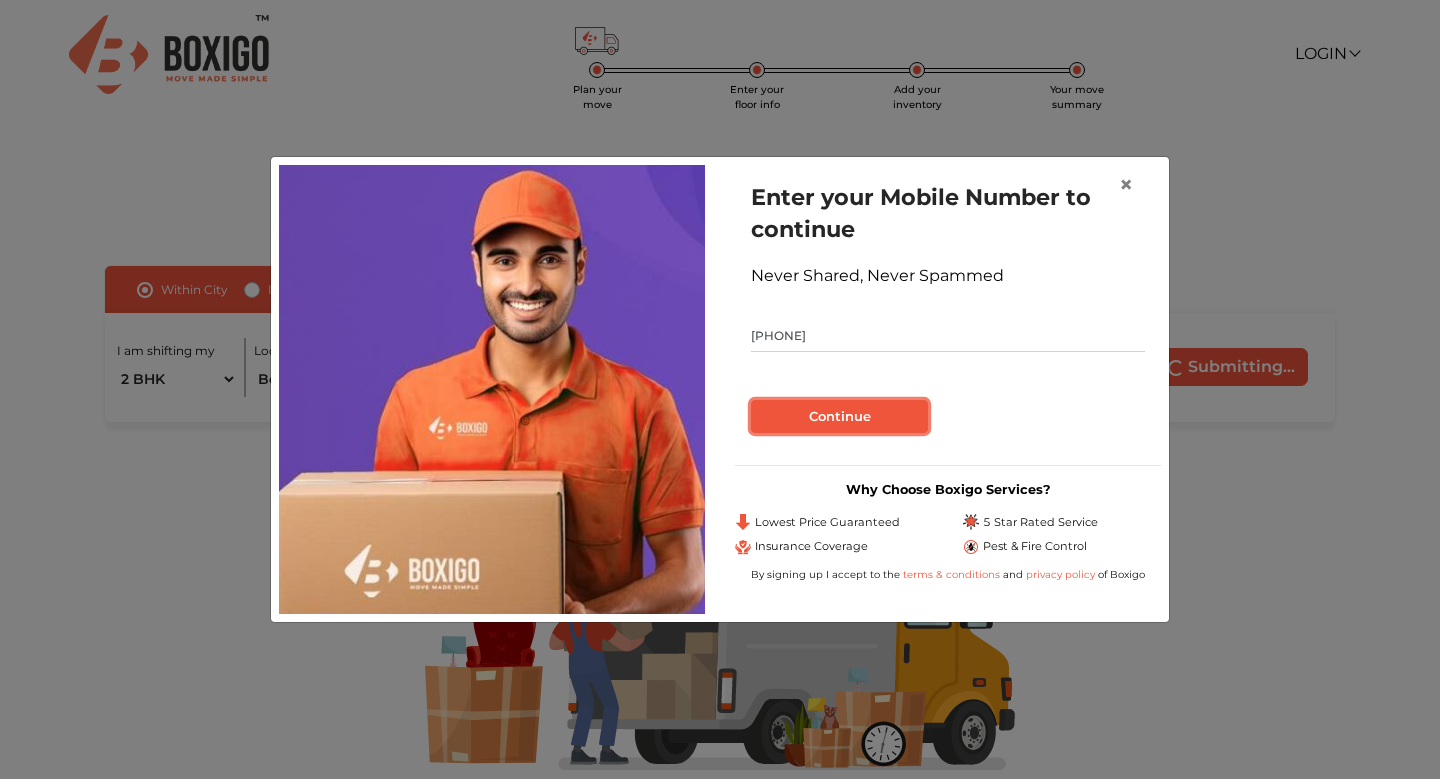 click on "Continue" at bounding box center [839, 417] 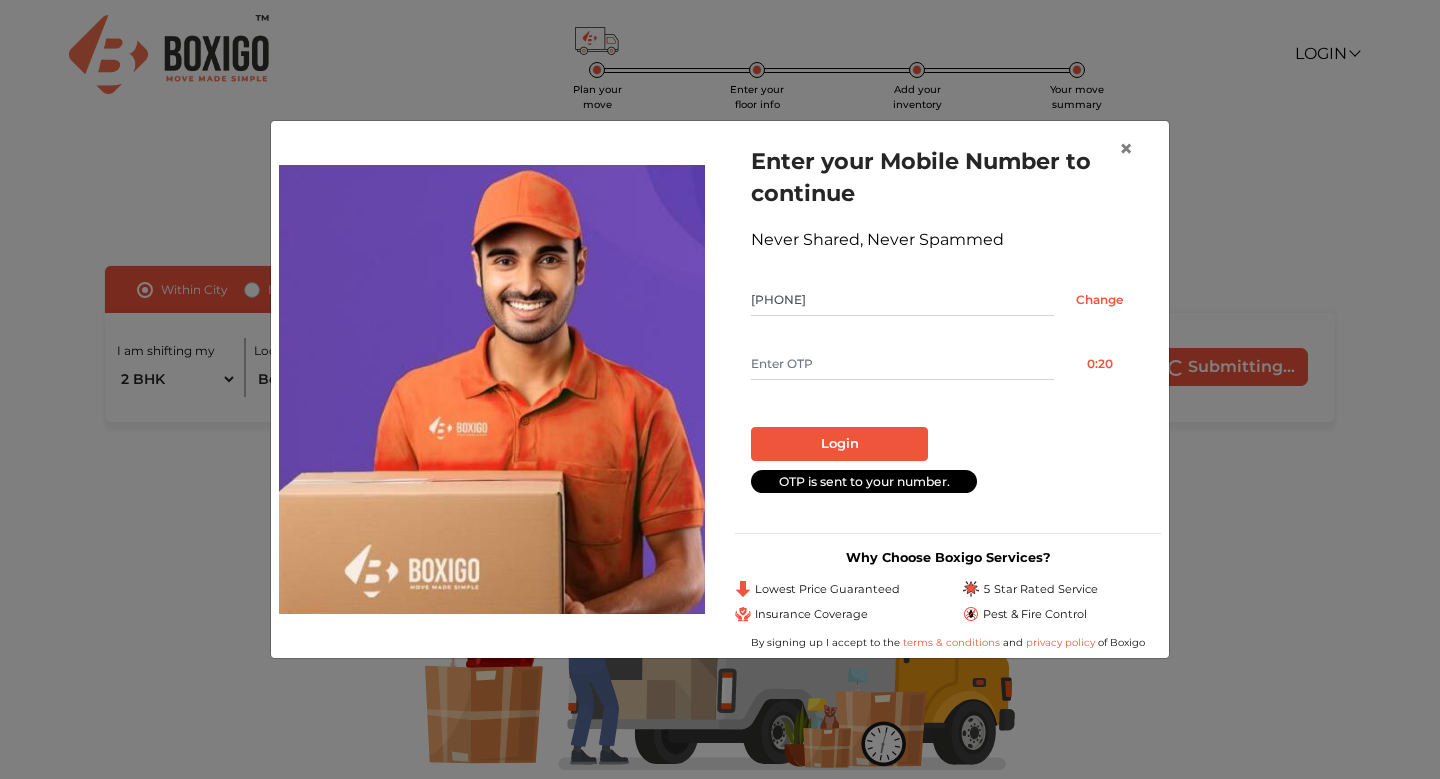 click at bounding box center [902, 364] 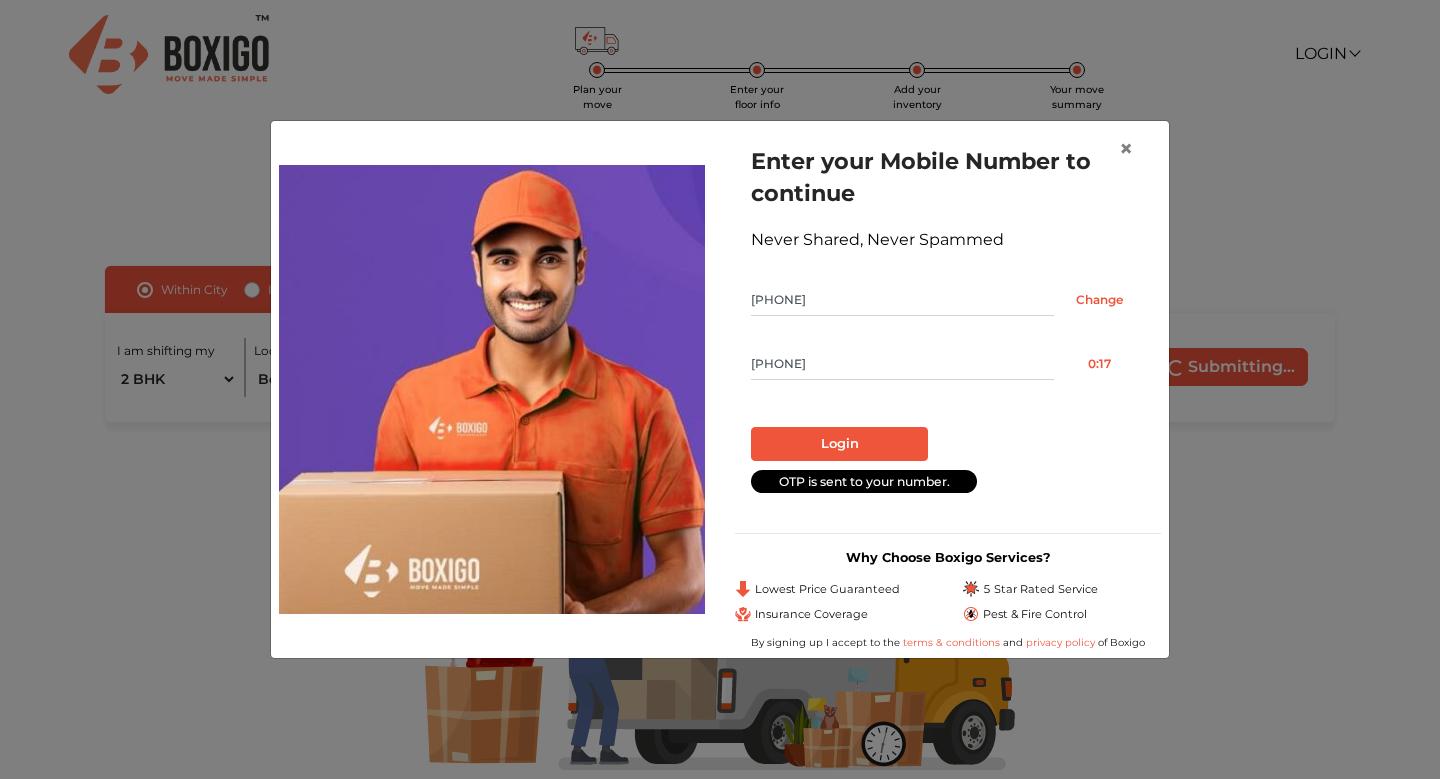 type on "[PHONE]" 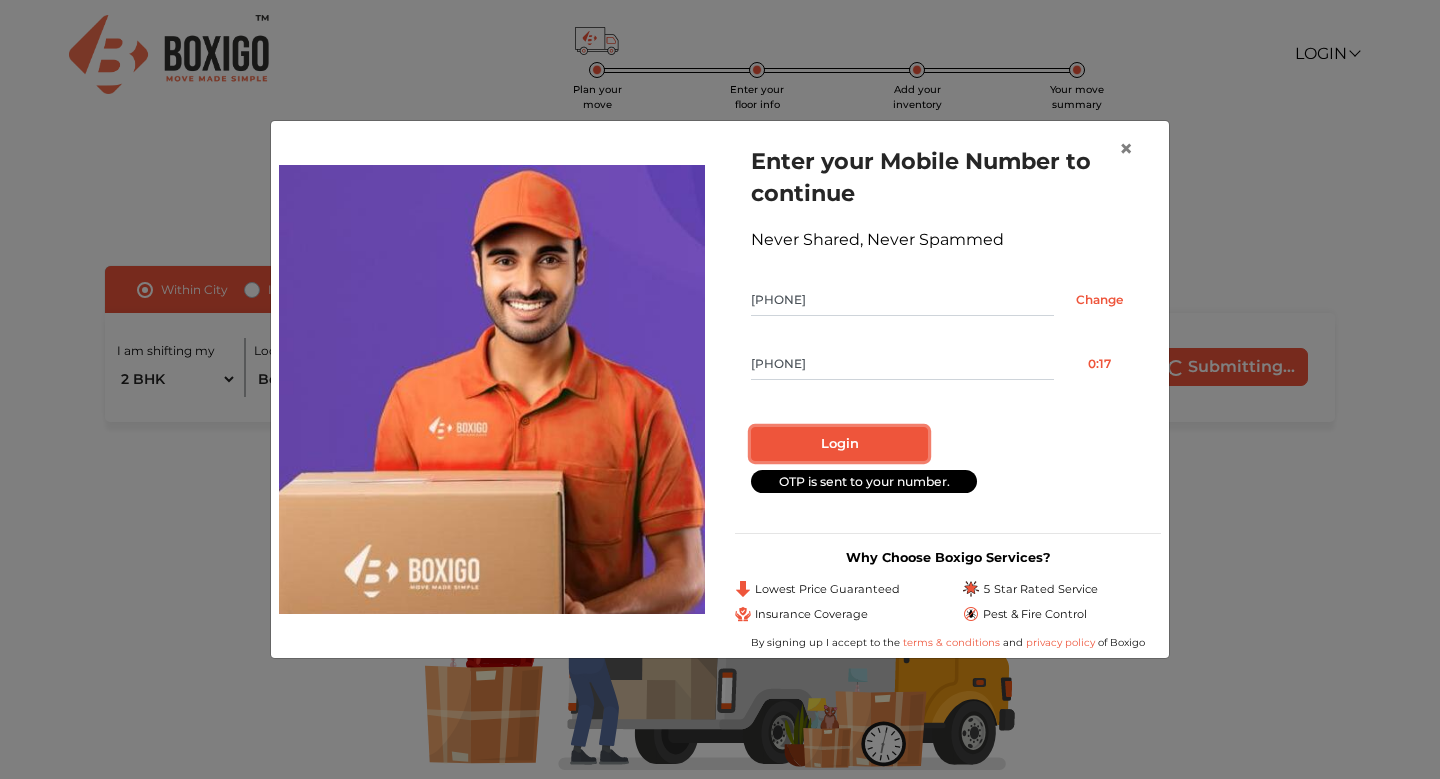 click on "Login" at bounding box center [839, 444] 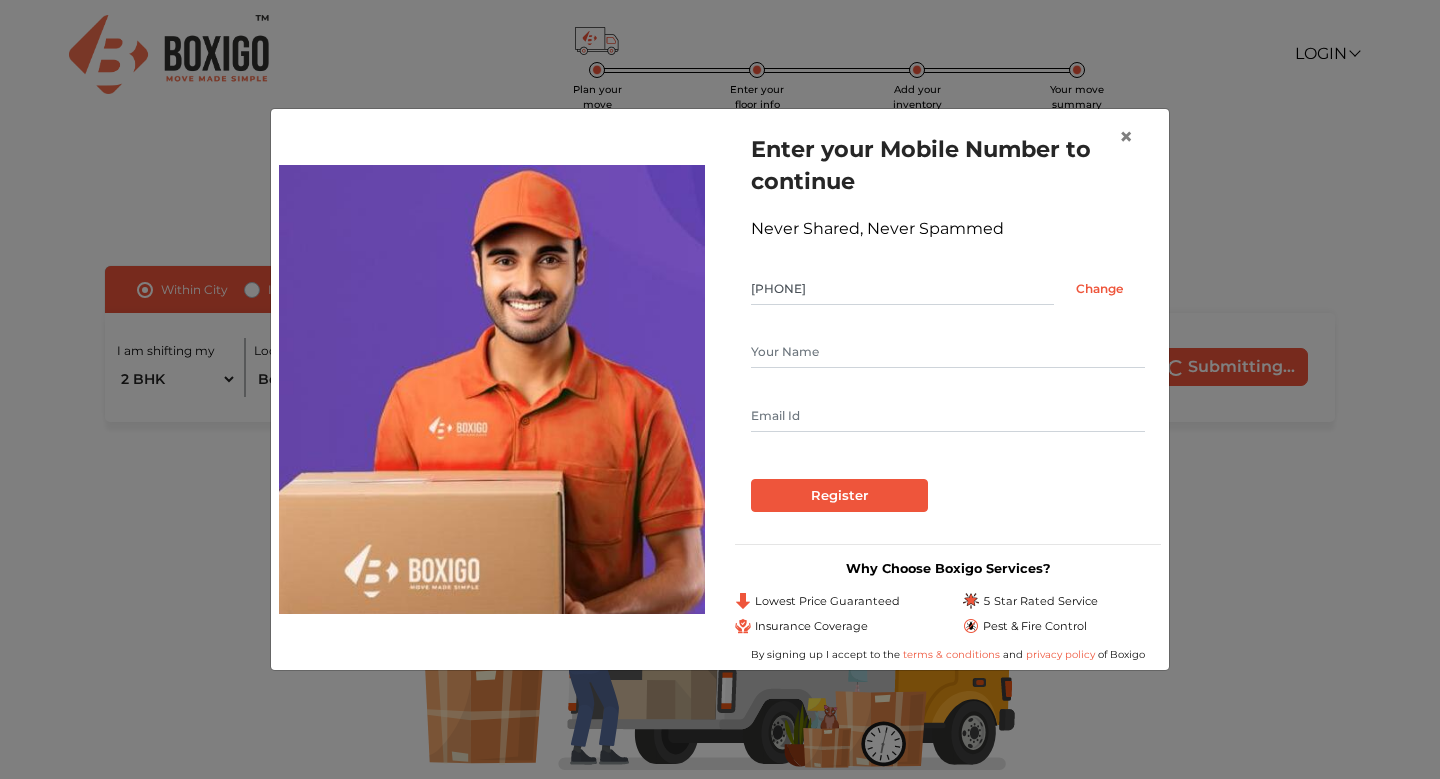 click at bounding box center (948, 352) 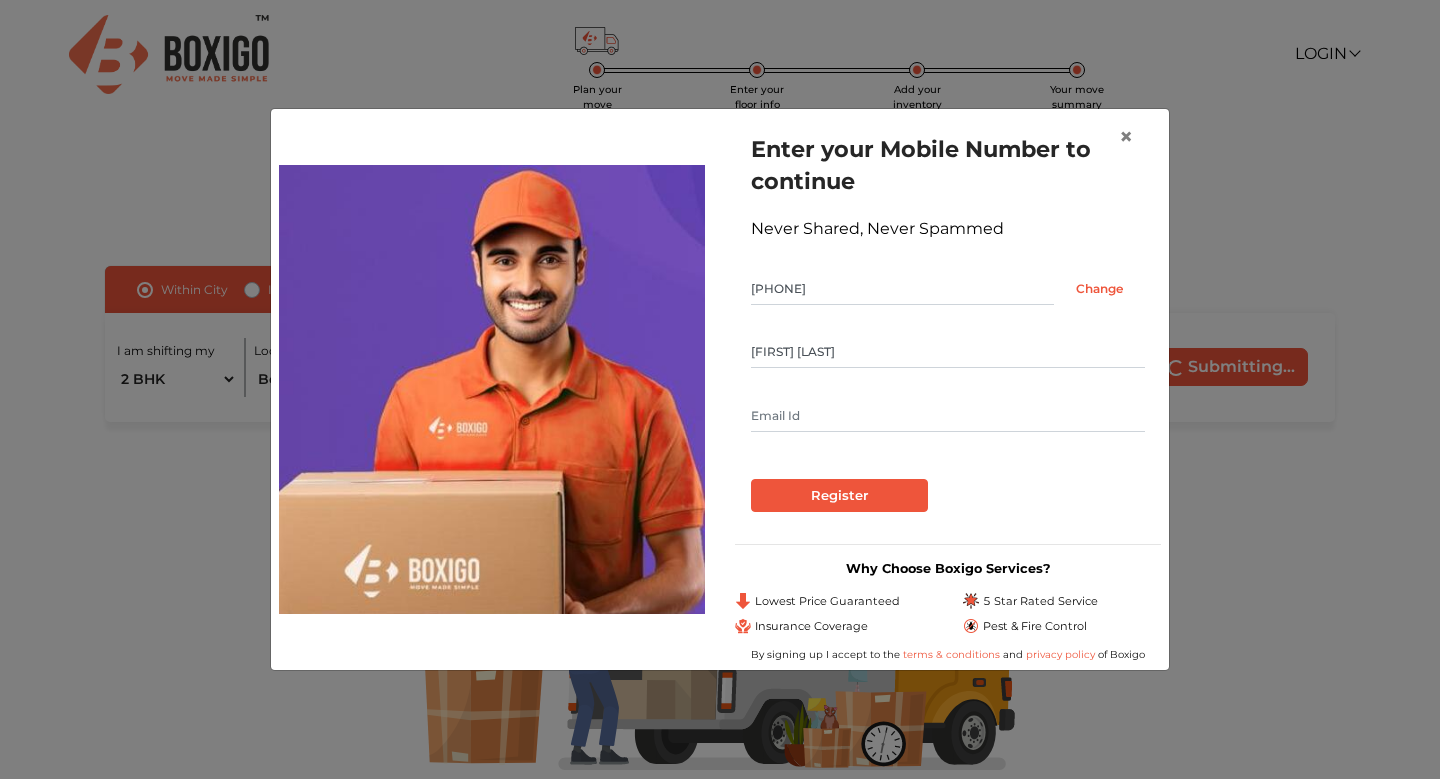 type on "[FIRST] [LAST]" 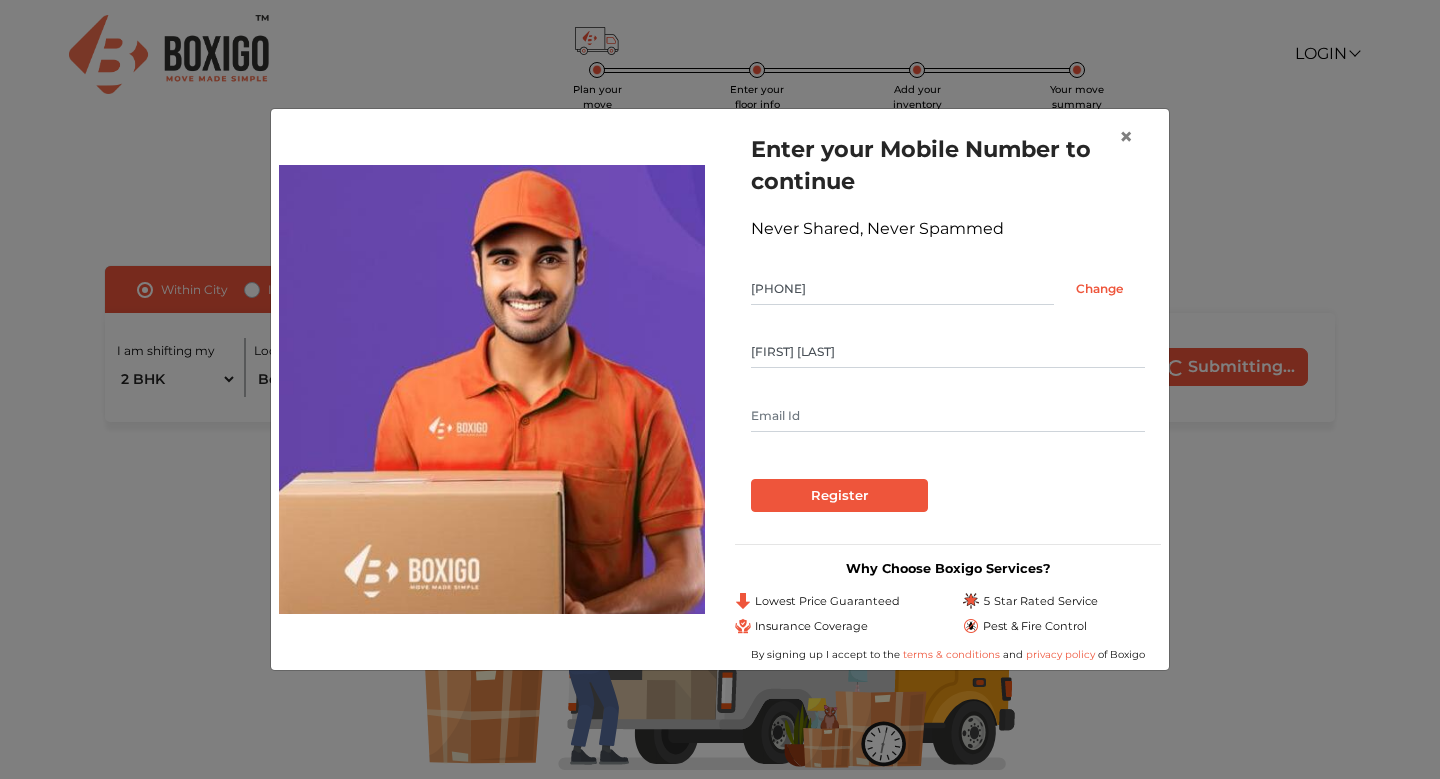 click at bounding box center (948, 416) 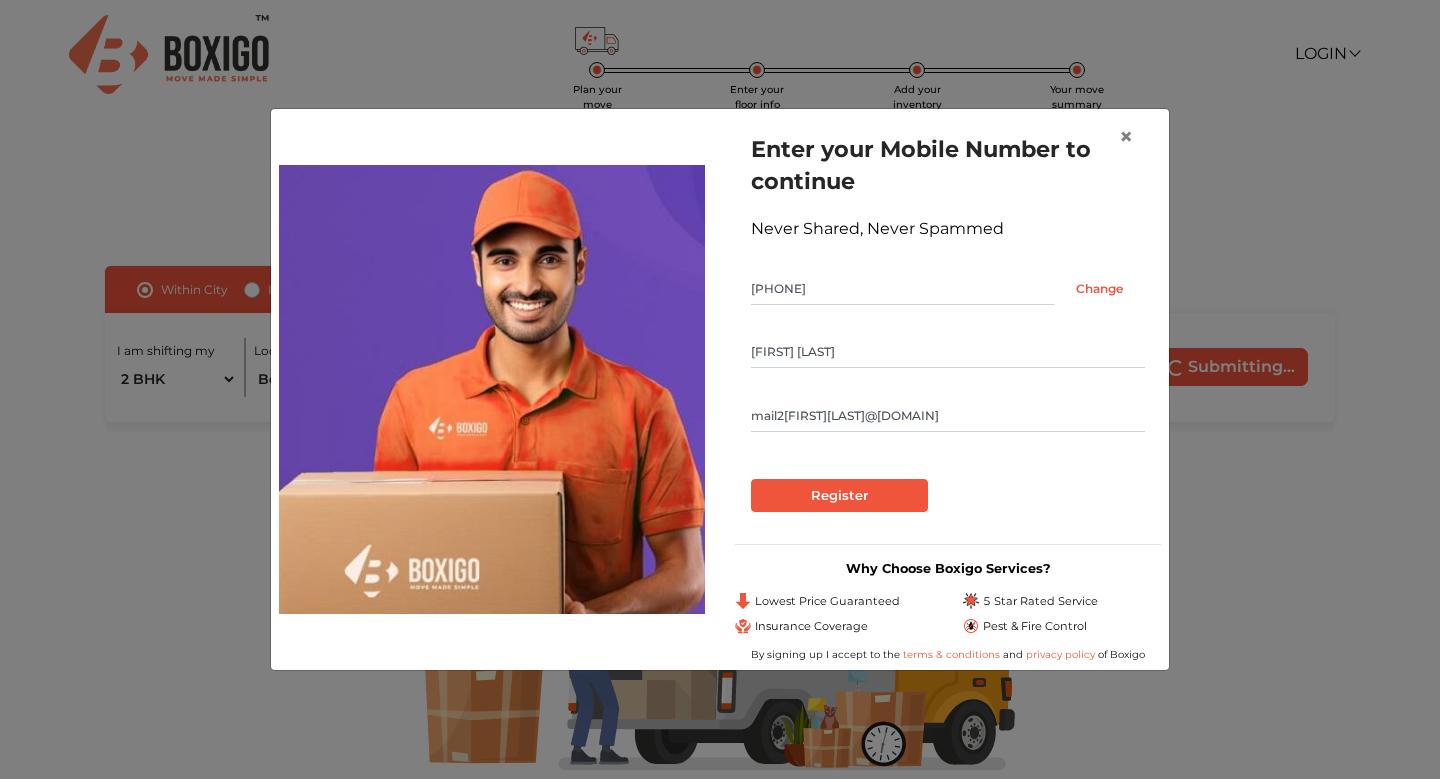 type on "mail2[FIRST][LAST]@[DOMAIN]" 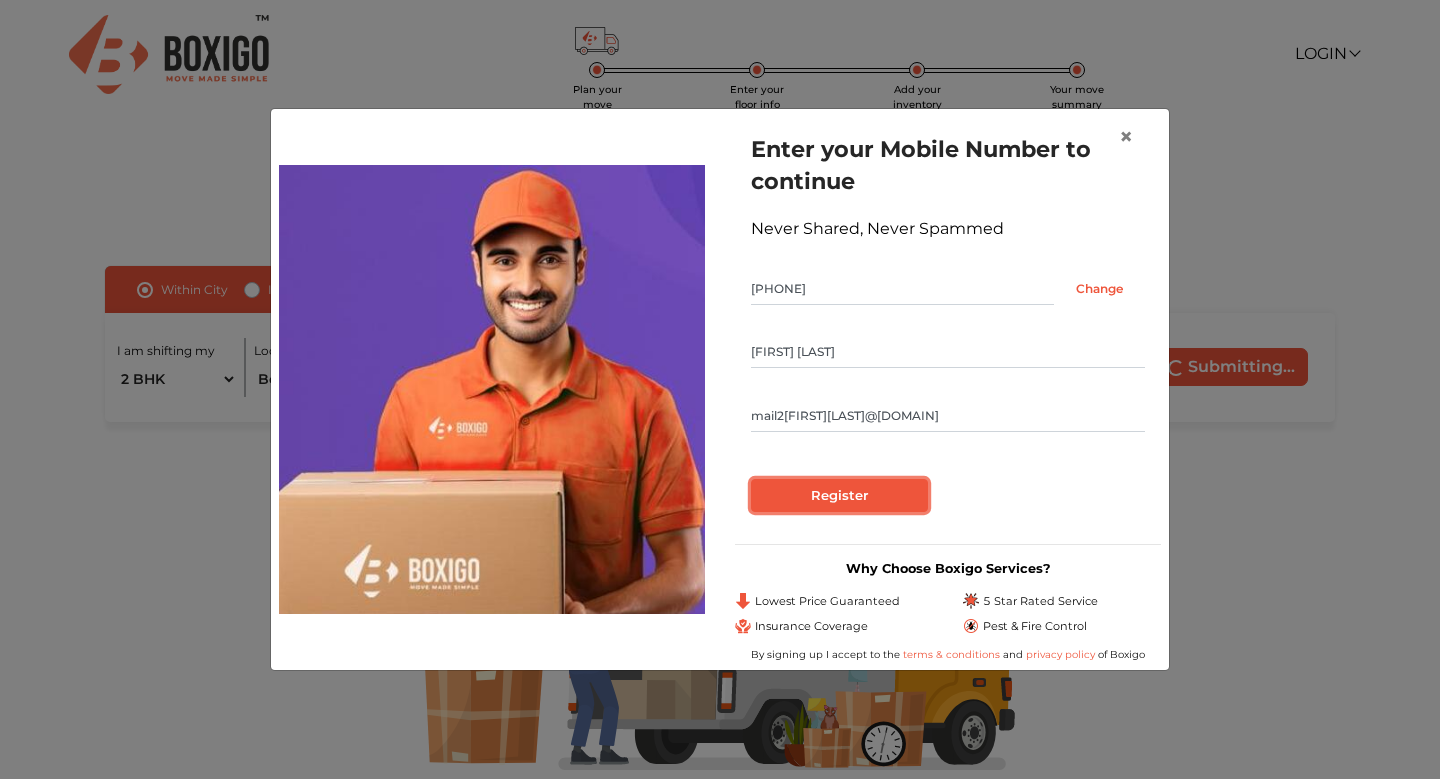 click on "Register" at bounding box center (839, 496) 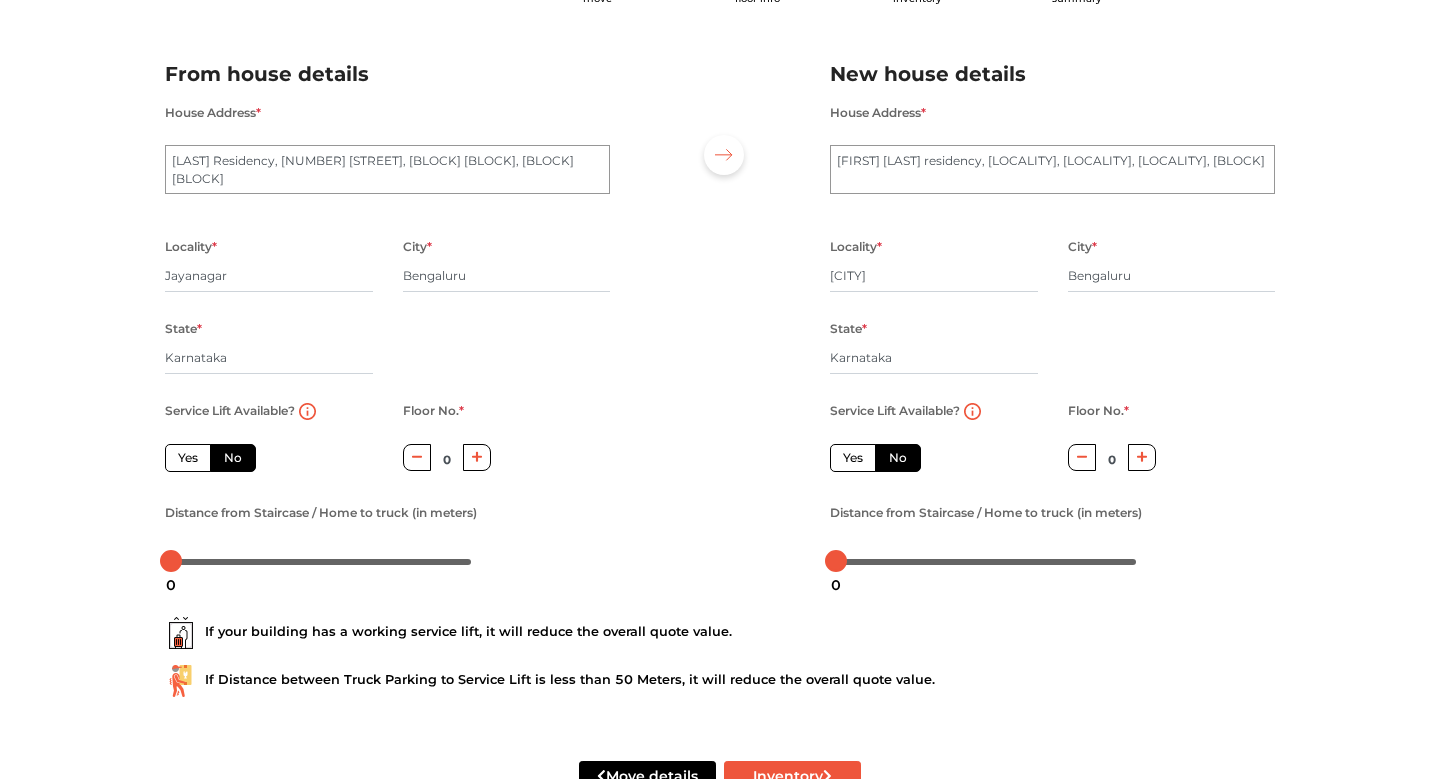 scroll, scrollTop: 104, scrollLeft: 0, axis: vertical 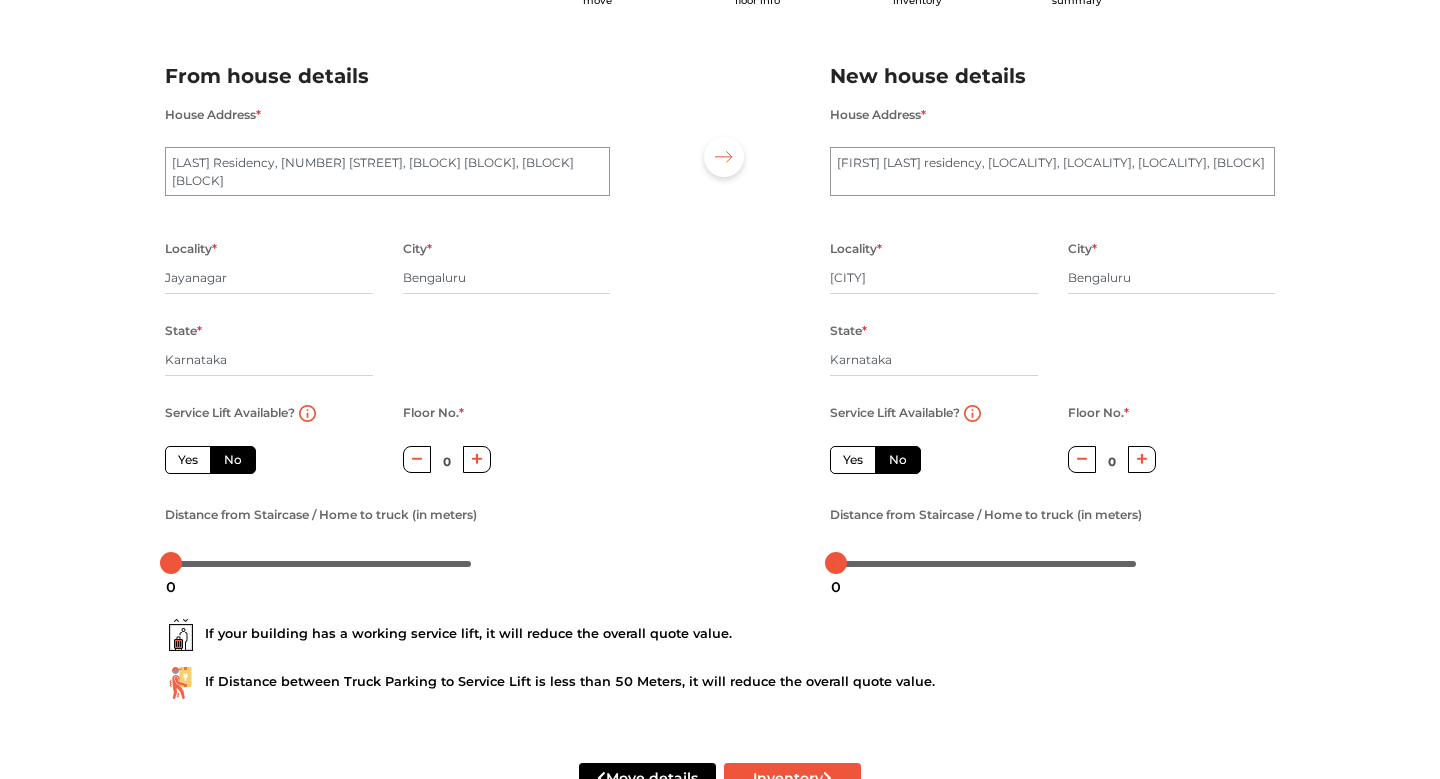 click at bounding box center [477, 459] 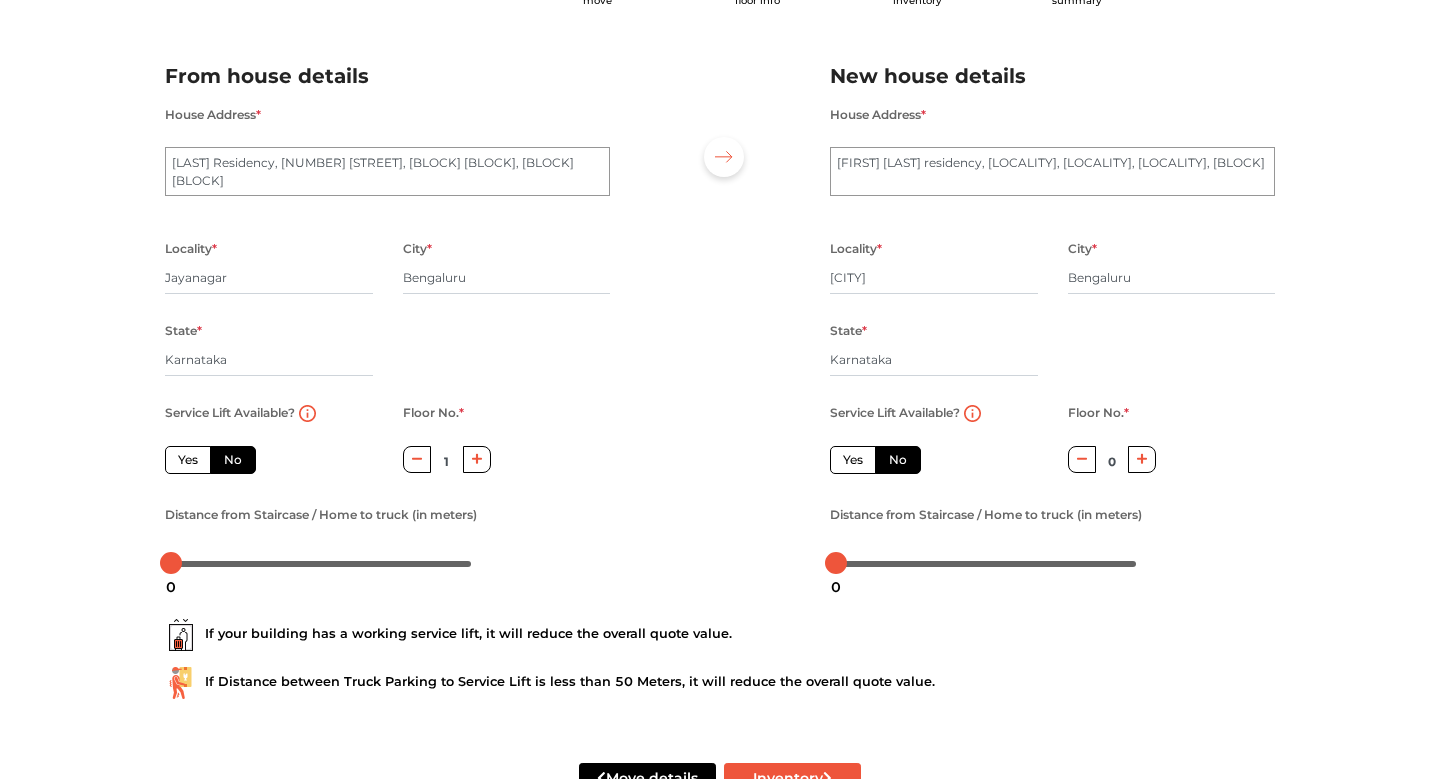 click at bounding box center [477, 459] 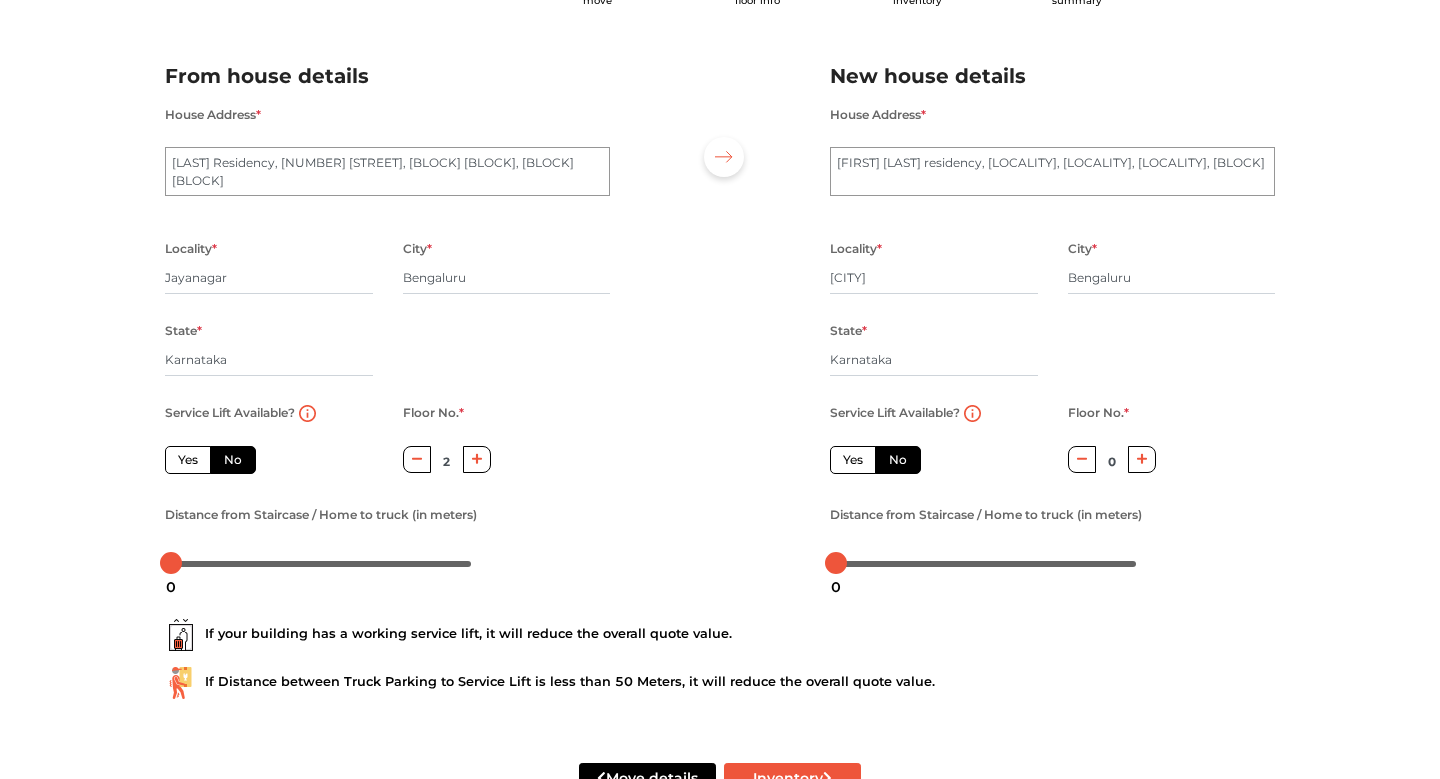 click on "Yes" at bounding box center (853, 460) 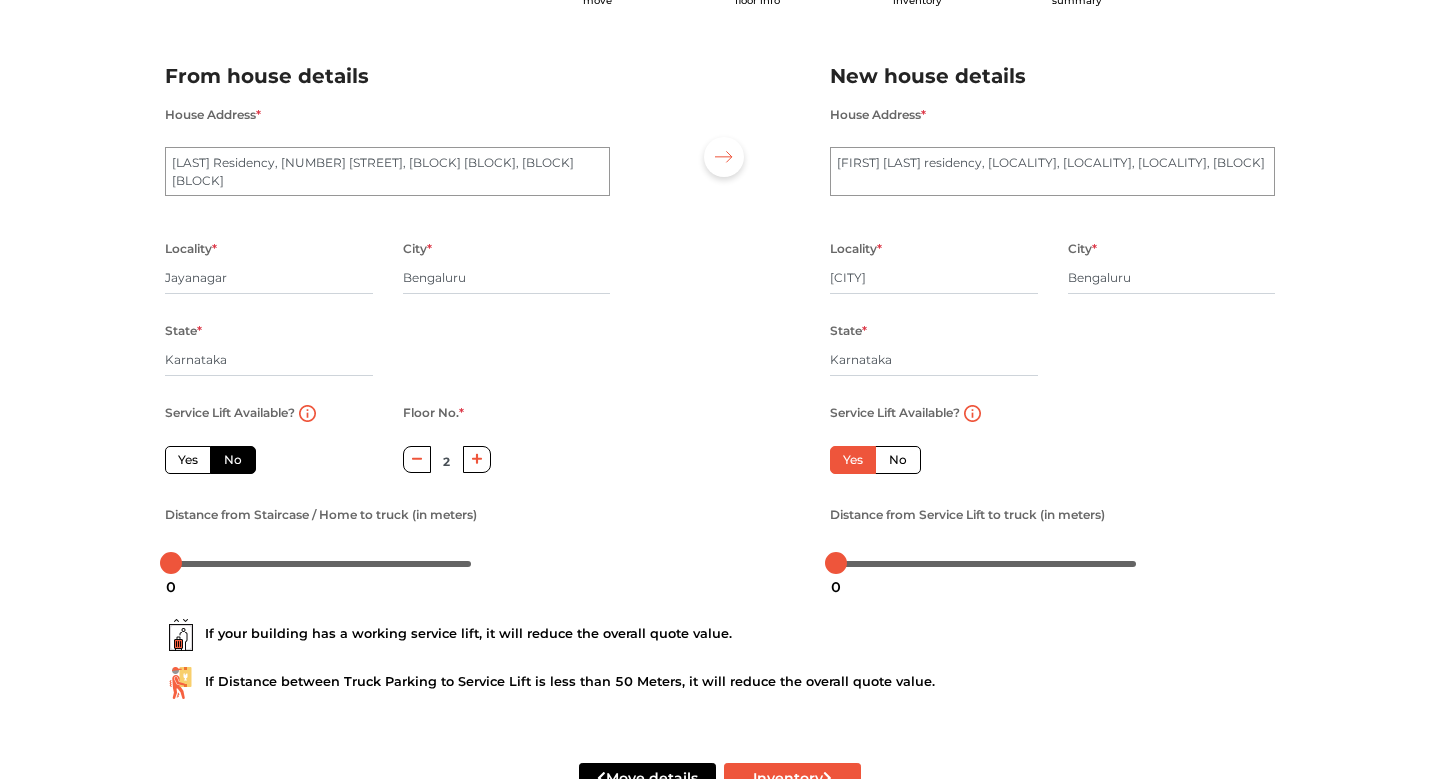 scroll, scrollTop: 170, scrollLeft: 0, axis: vertical 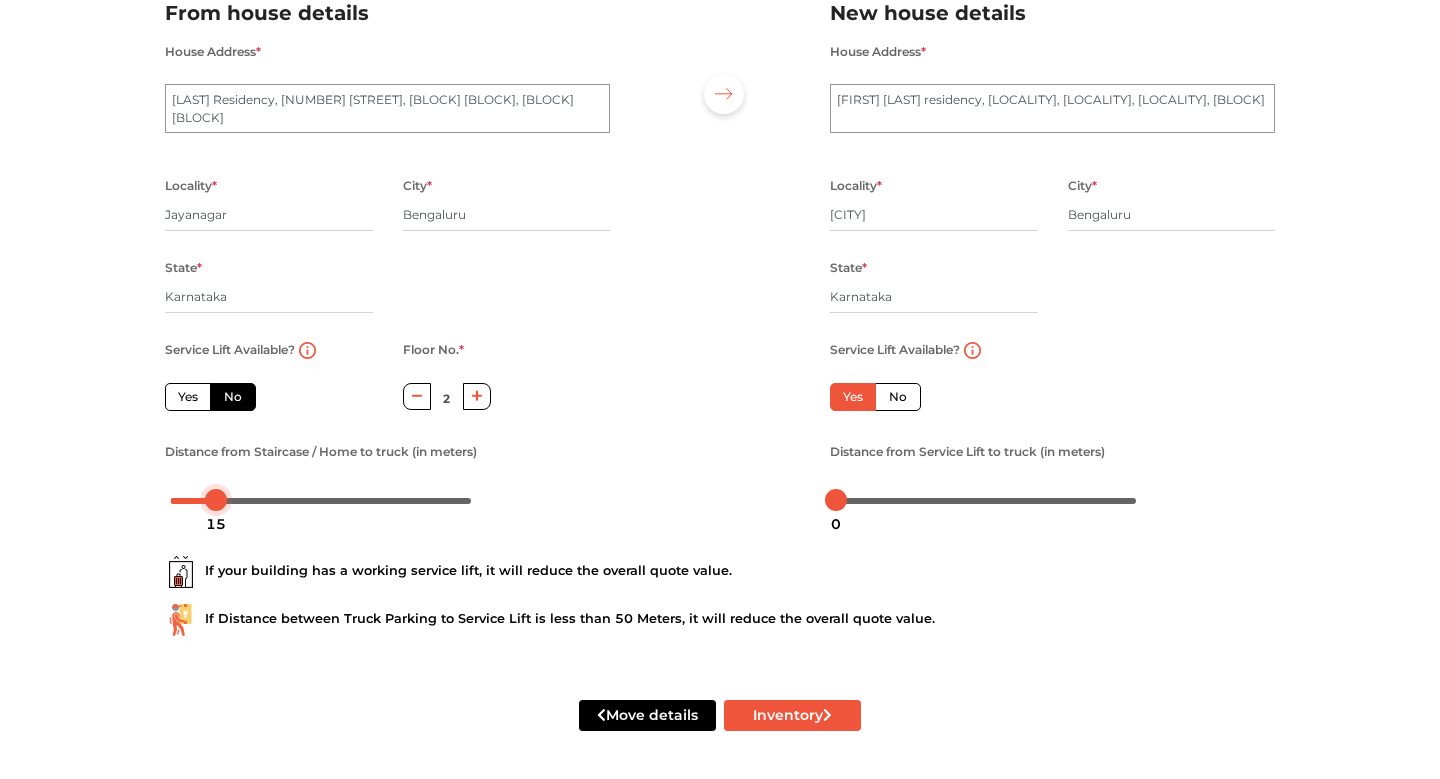 drag, startPoint x: 165, startPoint y: 501, endPoint x: 211, endPoint y: 505, distance: 46.173584 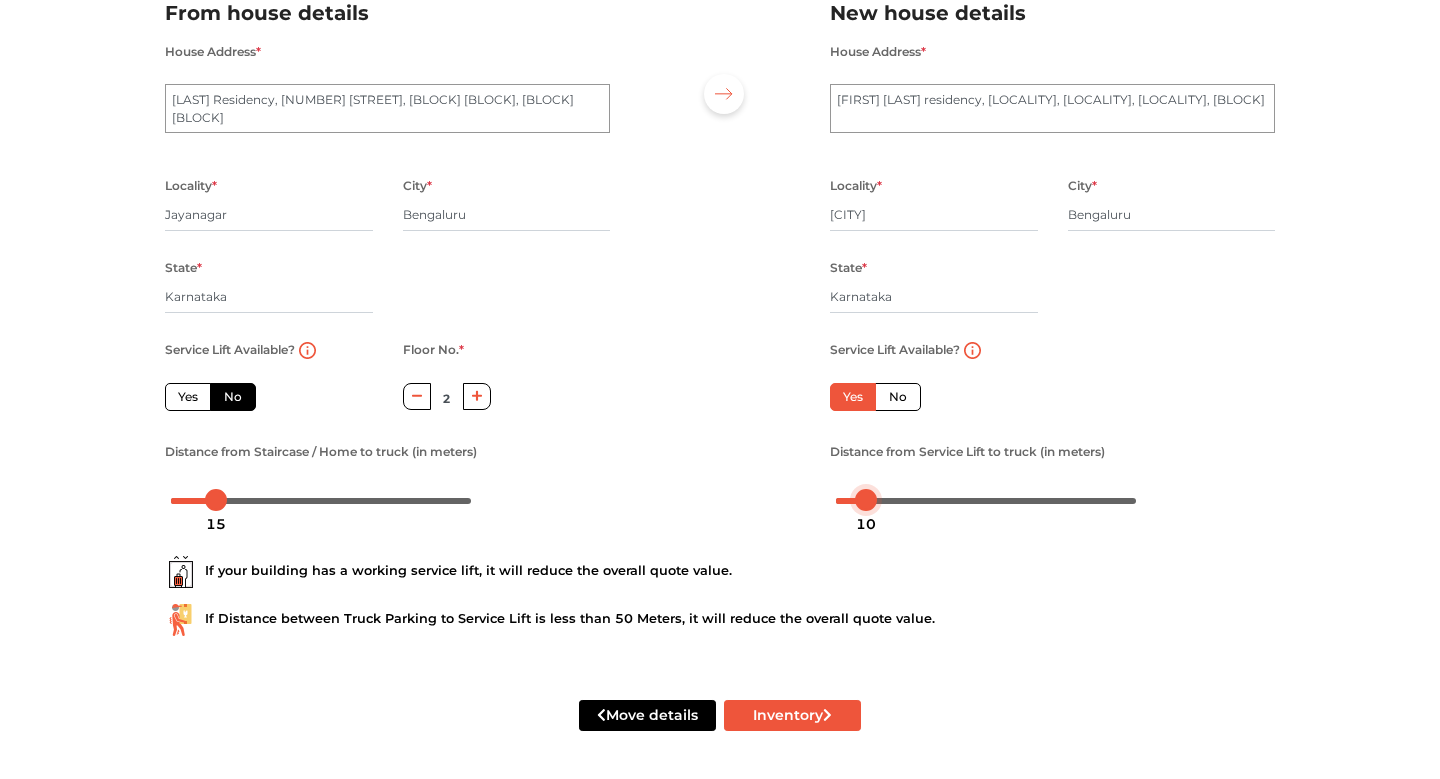 drag, startPoint x: 827, startPoint y: 501, endPoint x: 856, endPoint y: 501, distance: 29 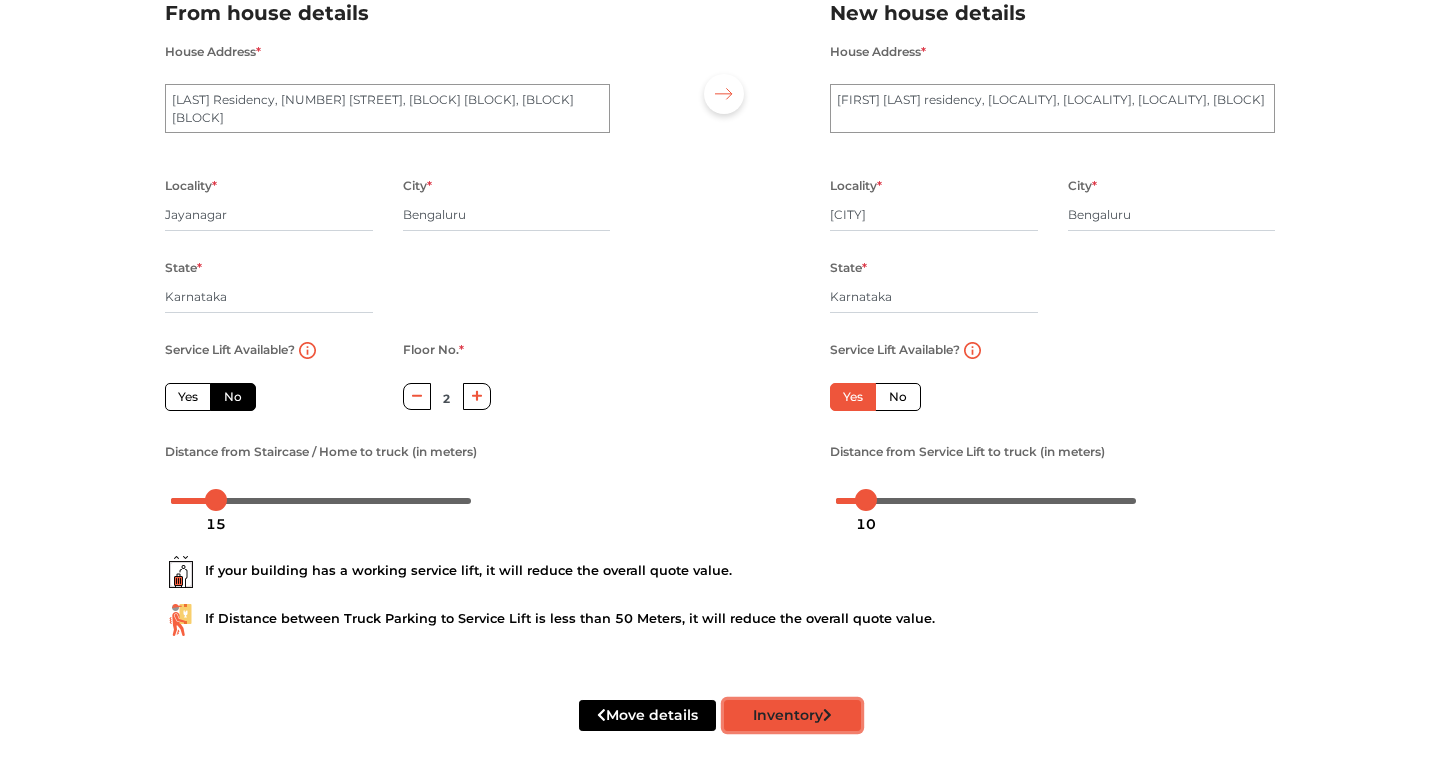 click on "Inventory" at bounding box center [792, 715] 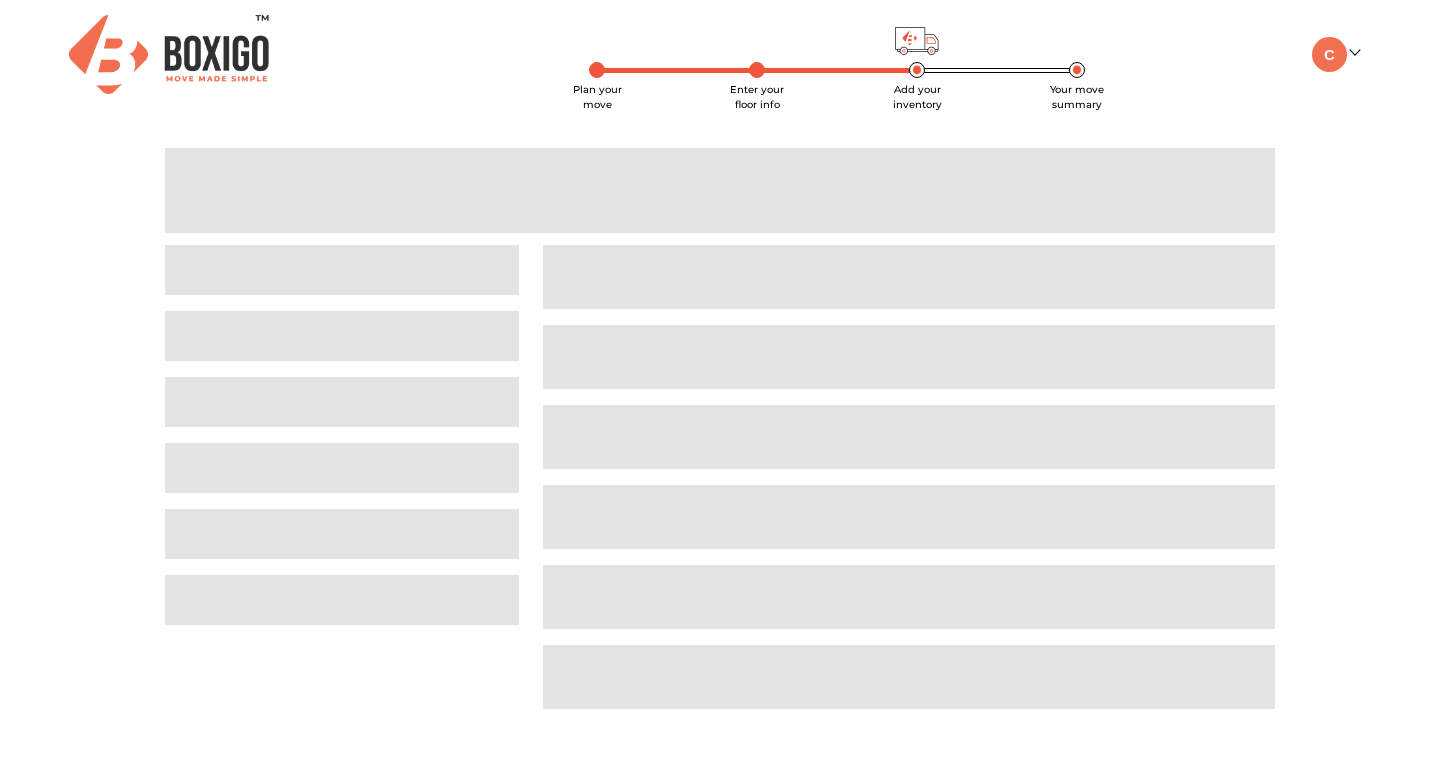 scroll, scrollTop: 0, scrollLeft: 0, axis: both 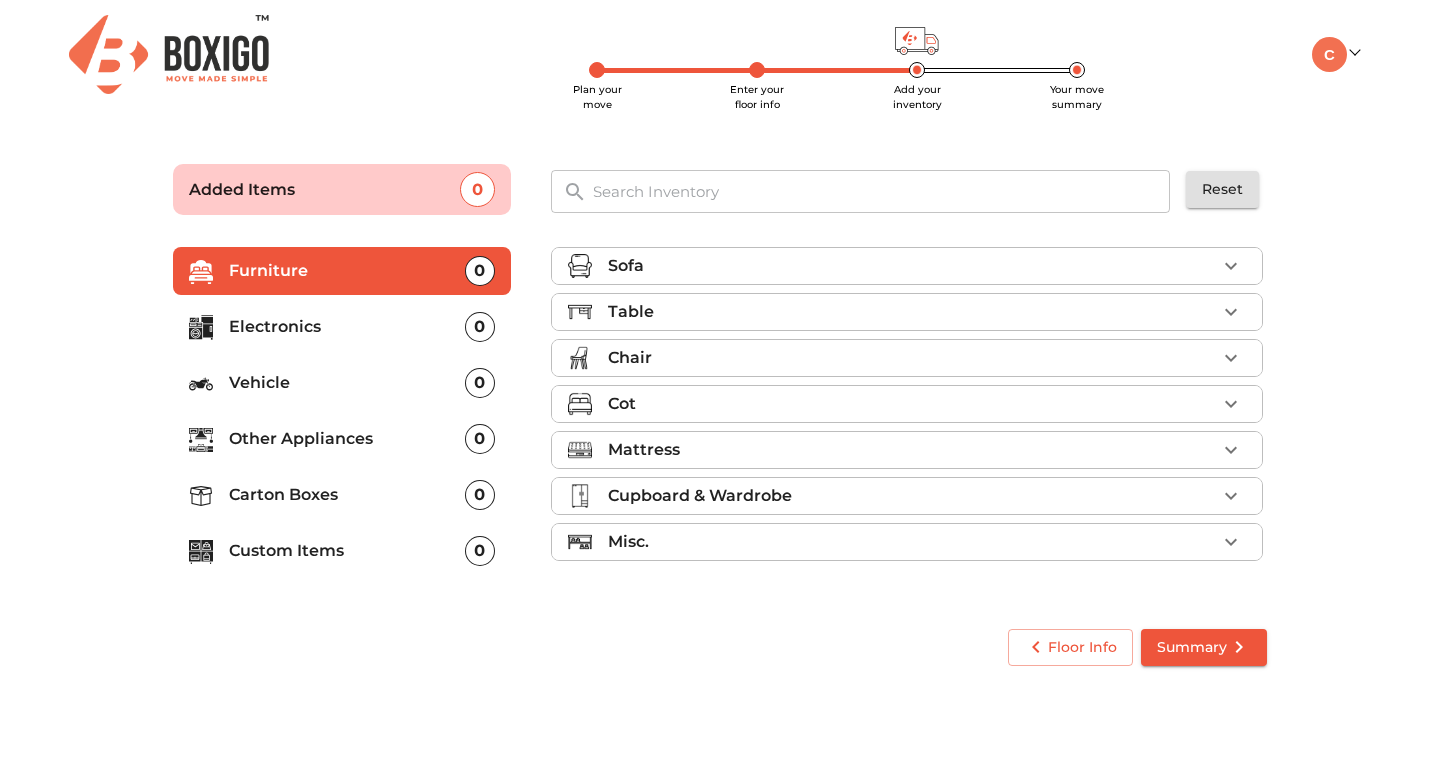 click on "Sofa" at bounding box center [912, 266] 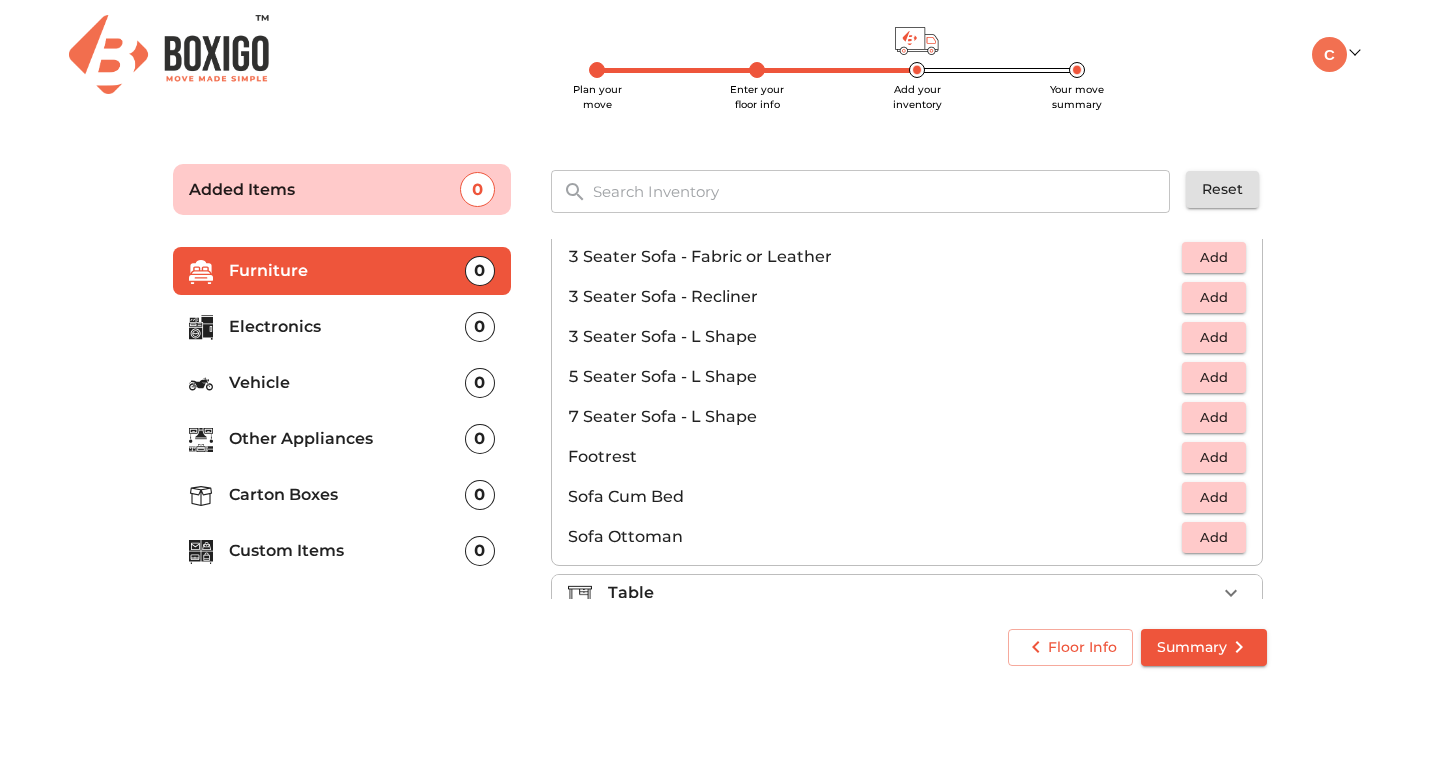 scroll, scrollTop: 303, scrollLeft: 0, axis: vertical 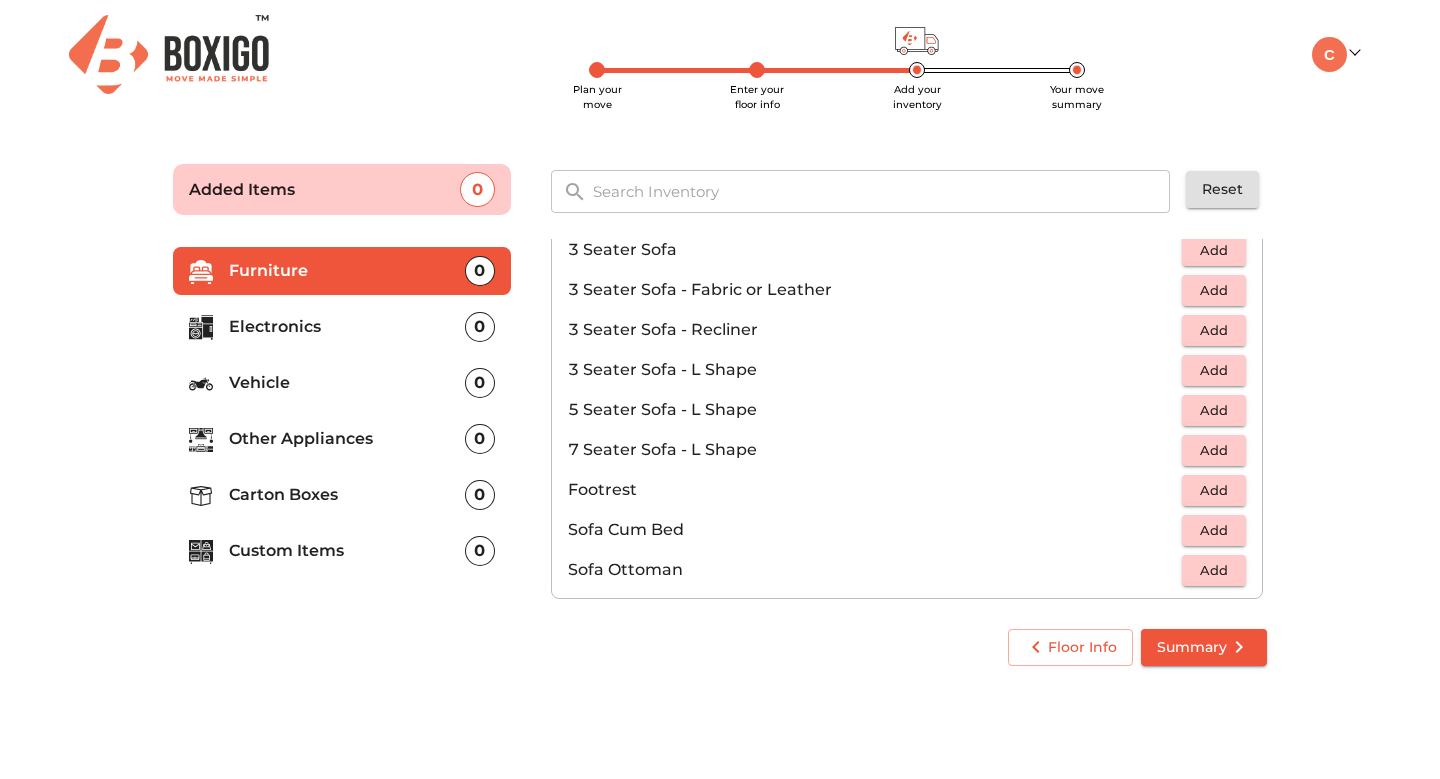click on "Add" at bounding box center [1214, 410] 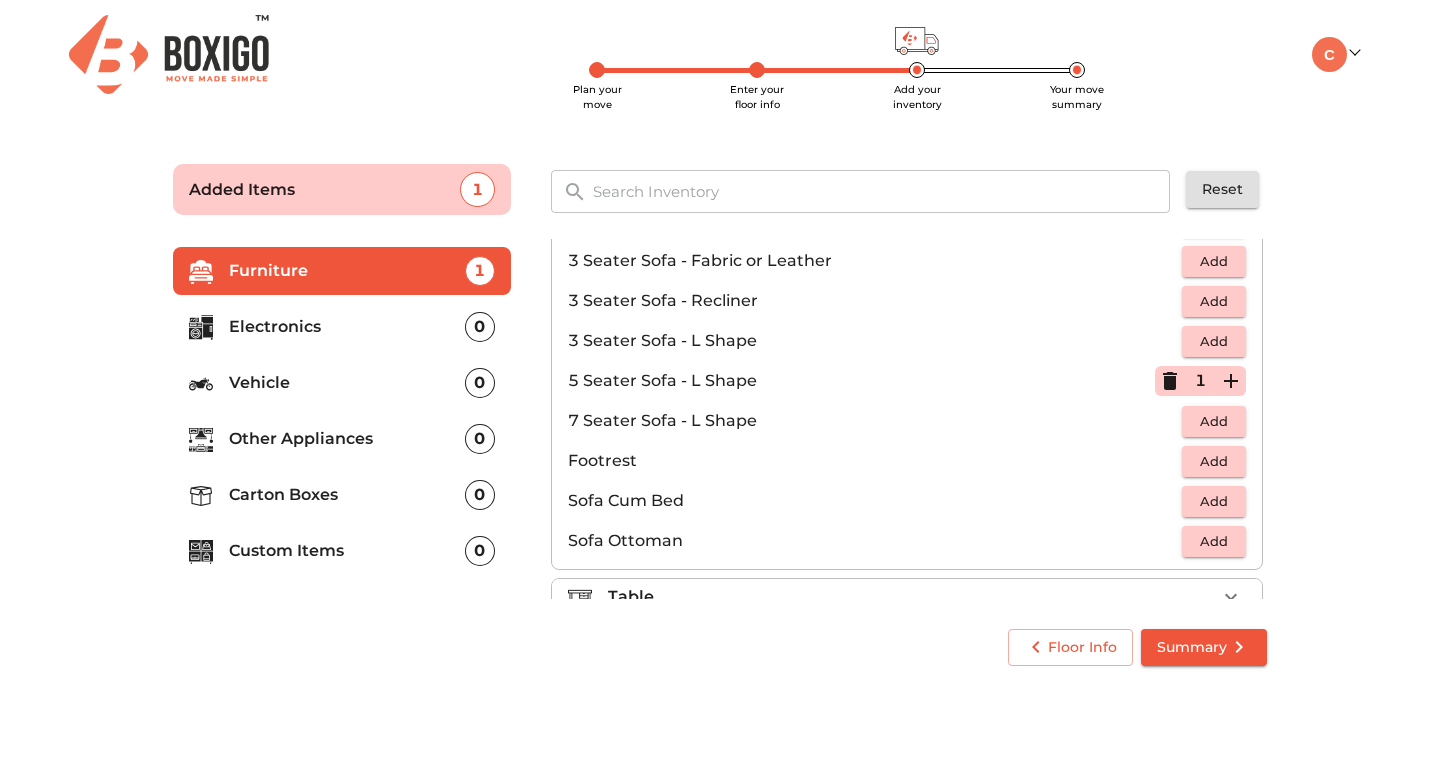 scroll, scrollTop: 595, scrollLeft: 0, axis: vertical 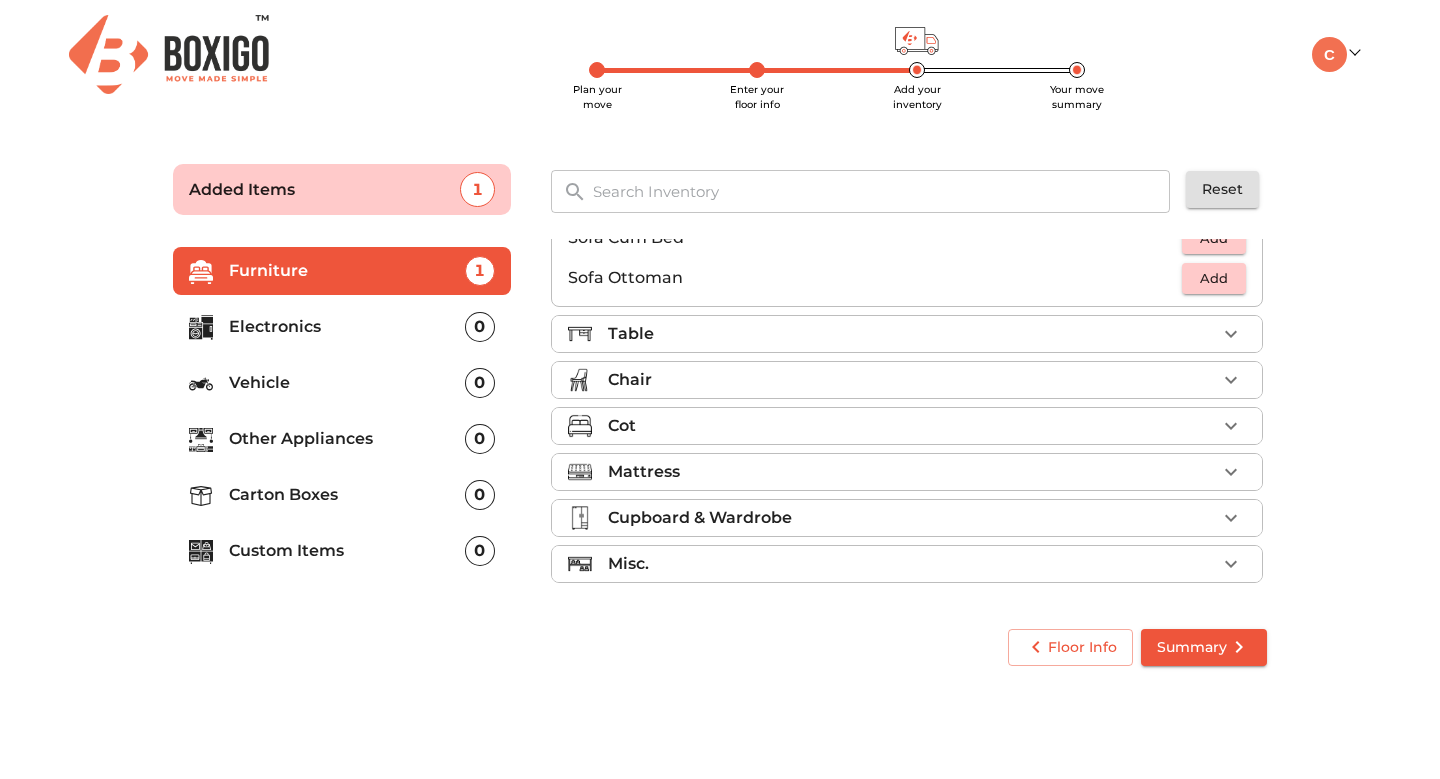 click on "Table" at bounding box center (912, 334) 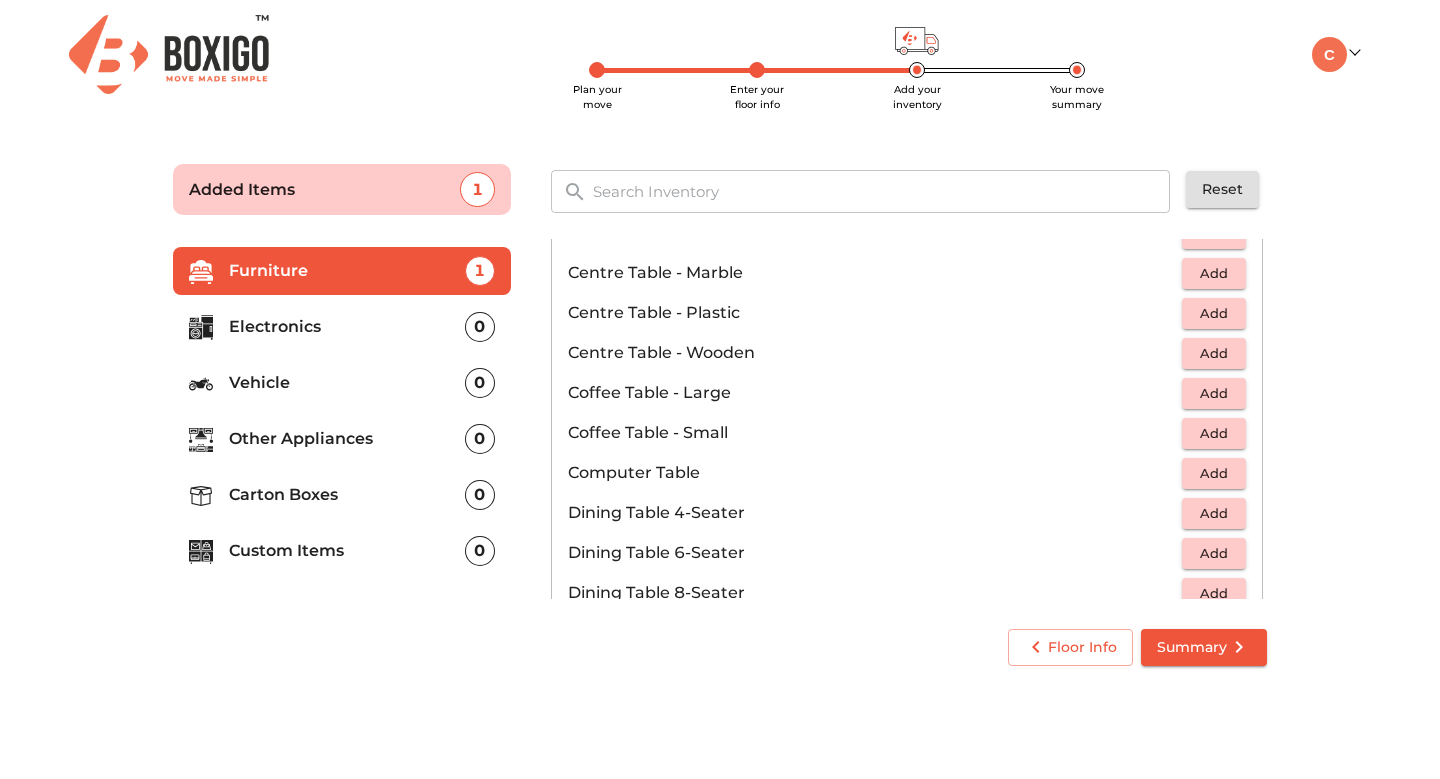 scroll, scrollTop: 147, scrollLeft: 0, axis: vertical 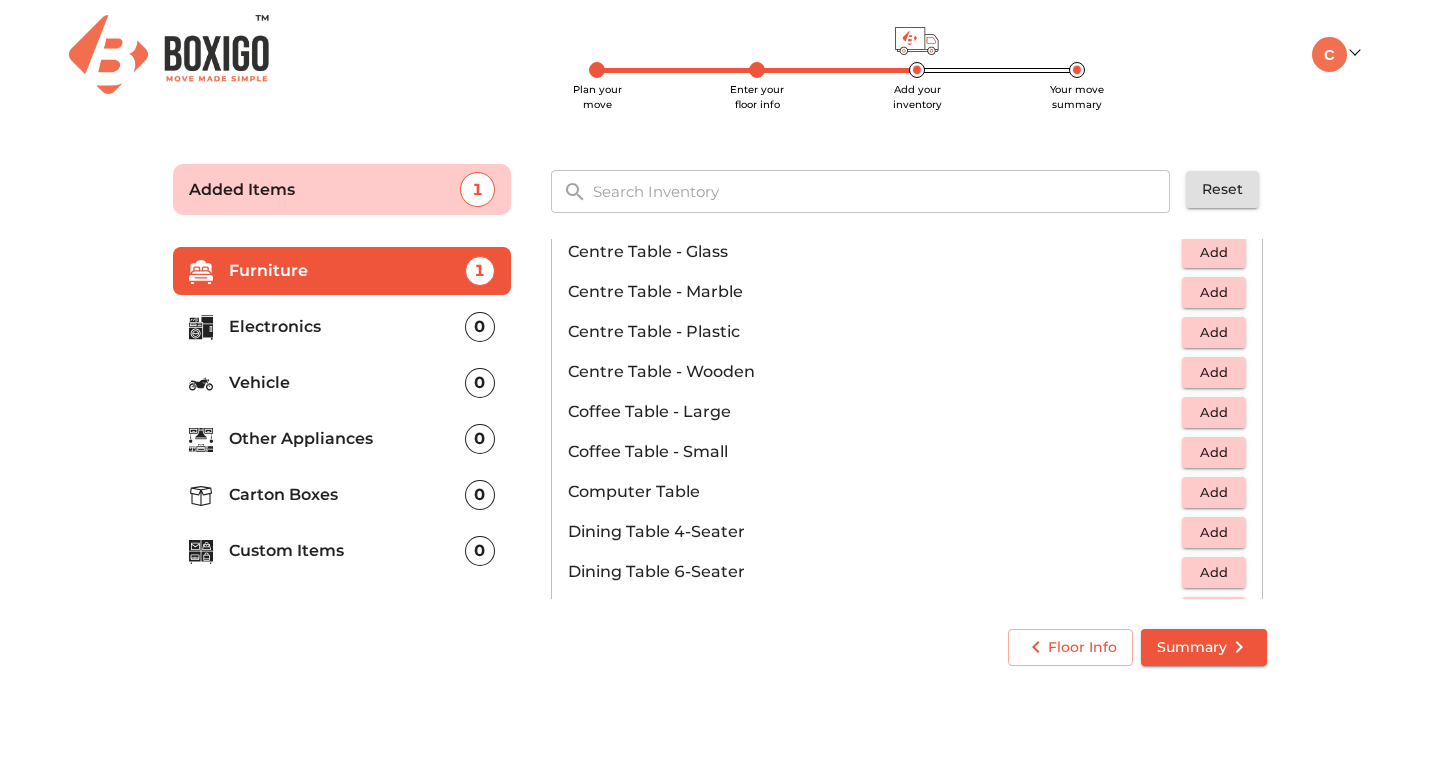click on "Add" at bounding box center (1214, 492) 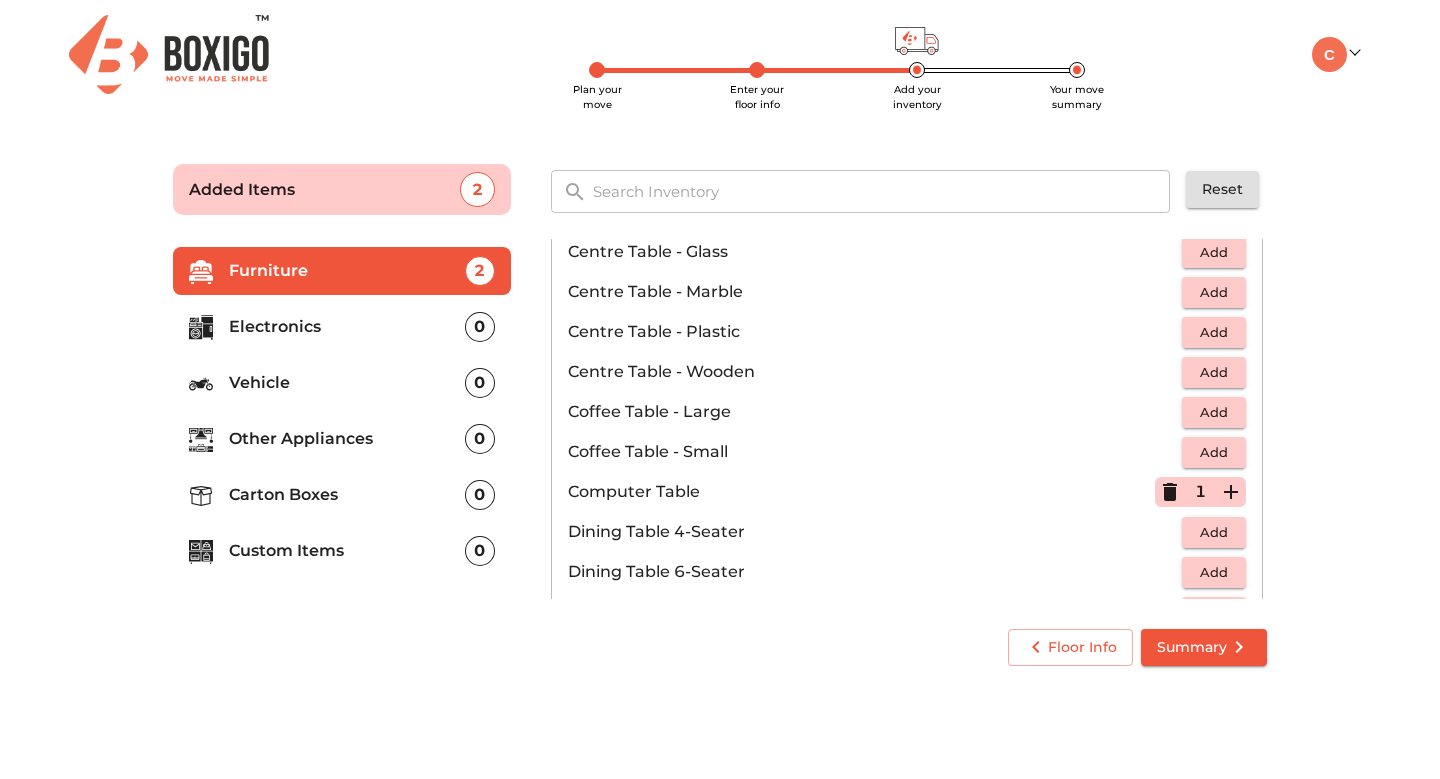 click 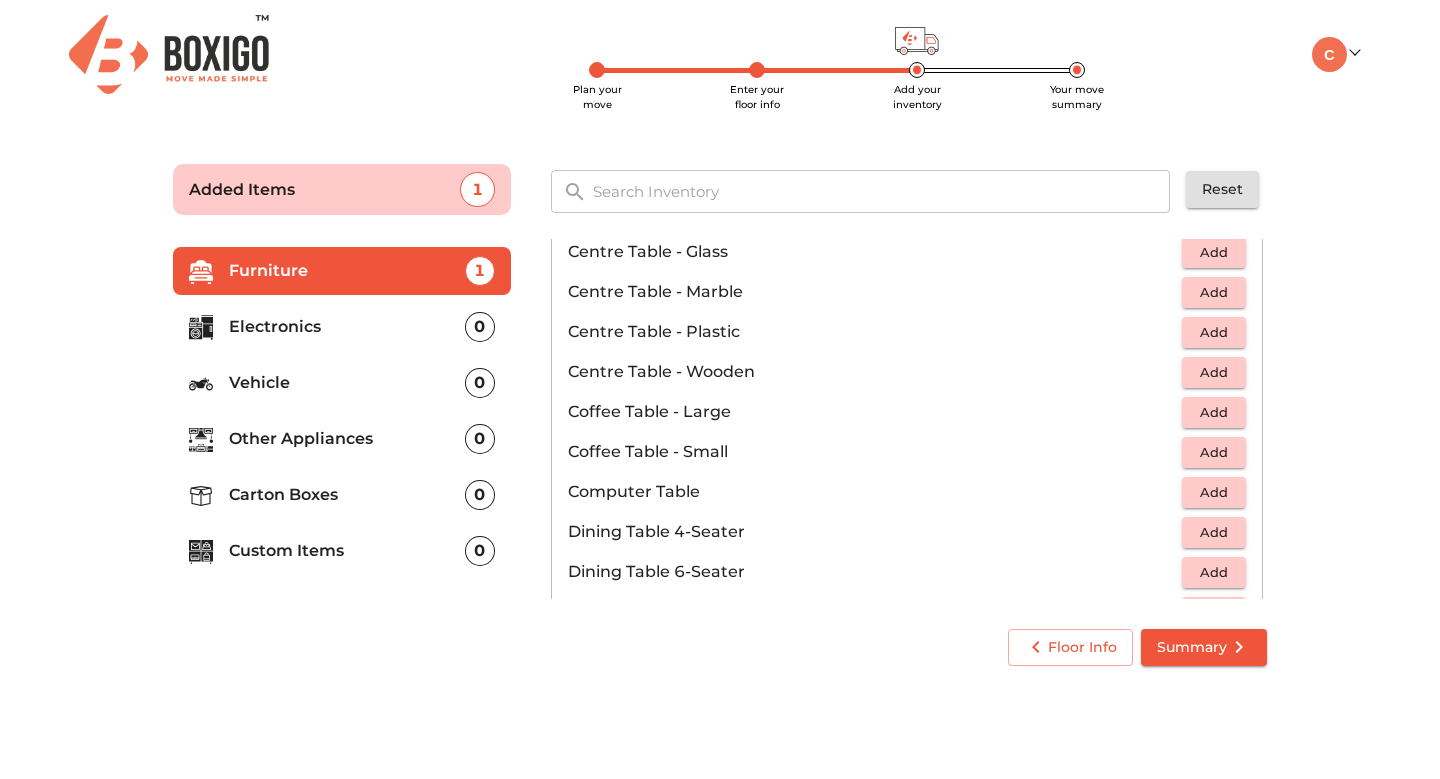 click on "Add" at bounding box center (1214, 452) 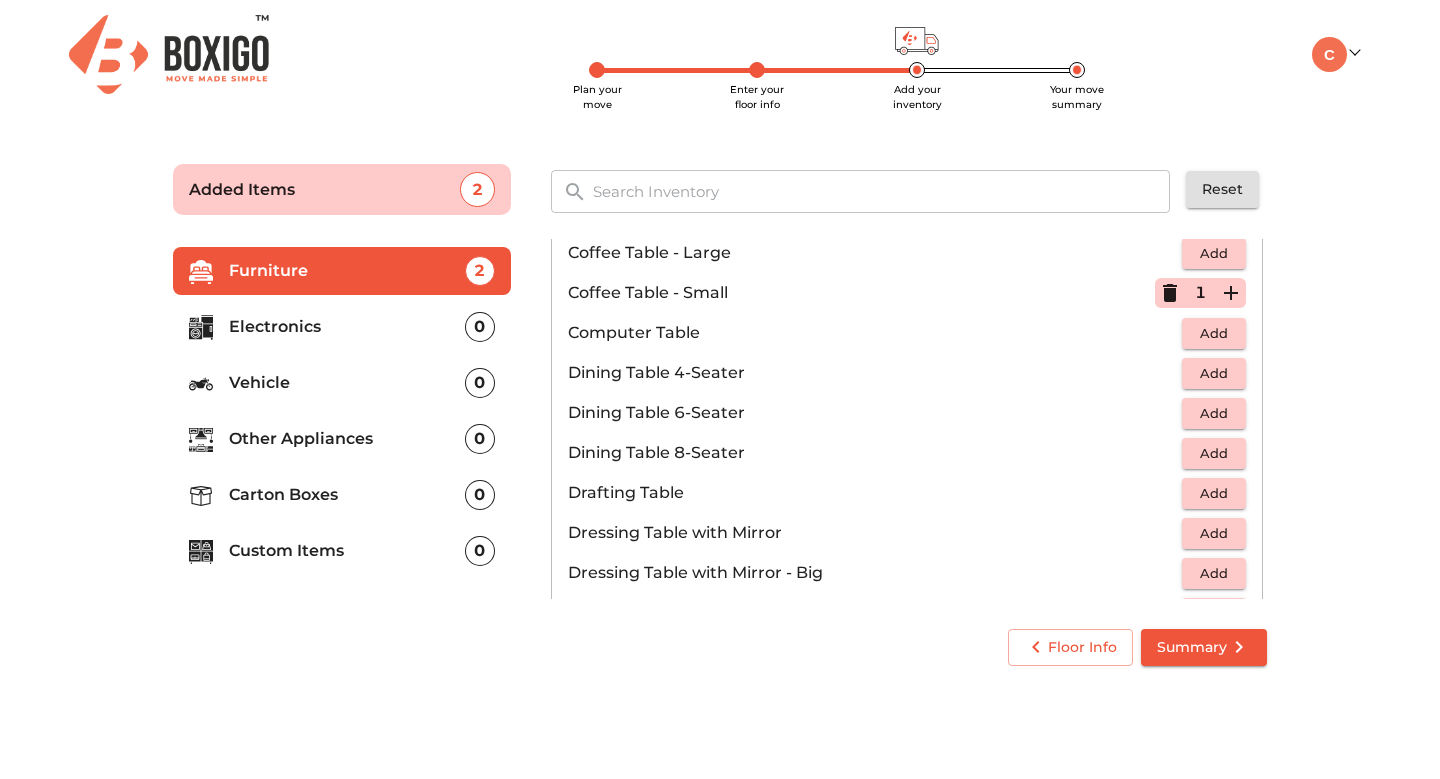 scroll, scrollTop: 331, scrollLeft: 0, axis: vertical 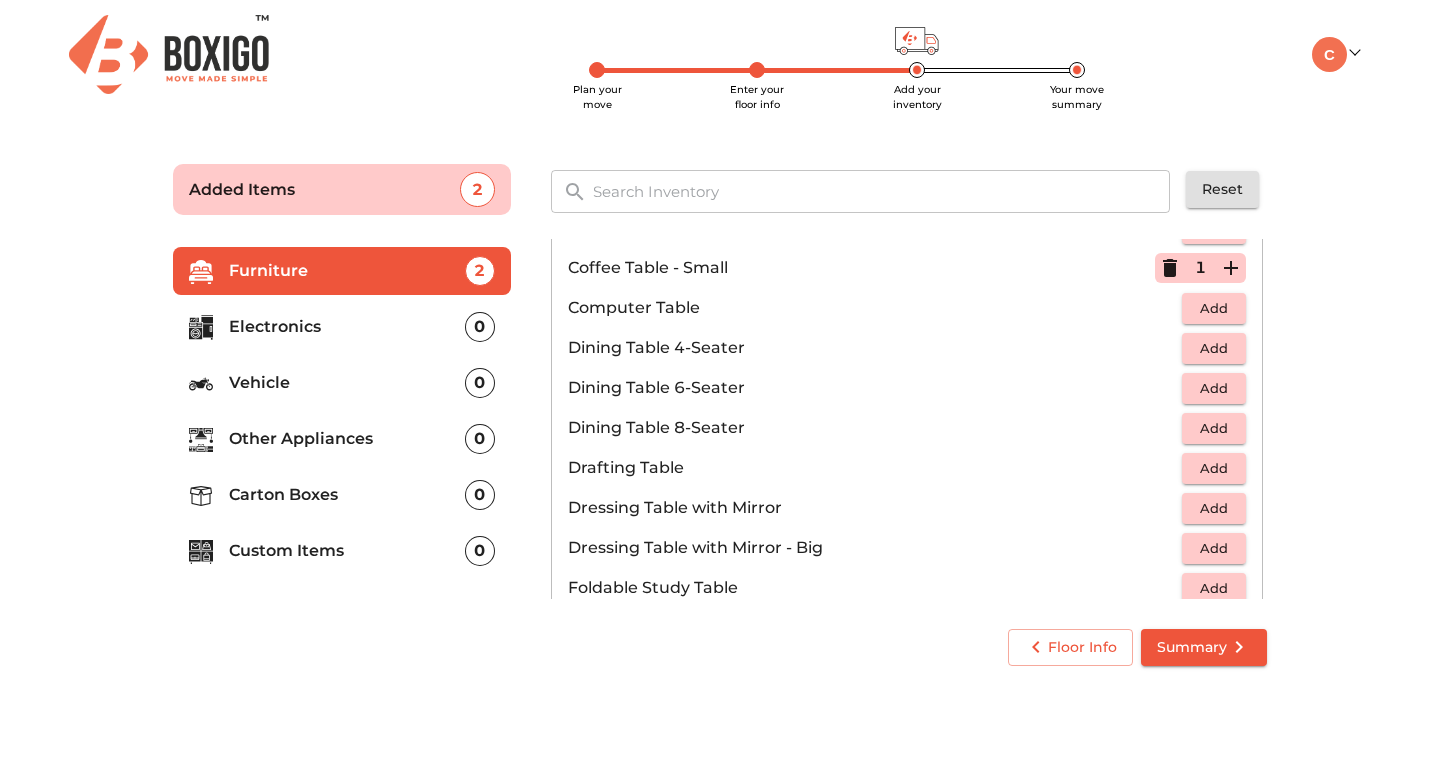 click on "Add" at bounding box center (1214, 348) 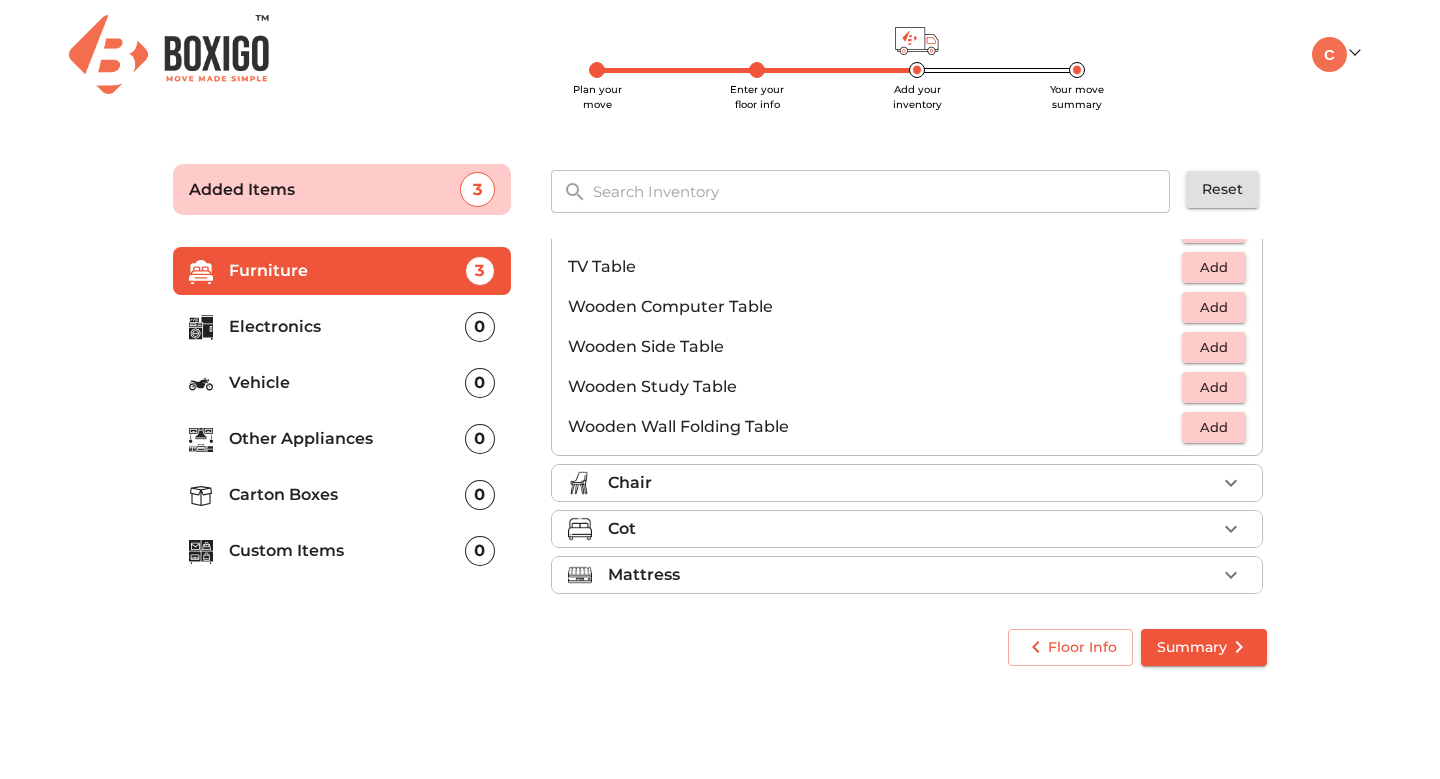 scroll, scrollTop: 1336, scrollLeft: 0, axis: vertical 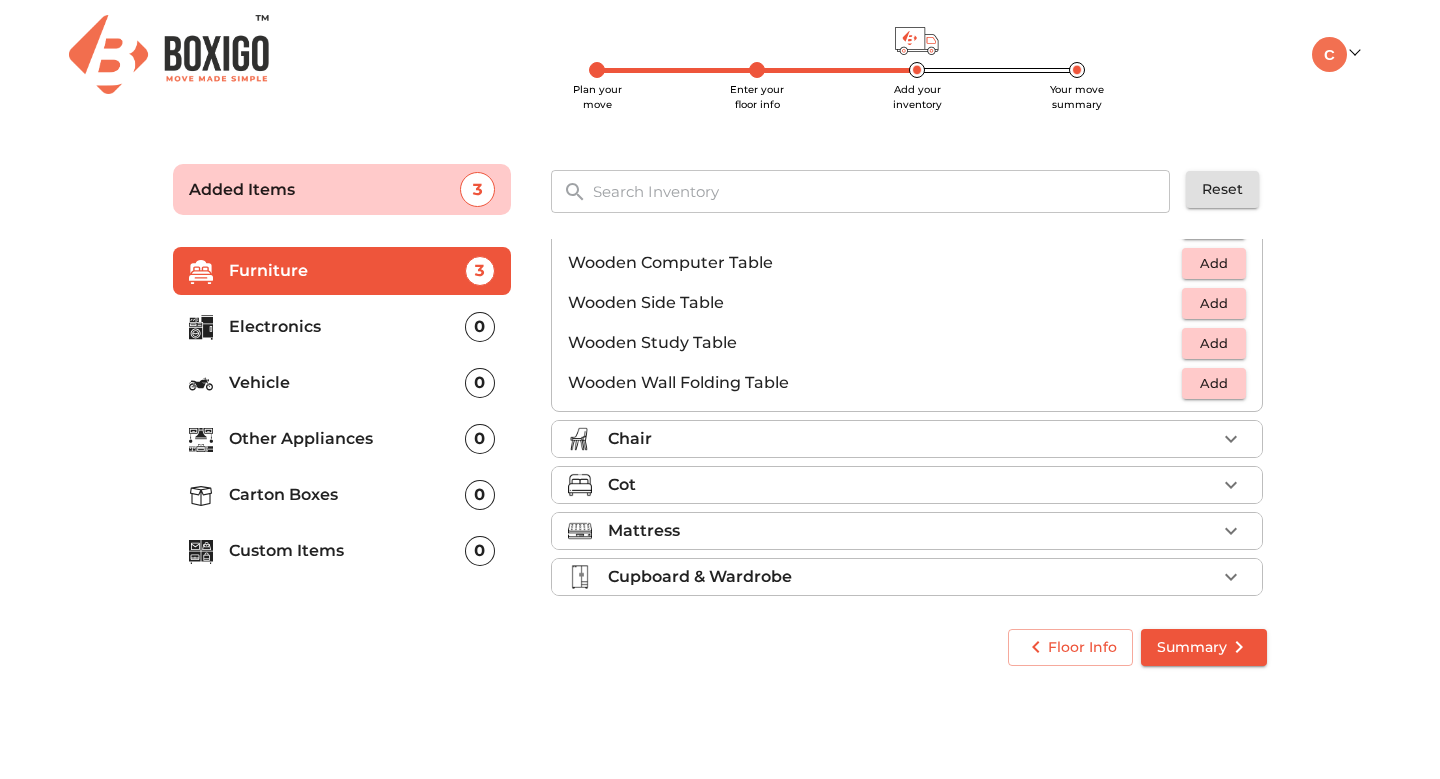 click on "Chair" at bounding box center [912, 439] 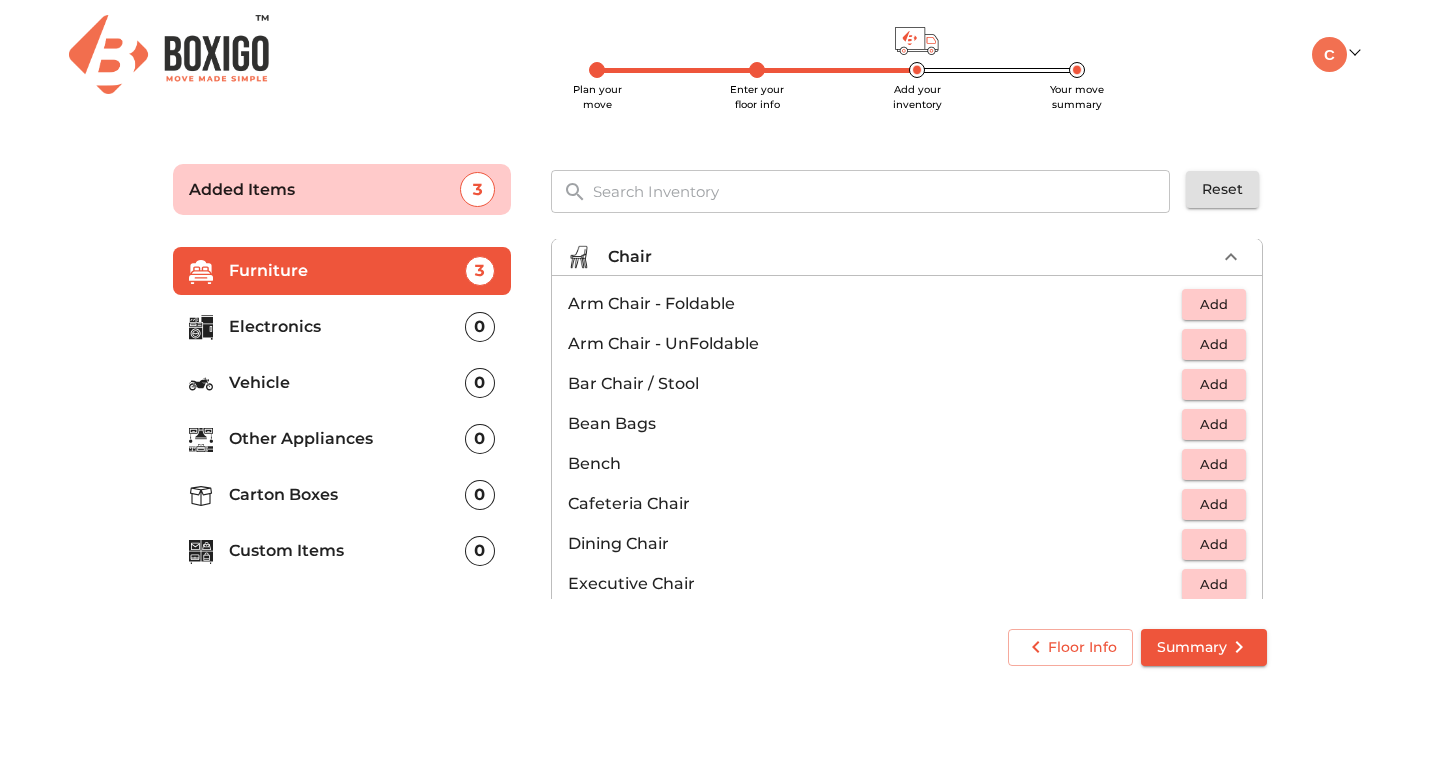 scroll, scrollTop: 109, scrollLeft: 0, axis: vertical 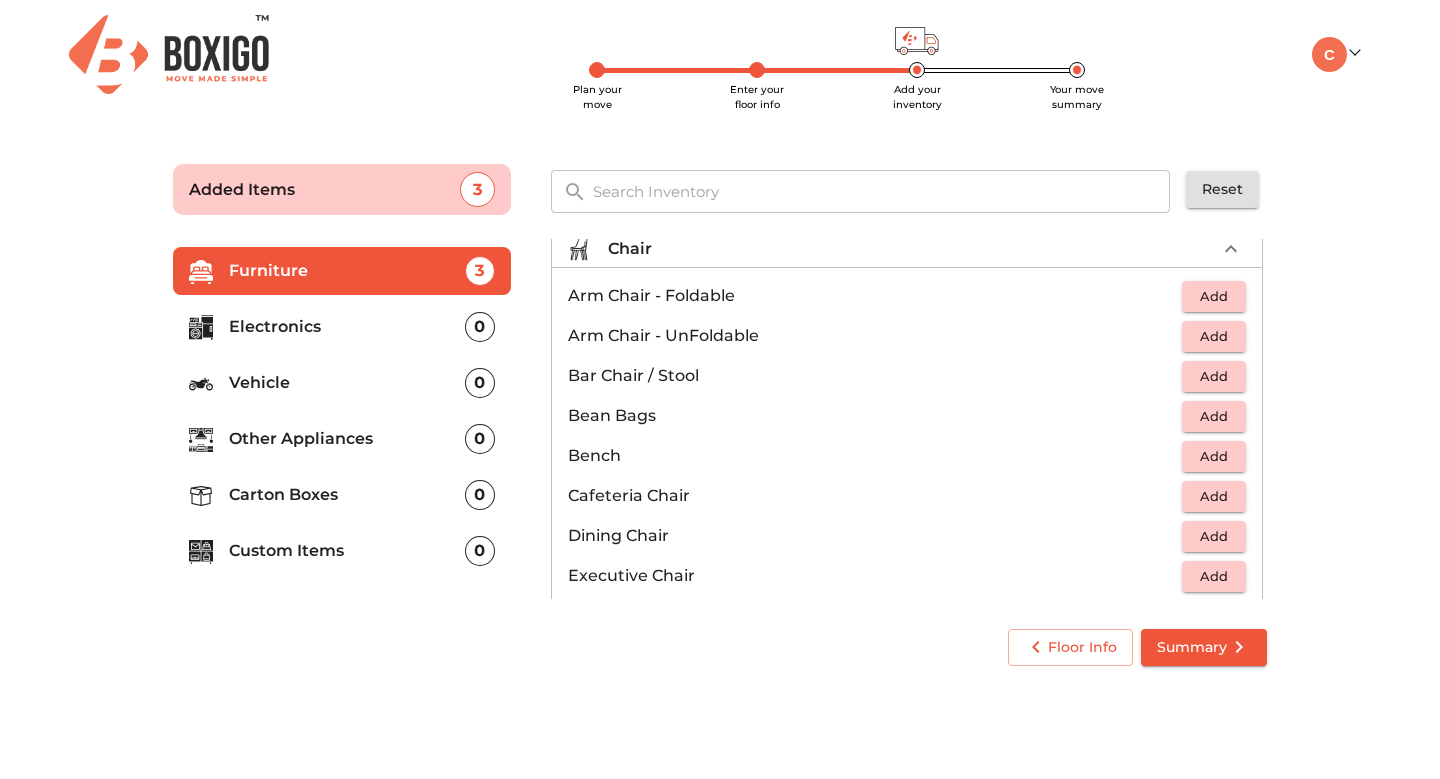 click on "Add" at bounding box center (1214, 536) 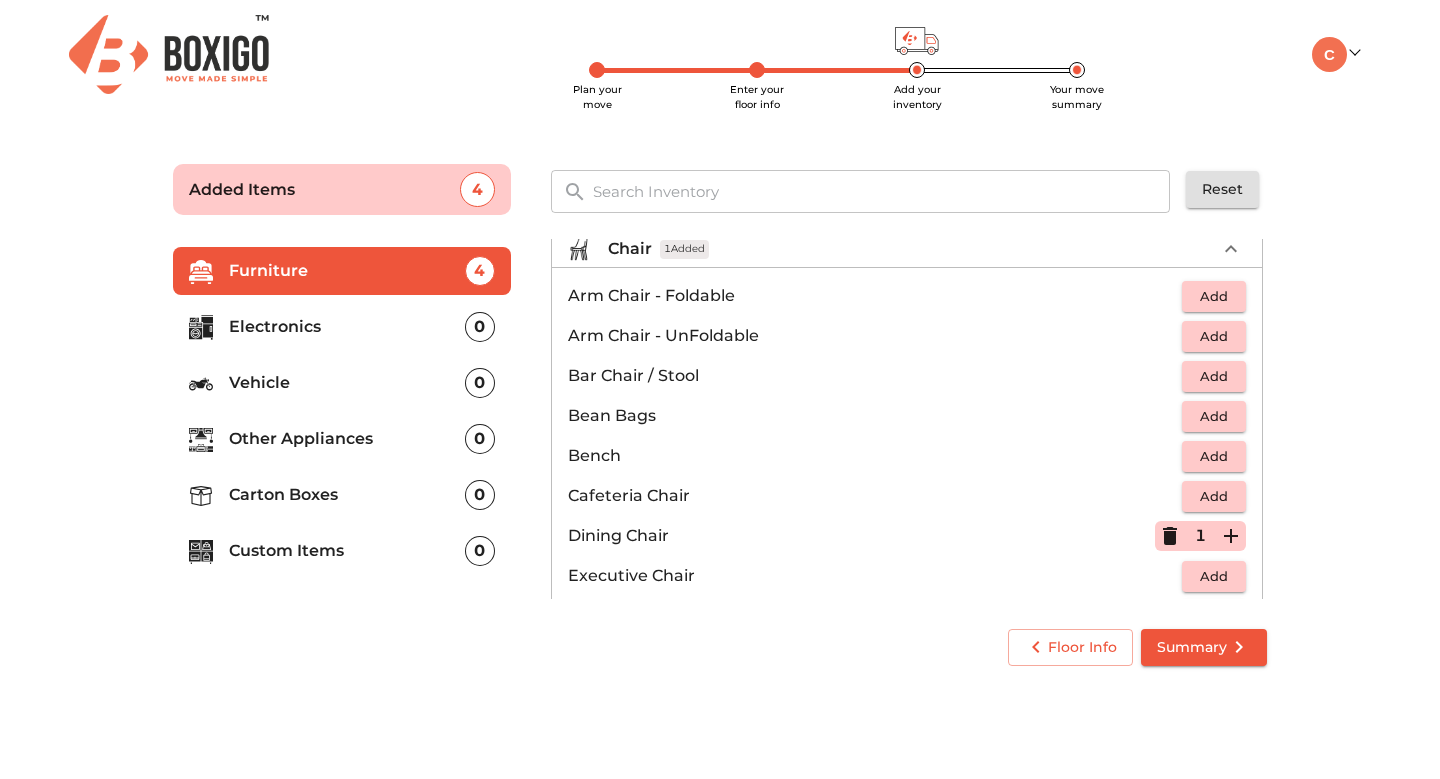 click 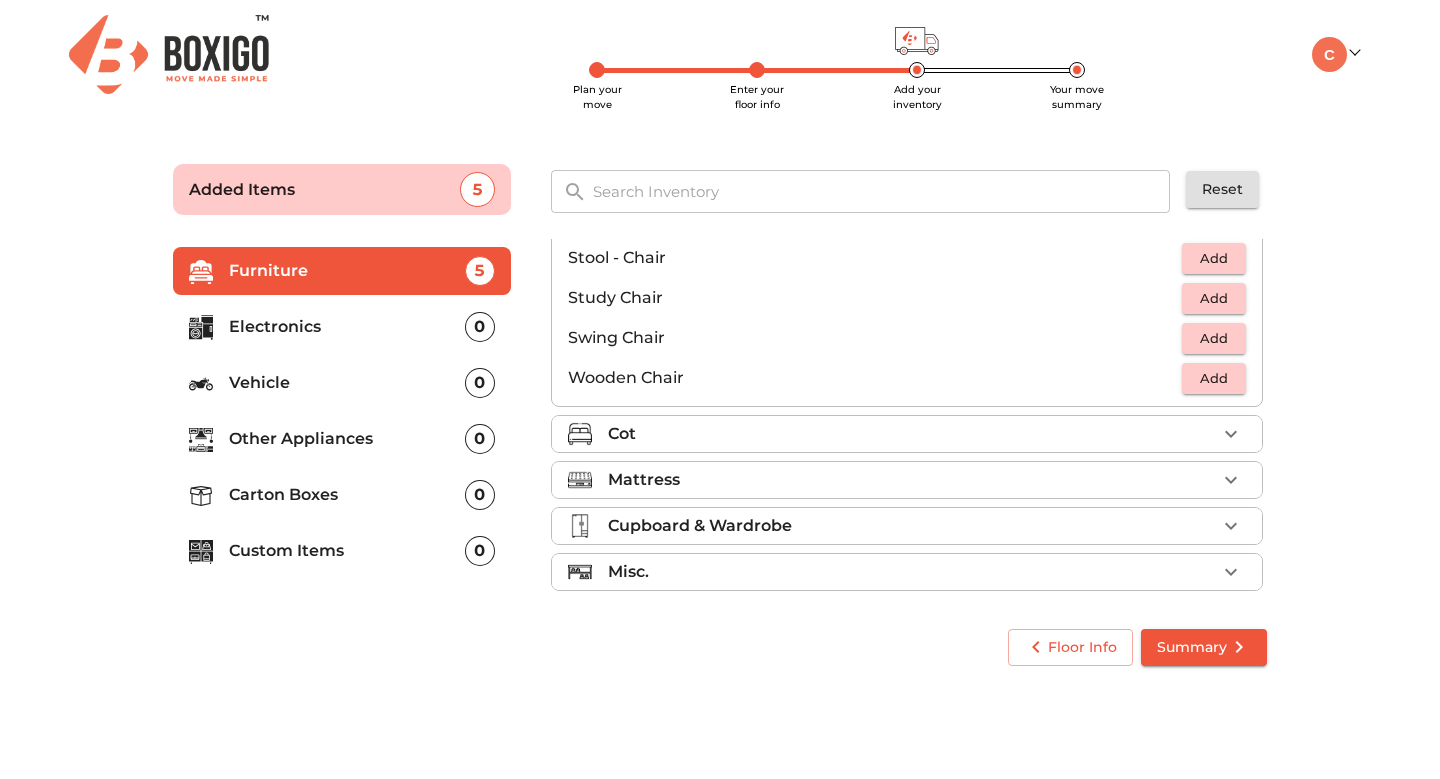 click on "Cot" at bounding box center (912, 434) 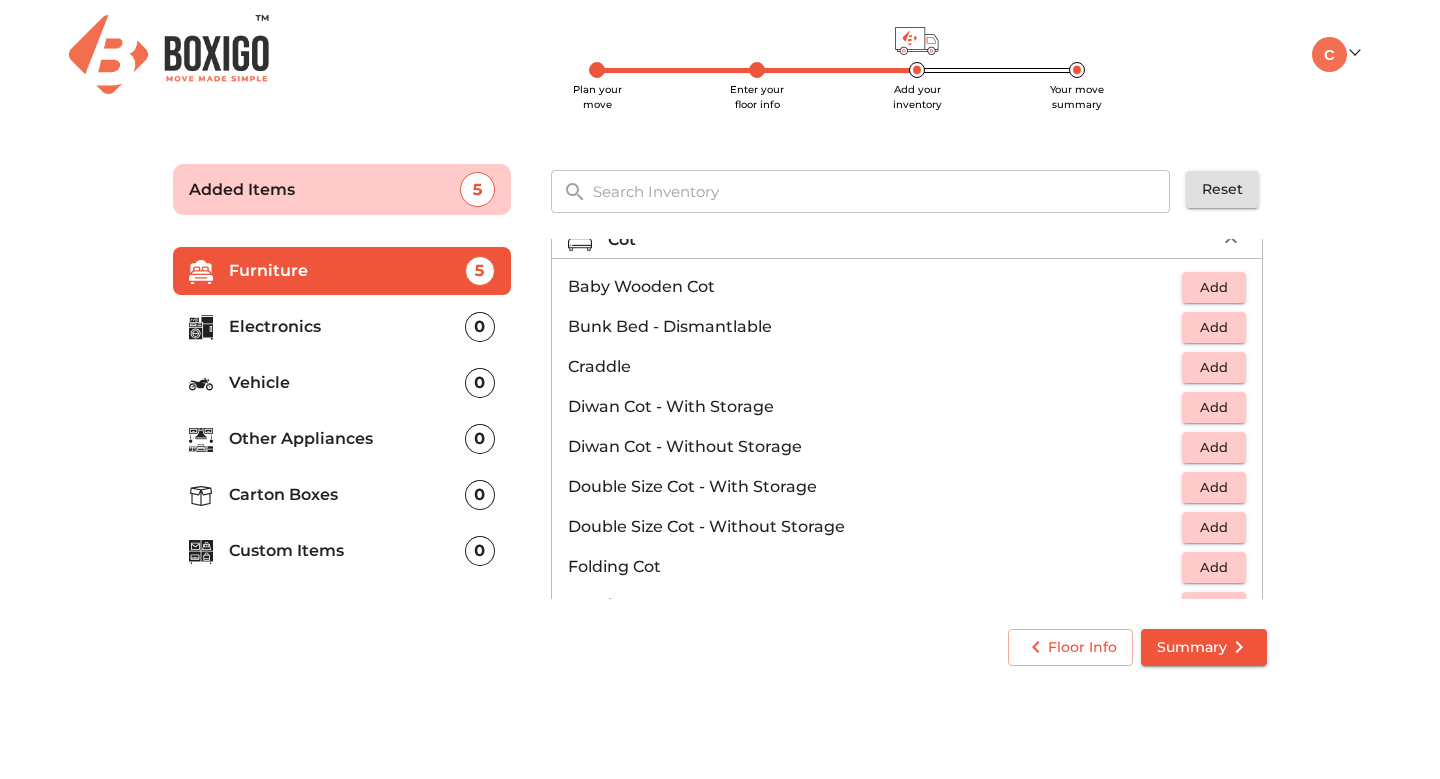 scroll, scrollTop: 165, scrollLeft: 0, axis: vertical 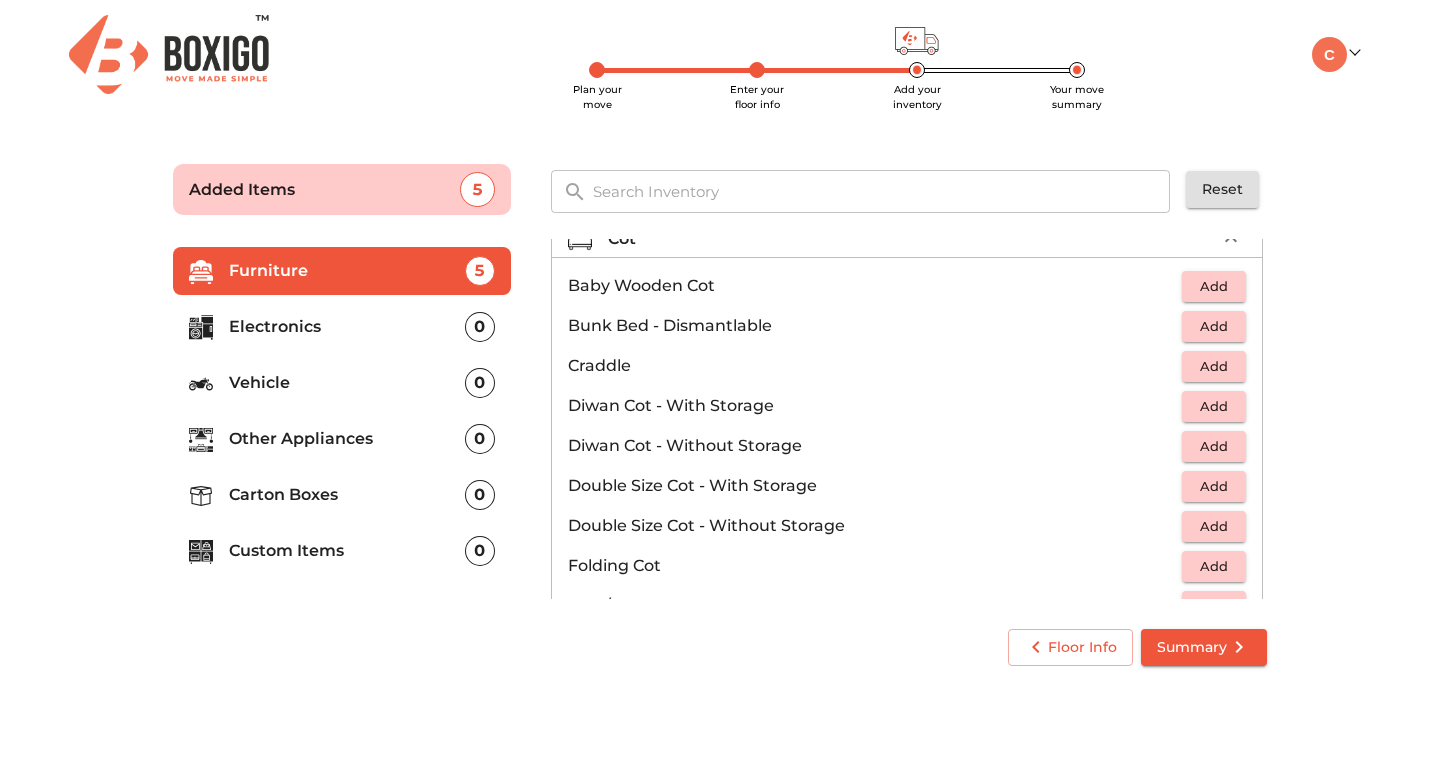 click on "Add" at bounding box center [1214, 526] 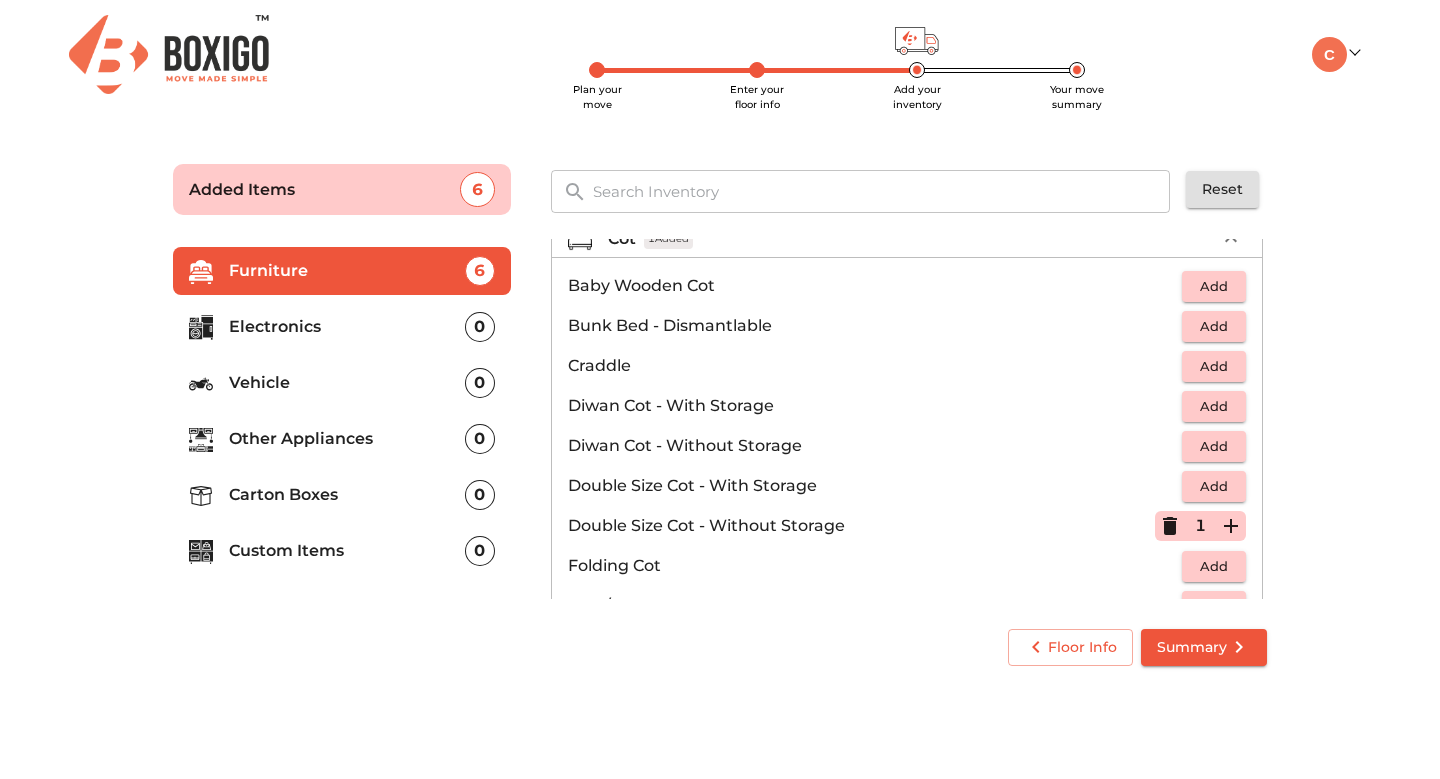 click 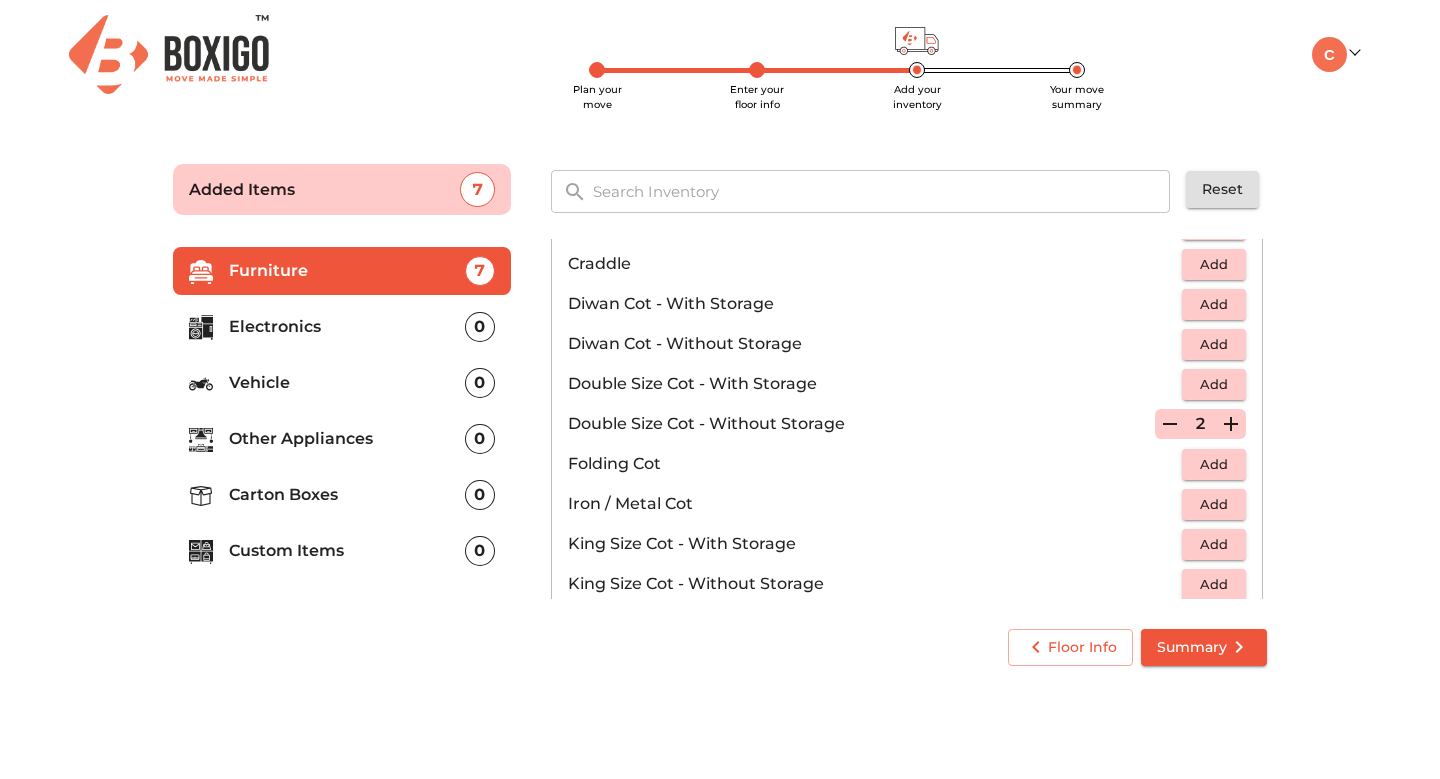 scroll, scrollTop: 260, scrollLeft: 0, axis: vertical 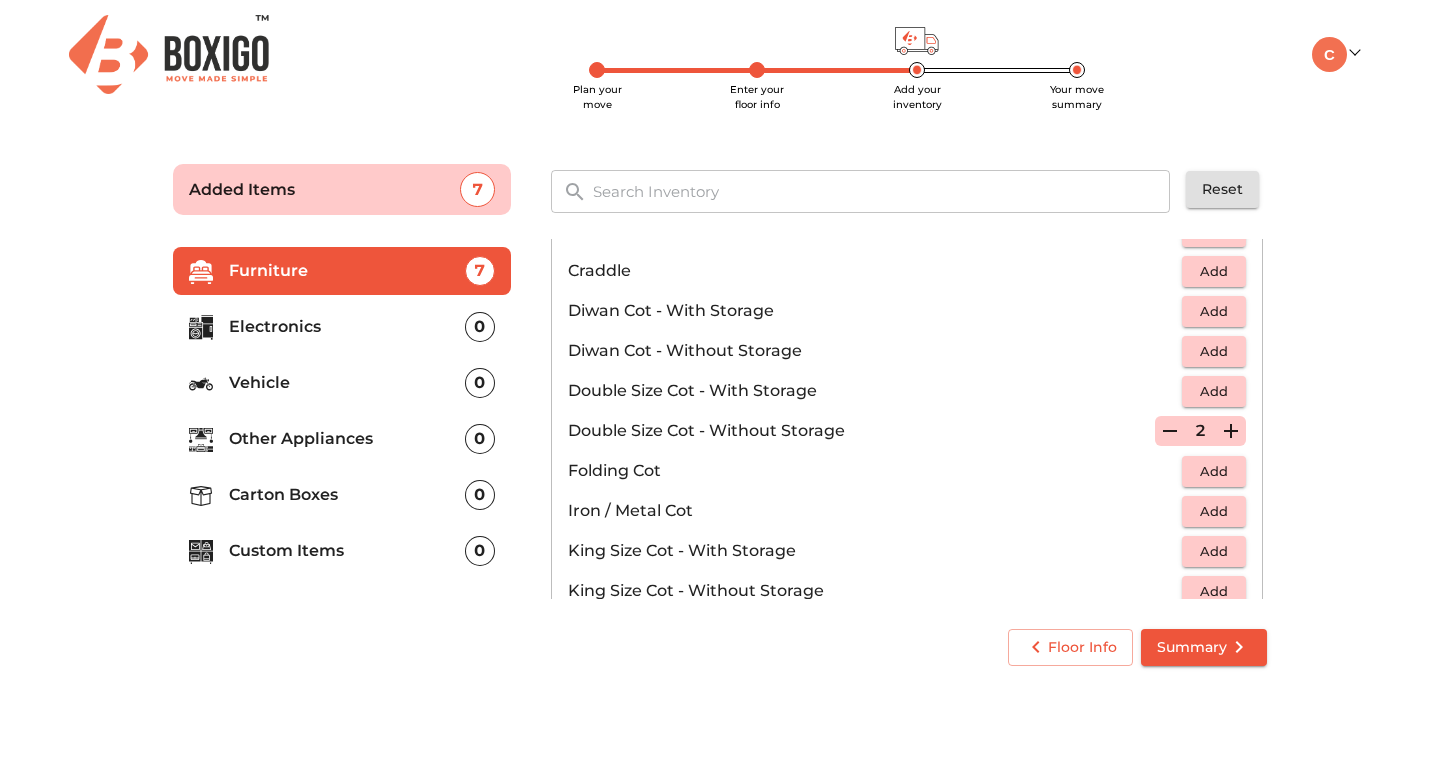click 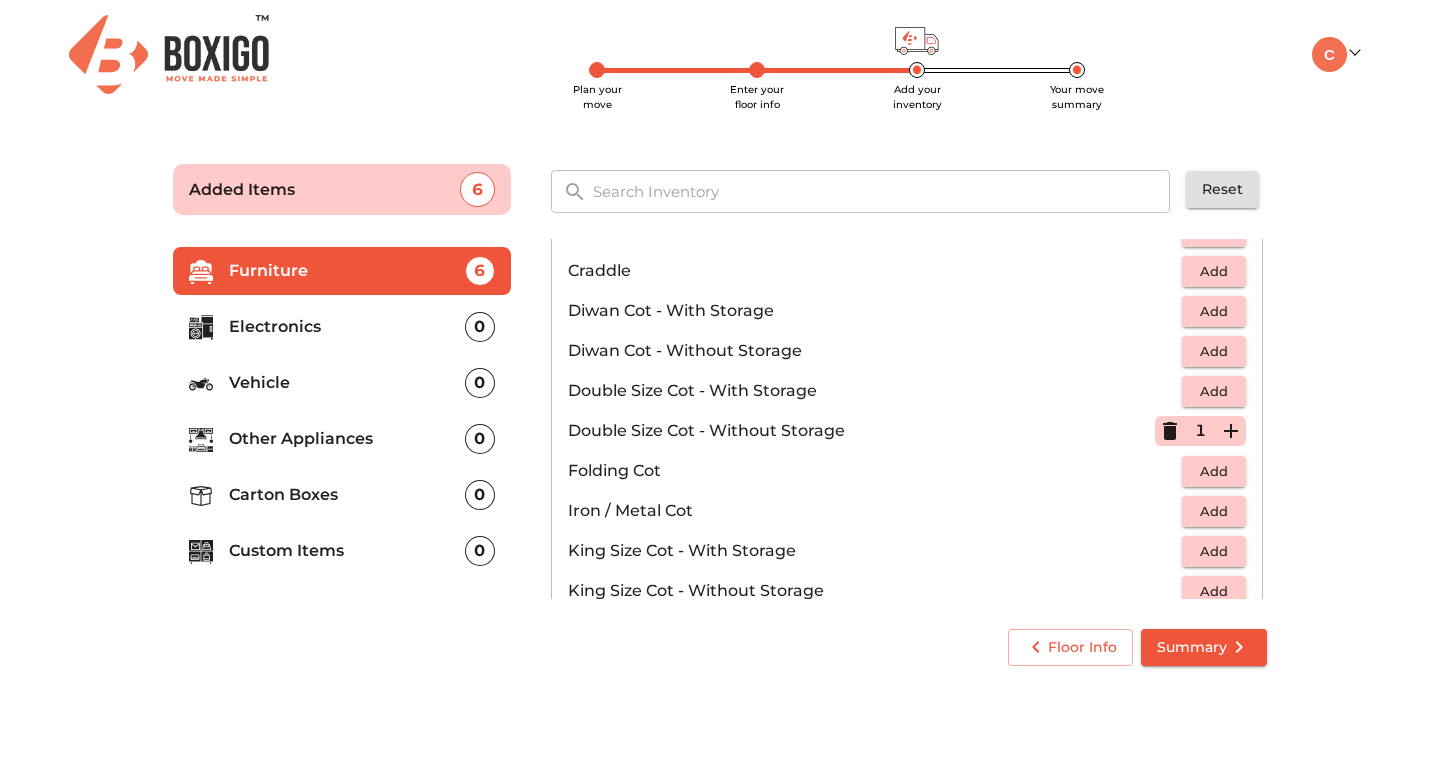 click 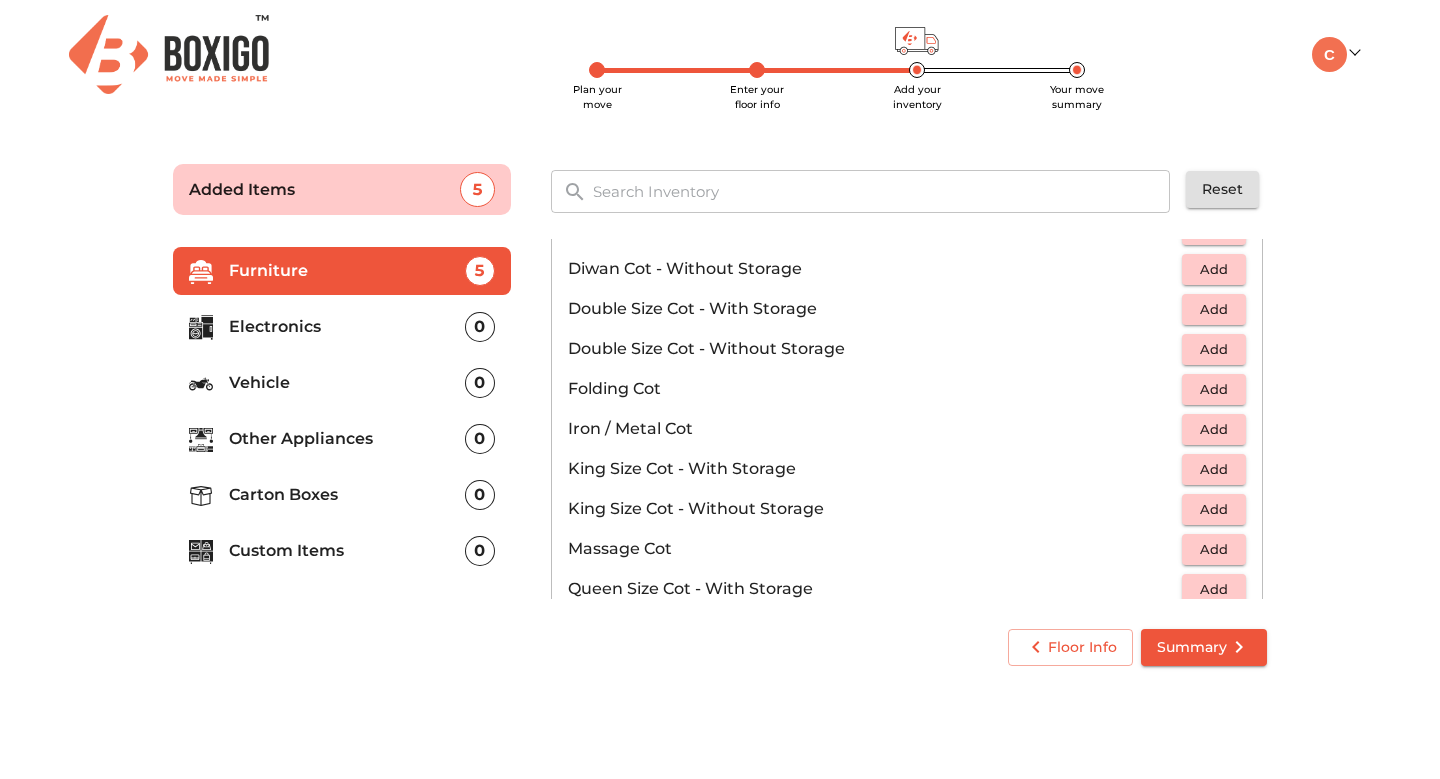 scroll, scrollTop: 459, scrollLeft: 0, axis: vertical 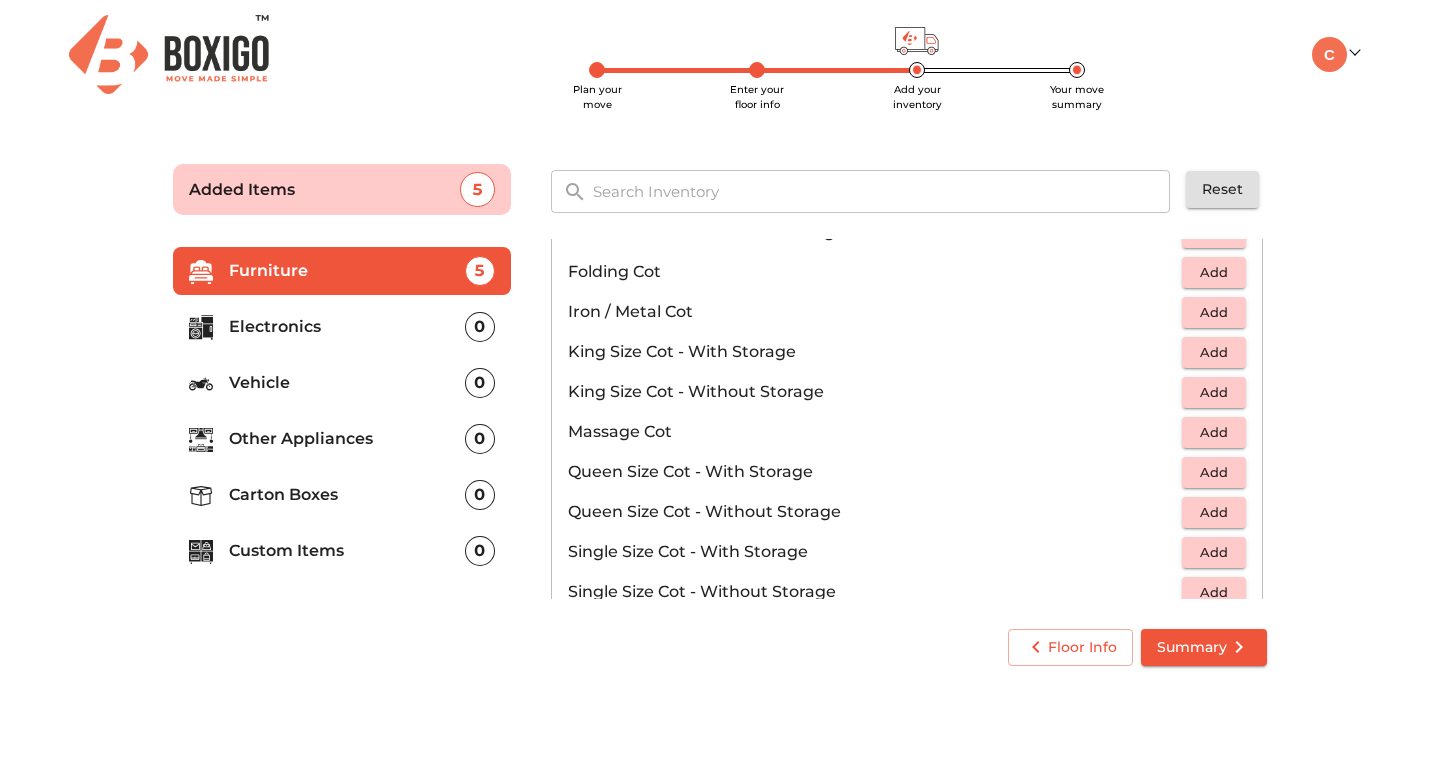 click on "Add" at bounding box center (1214, 392) 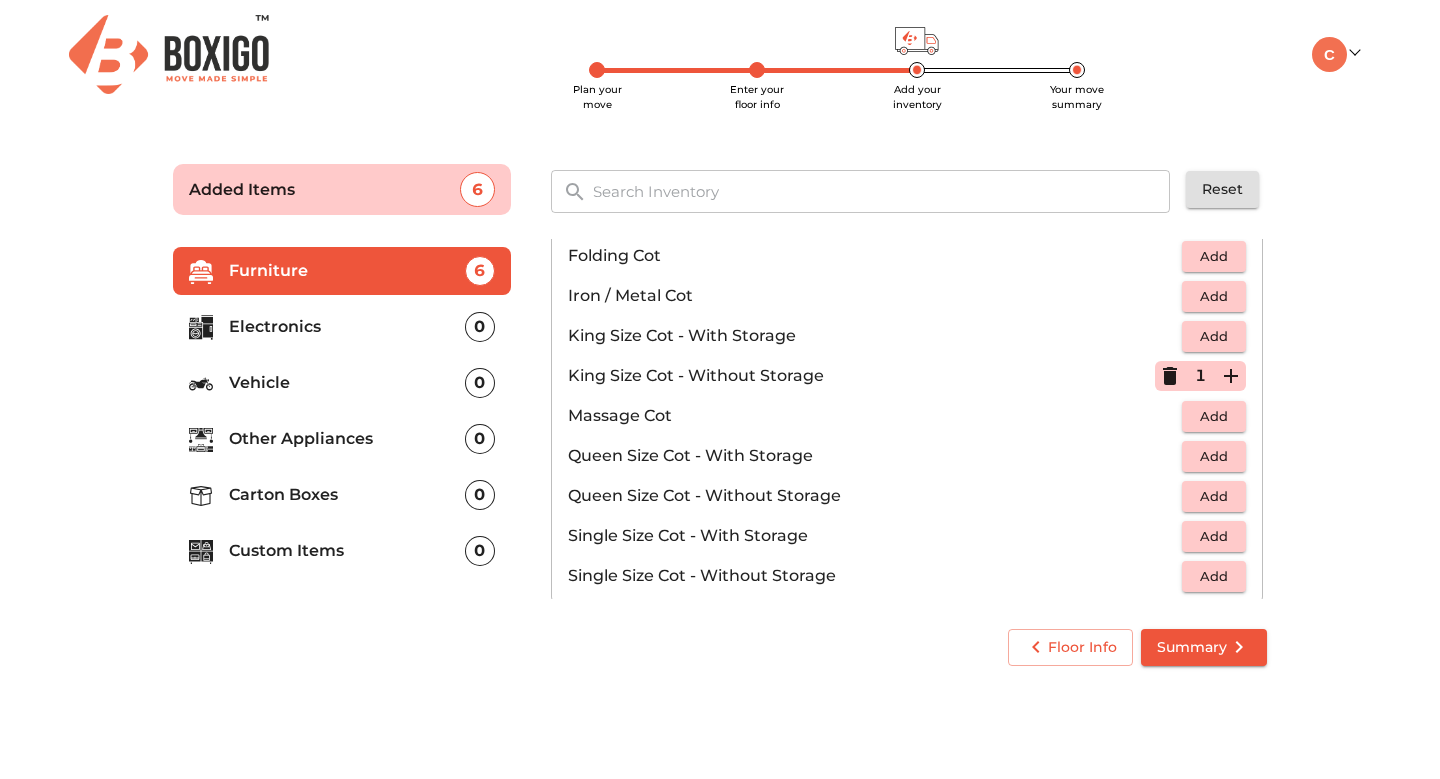 scroll, scrollTop: 491, scrollLeft: 0, axis: vertical 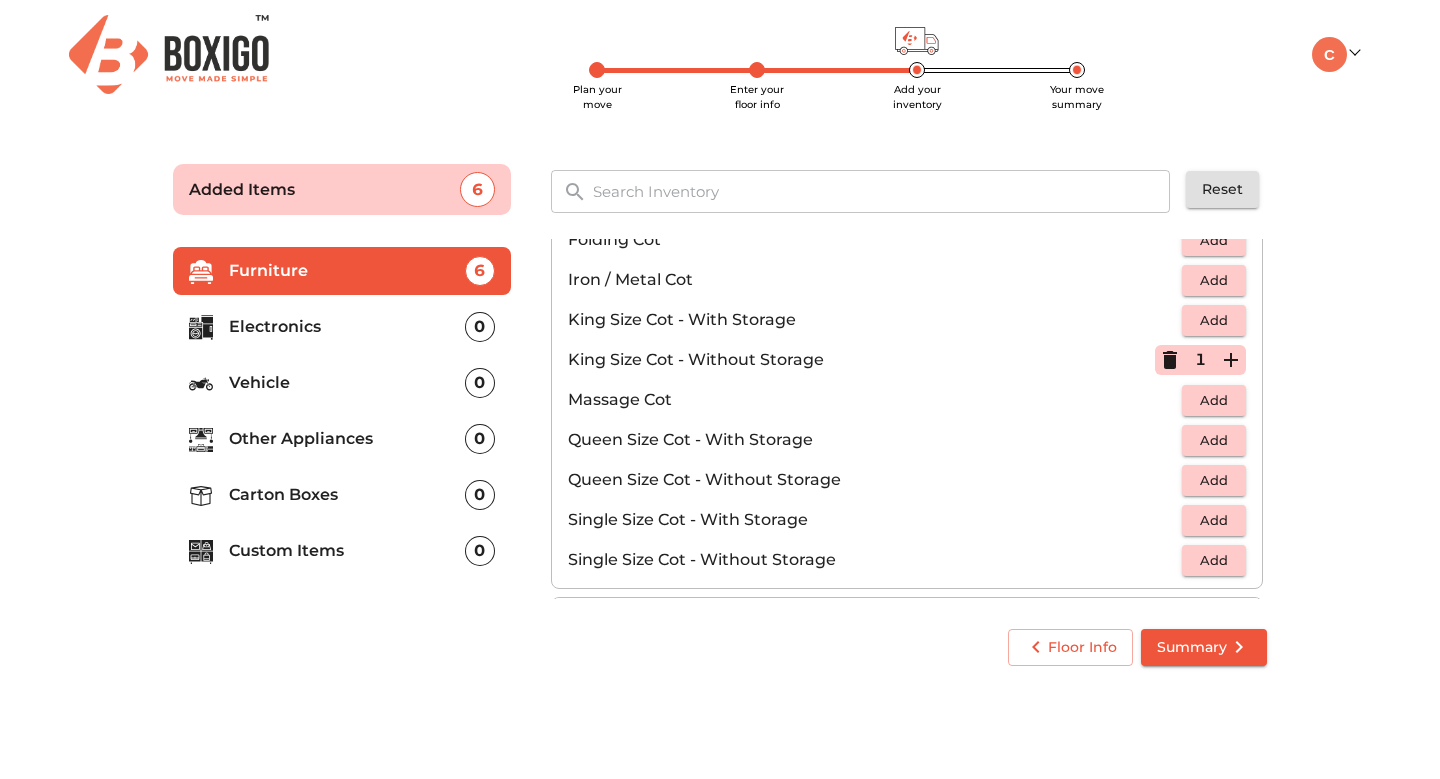 click on "Add" at bounding box center (1214, 480) 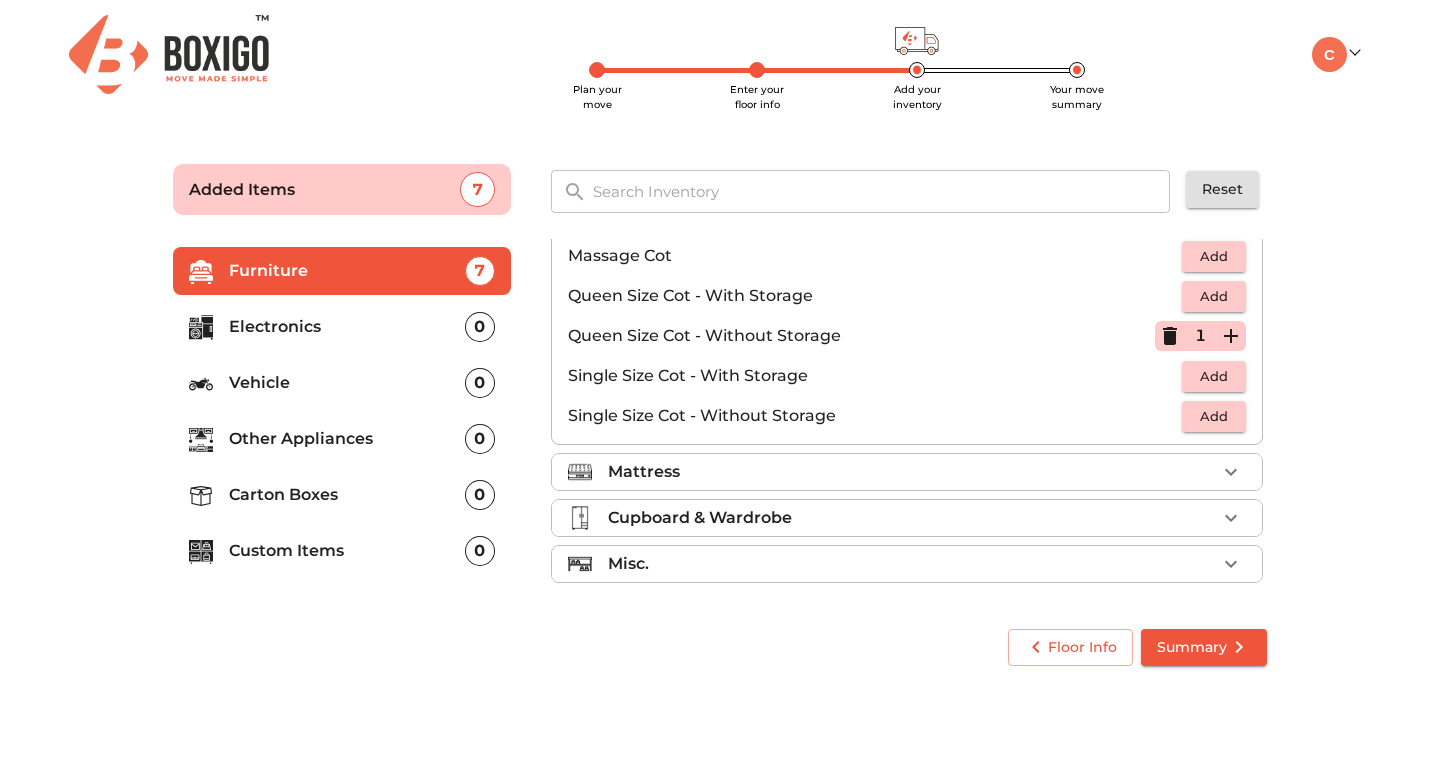 click on "Mattress" at bounding box center [912, 472] 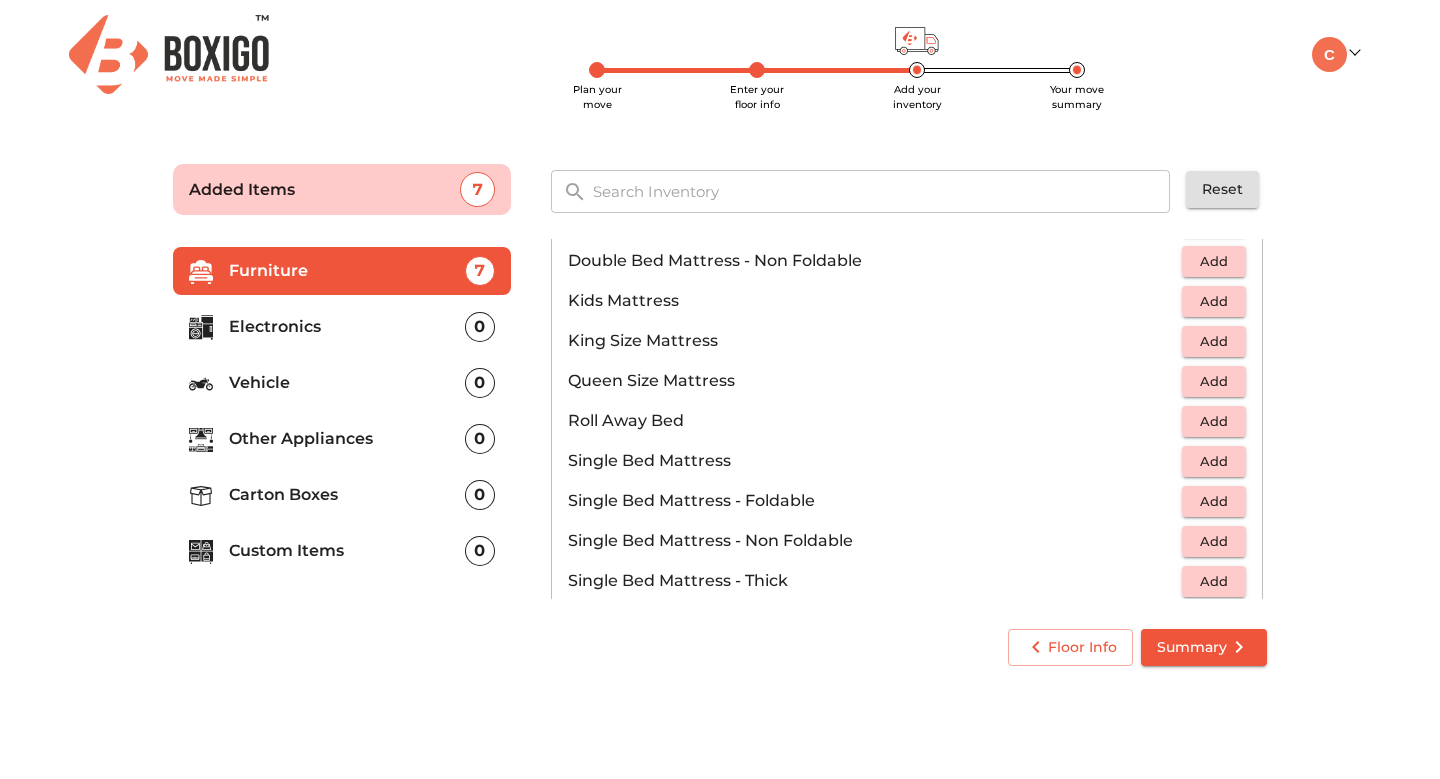 scroll, scrollTop: 267, scrollLeft: 0, axis: vertical 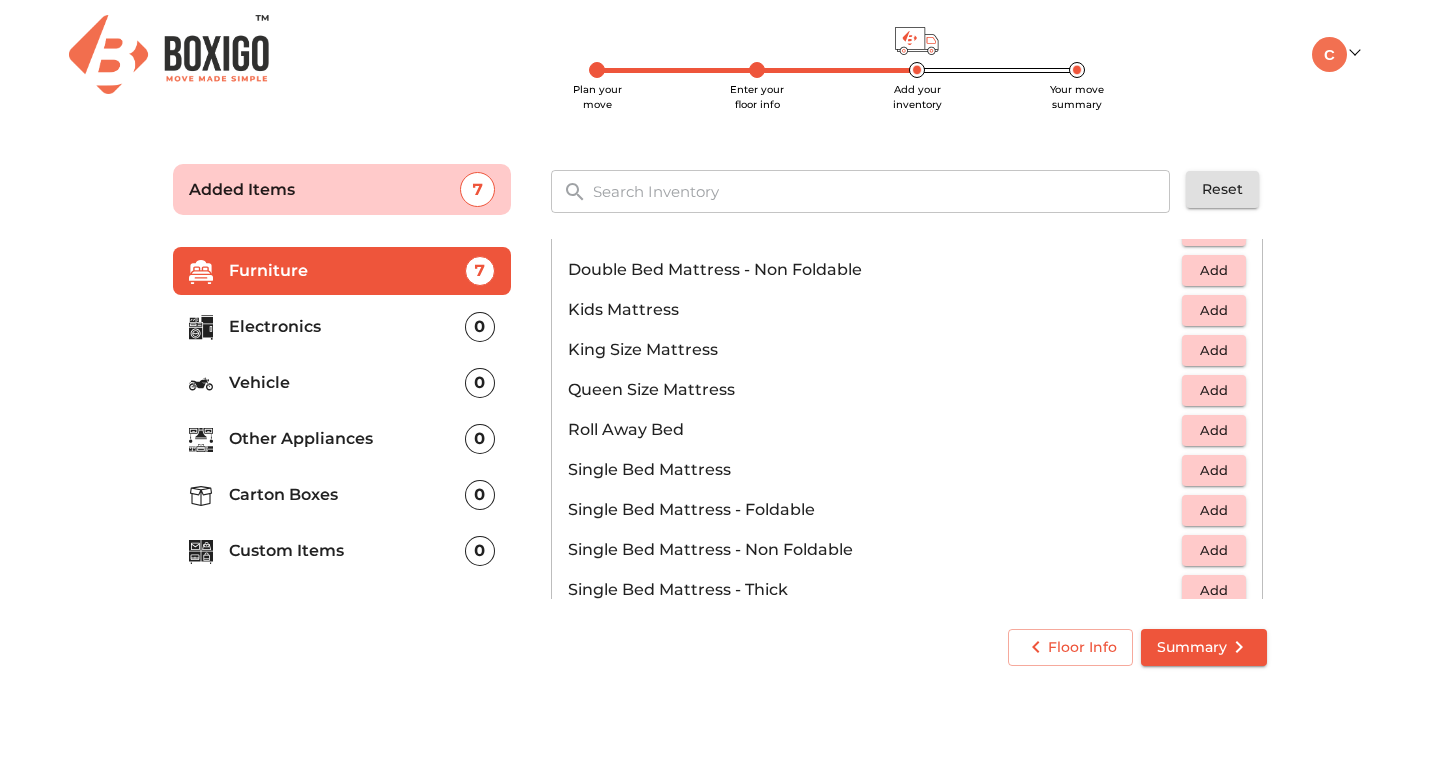 click on "Add" at bounding box center [1214, 390] 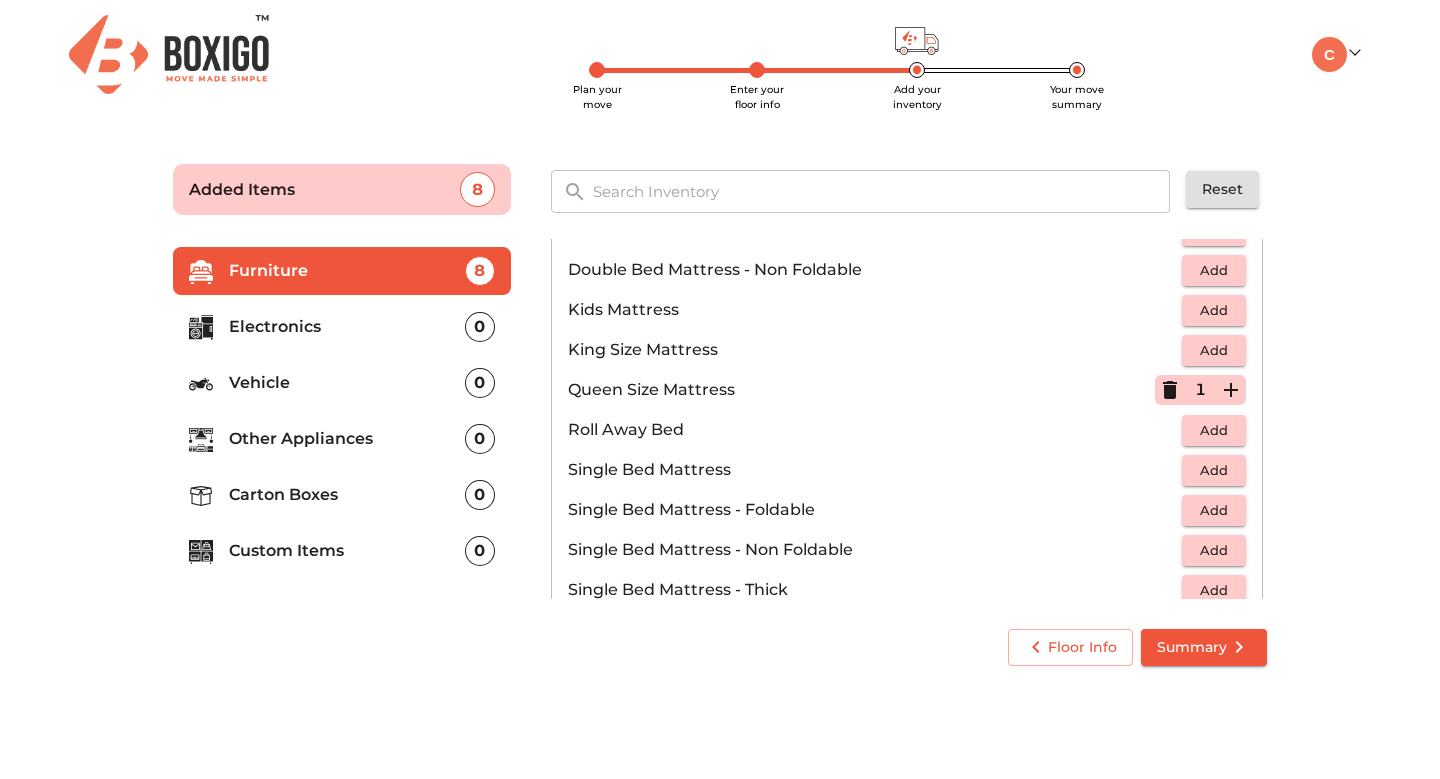 click on "Add" at bounding box center (1214, 350) 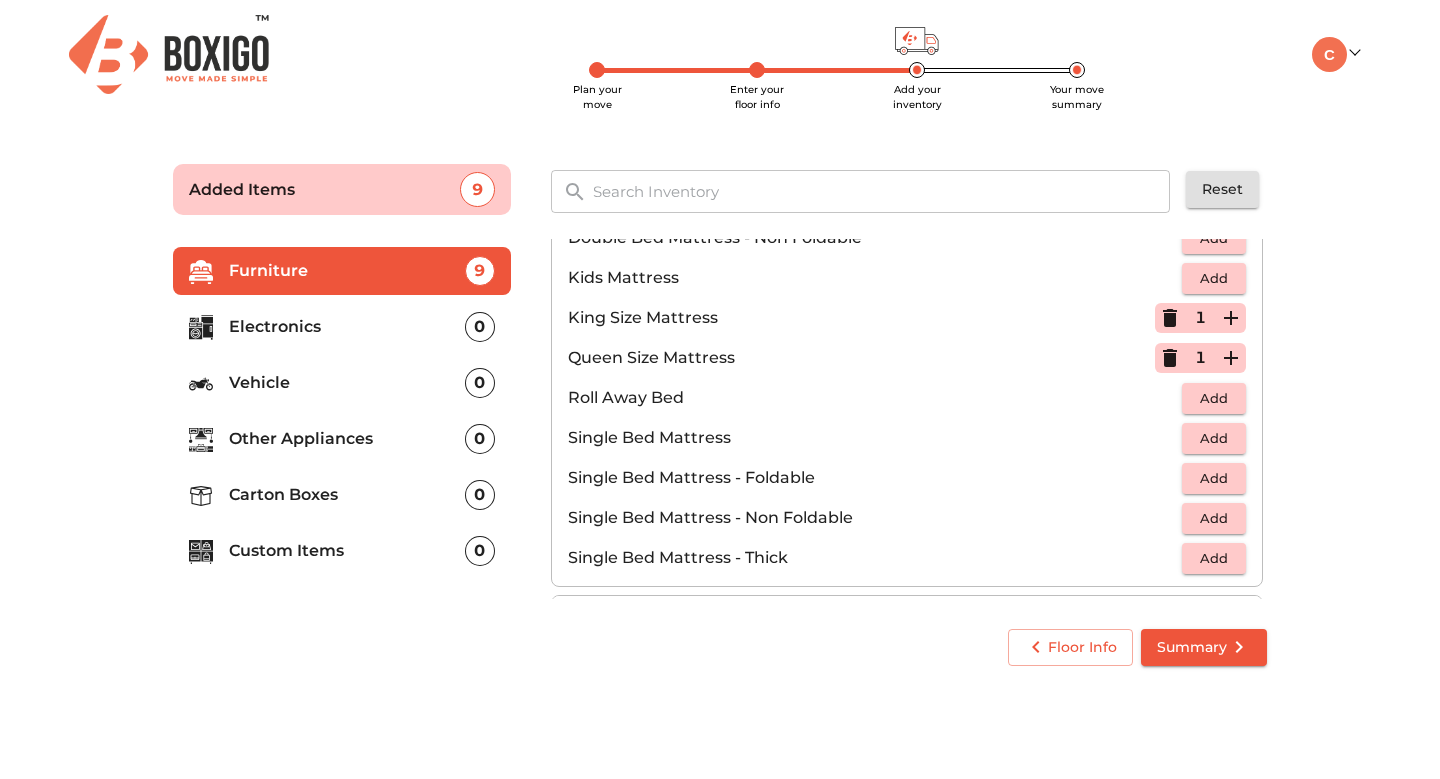 scroll, scrollTop: 395, scrollLeft: 0, axis: vertical 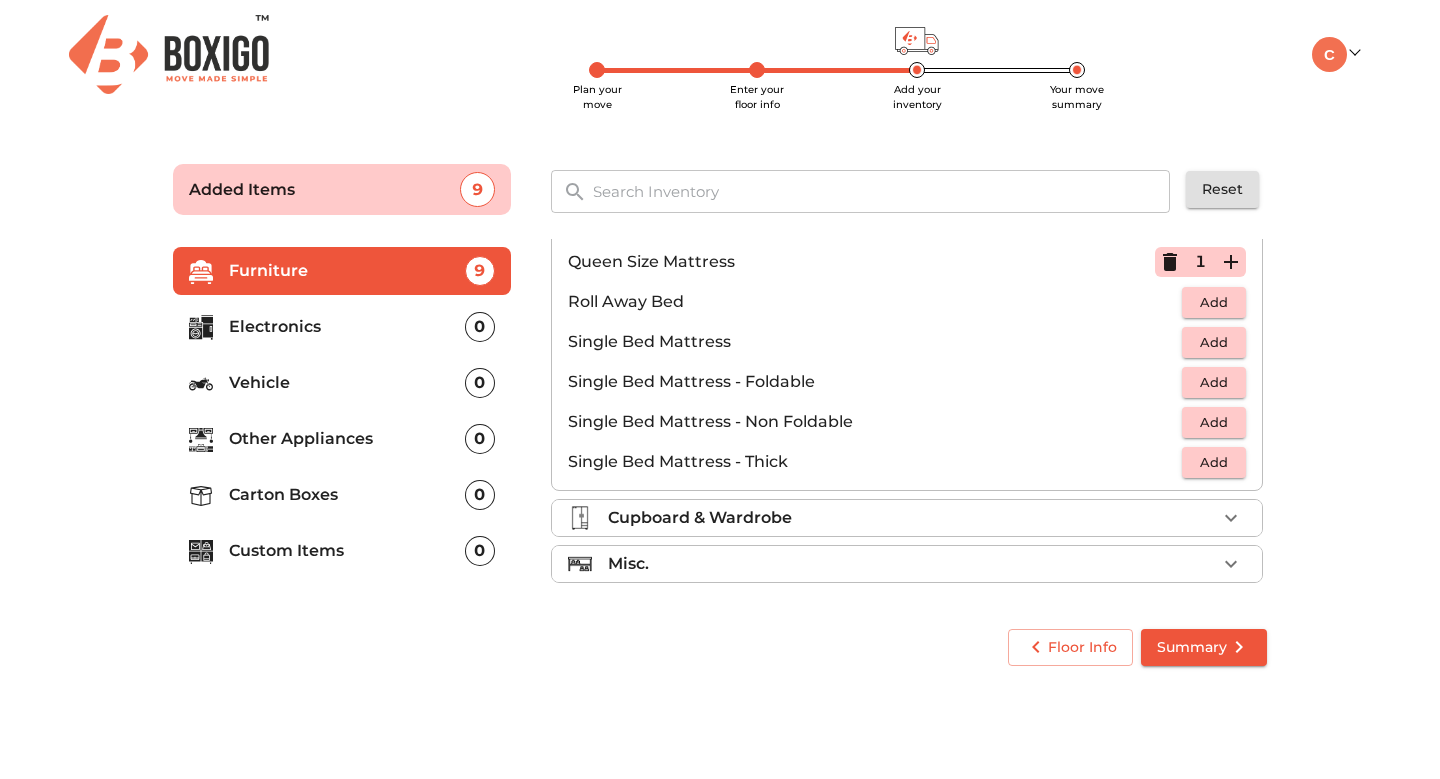 click on "Cupboard & Wardrobe" at bounding box center [912, 518] 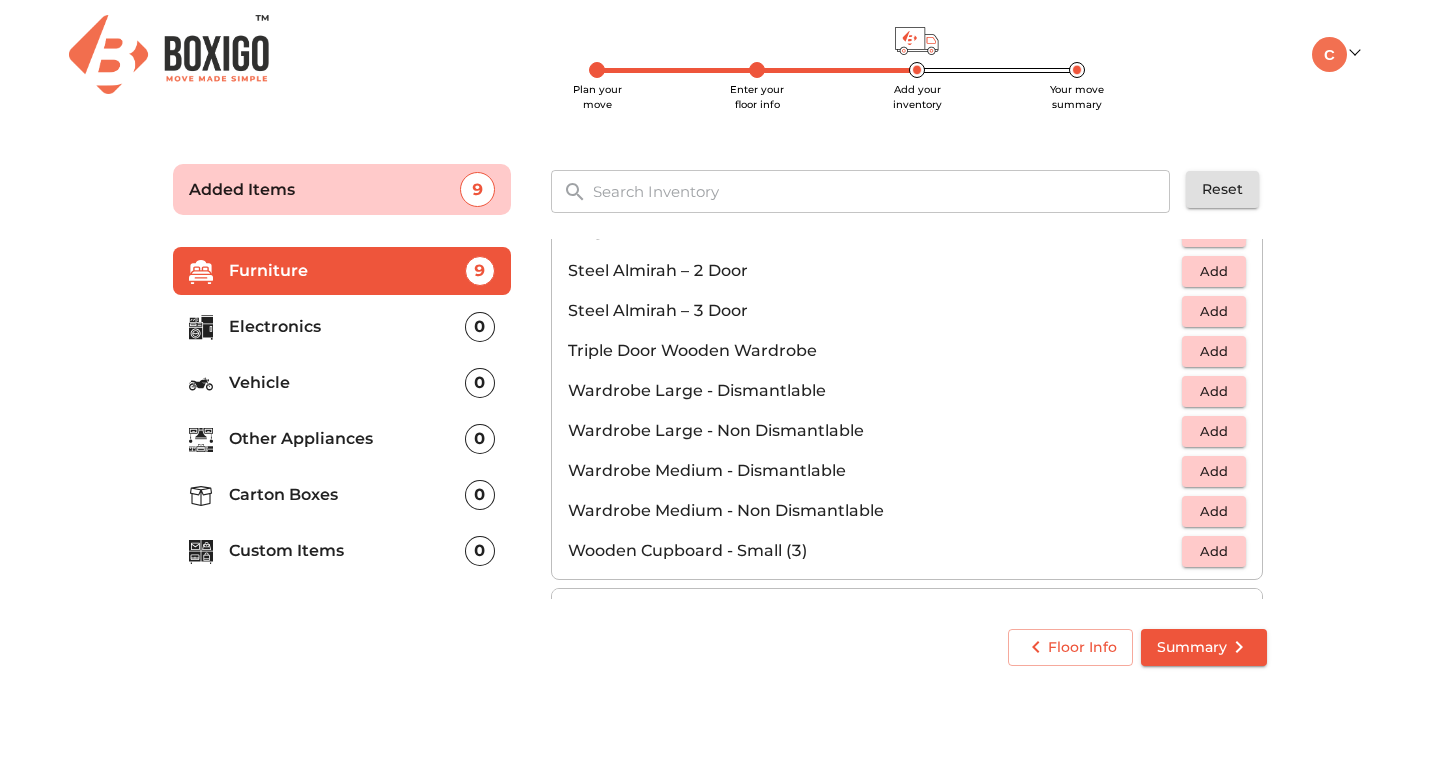 scroll, scrollTop: 675, scrollLeft: 0, axis: vertical 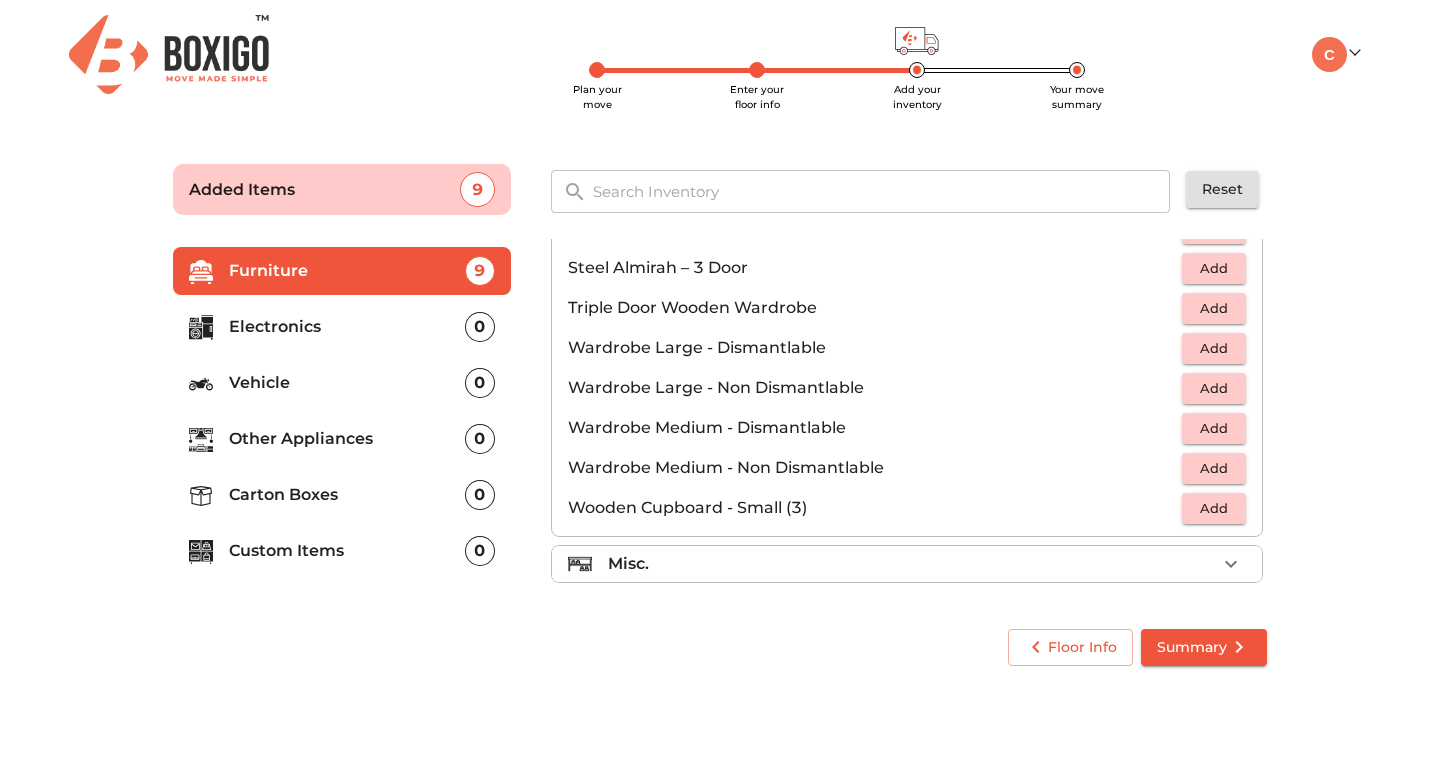 click on "Sofa 1  Added Table 2  Added Chair 2  Added Cot 2  Added Mattress 2  Added Cupboard & Wardrobe Chest of Drawers Add Cupboard - China Cabinet Add Cupboard (Dismantlable) - Large Add Cupboard Iron Trunk Add Double Door Wooden Wardrobe Add Five Door Wardrobe Add Four Door Wardrobe Add Plastic Cupboard Add Single Door Wooden Wardrobe Add Steel Almirah – 2 Door Add Steel Almirah – 3 Door Add Triple Door Wooden Wardrobe Add Wardrobe Large - Dismantlable Add Wardrobe Large - Non Dismantlable Add Wardrobe Medium - Dismantlable Add Wardrobe Medium - Non Dismantlable Add Wooden Cupboard - Small (3) Add Misc." at bounding box center (907, 81) 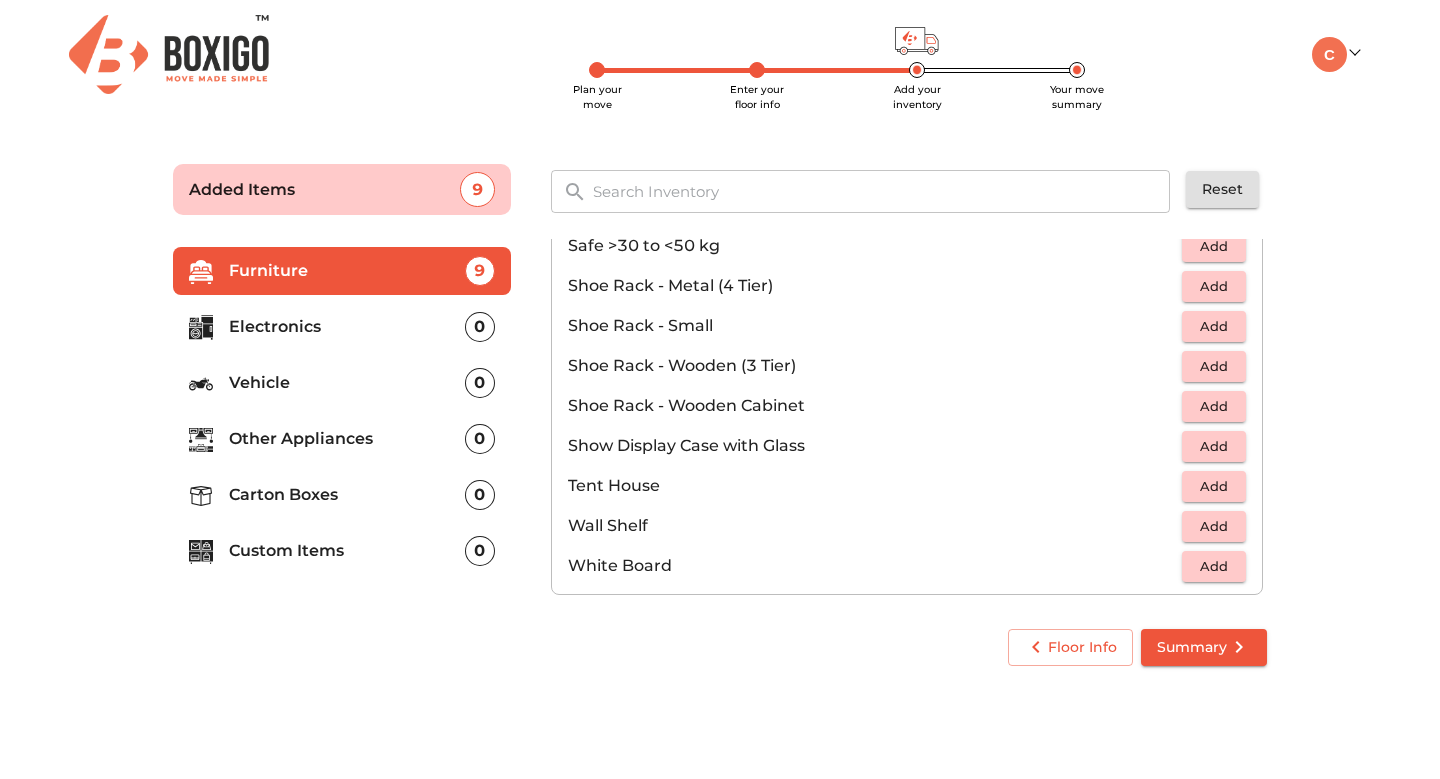 scroll, scrollTop: 1075, scrollLeft: 0, axis: vertical 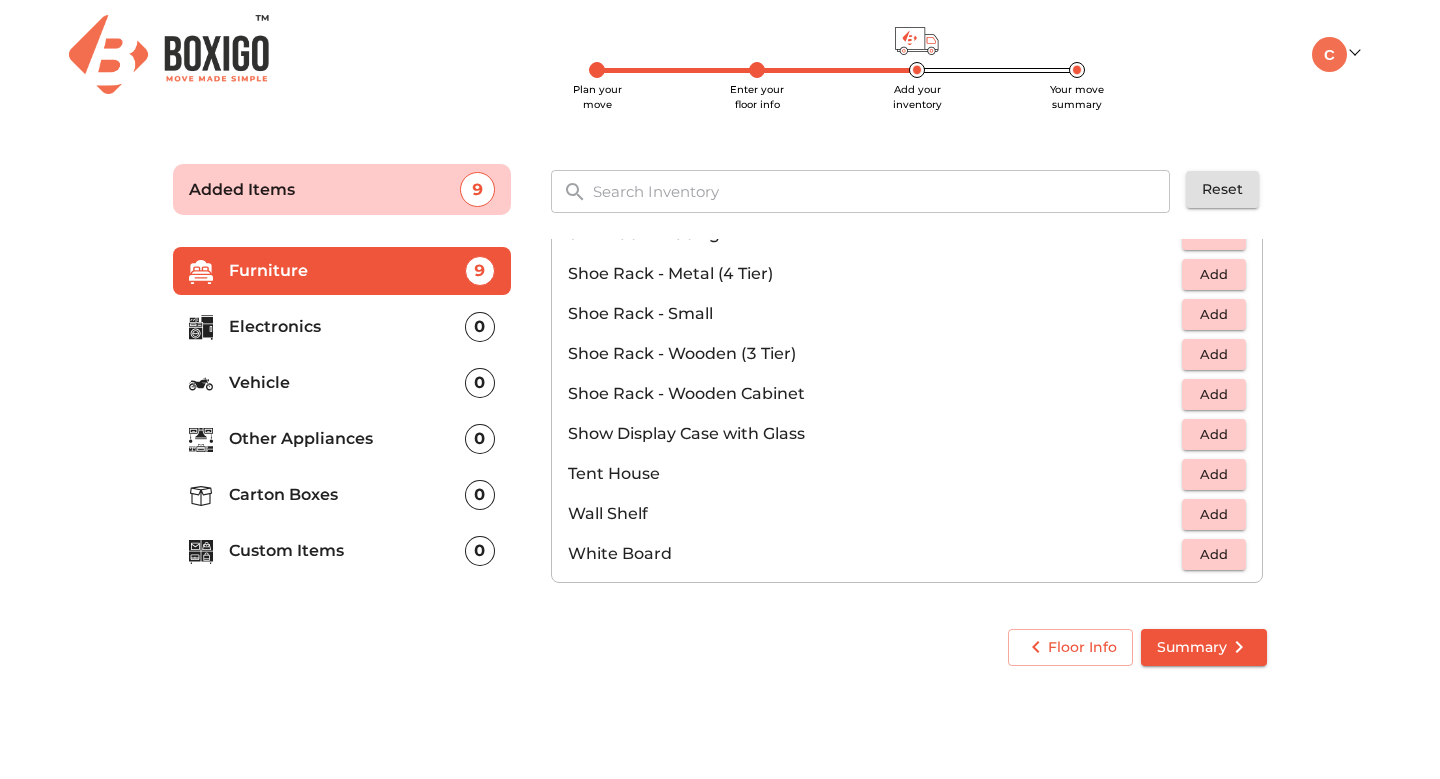 click on "Electronics" at bounding box center [347, 327] 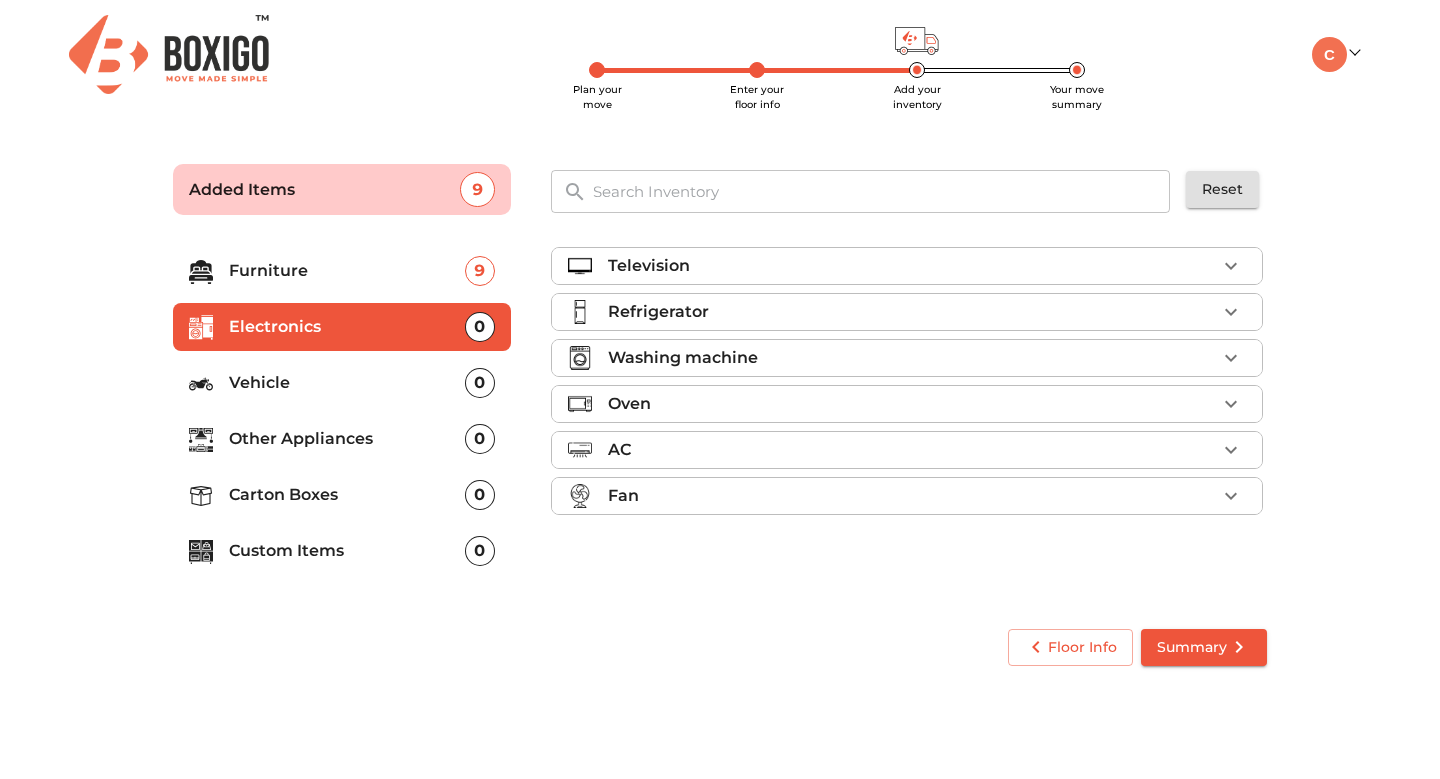 scroll, scrollTop: 0, scrollLeft: 0, axis: both 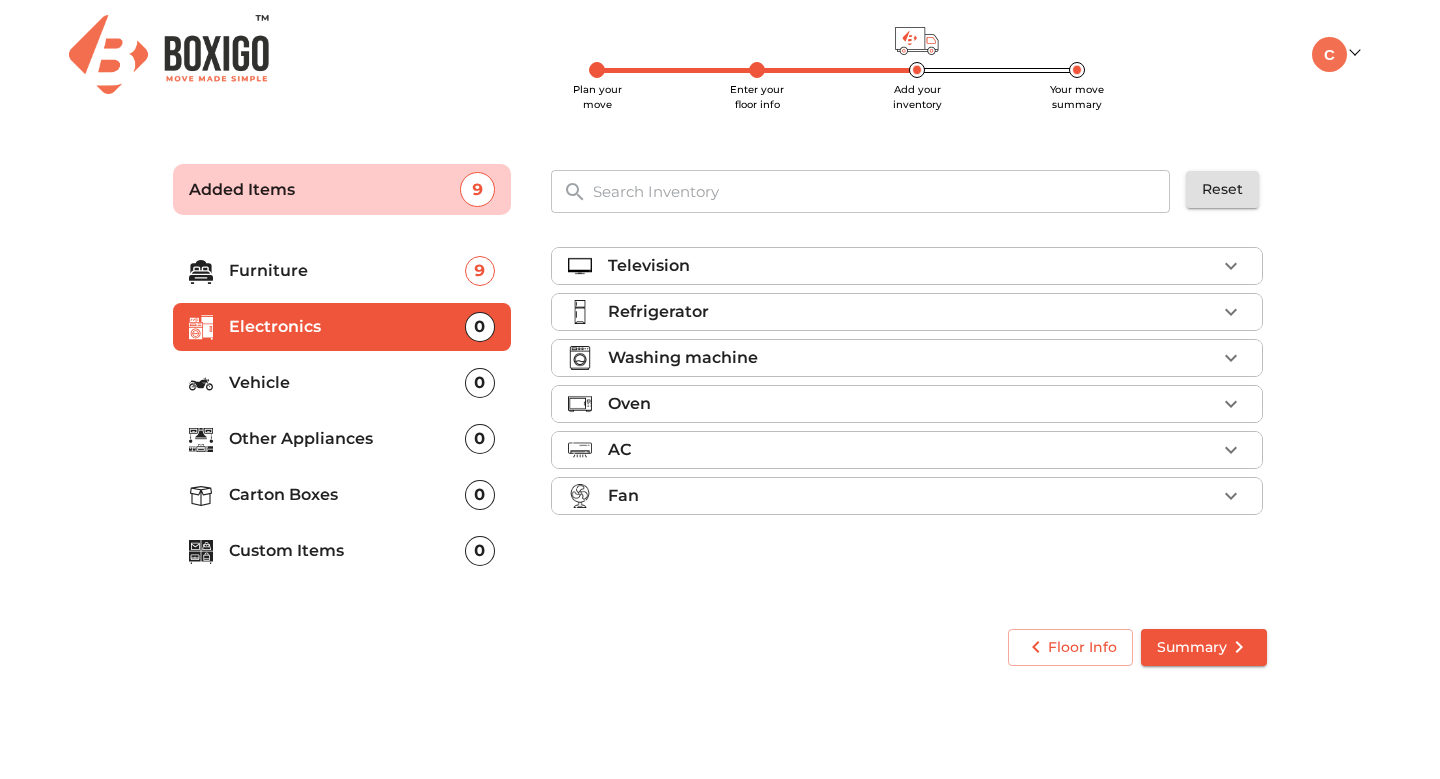 click on "Television" at bounding box center (649, 266) 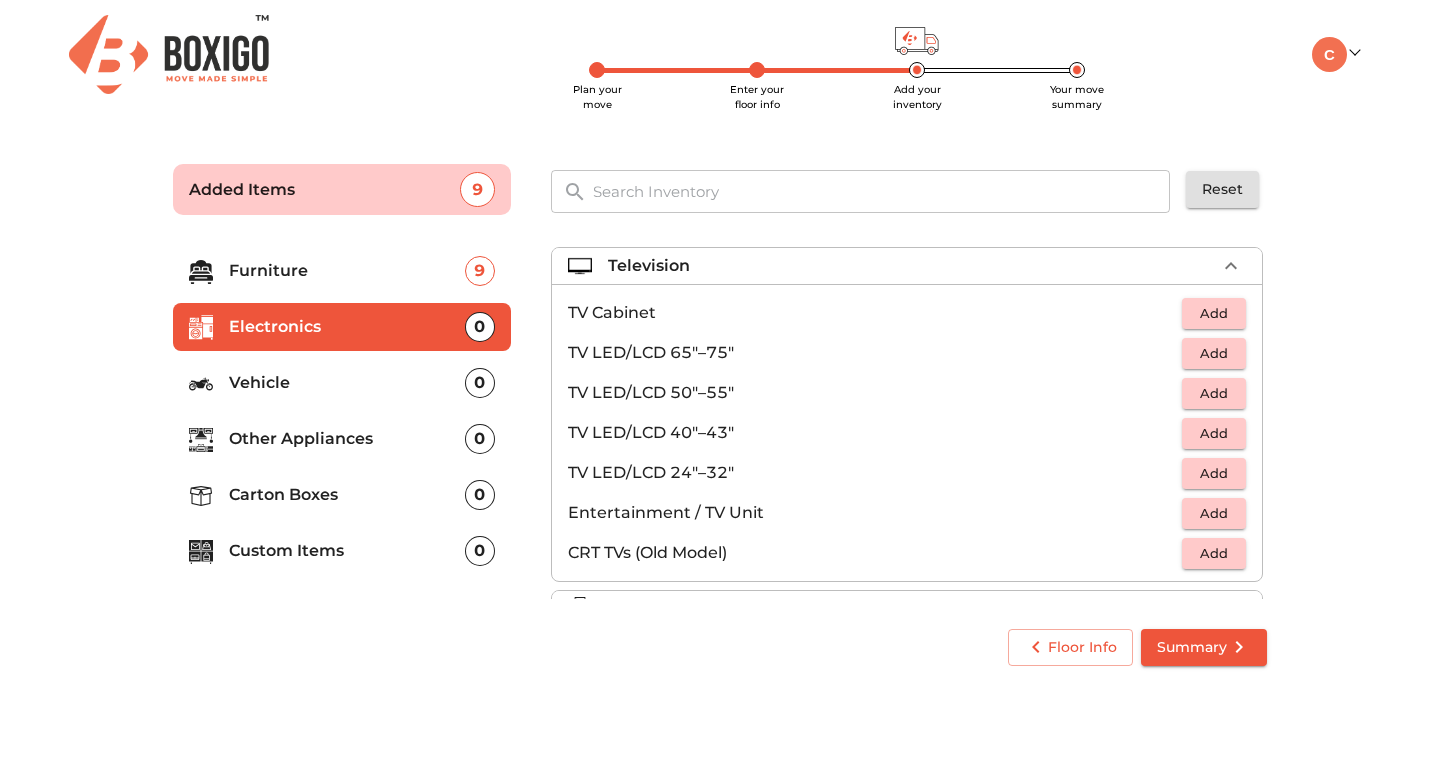 click on "Add" at bounding box center [1214, 393] 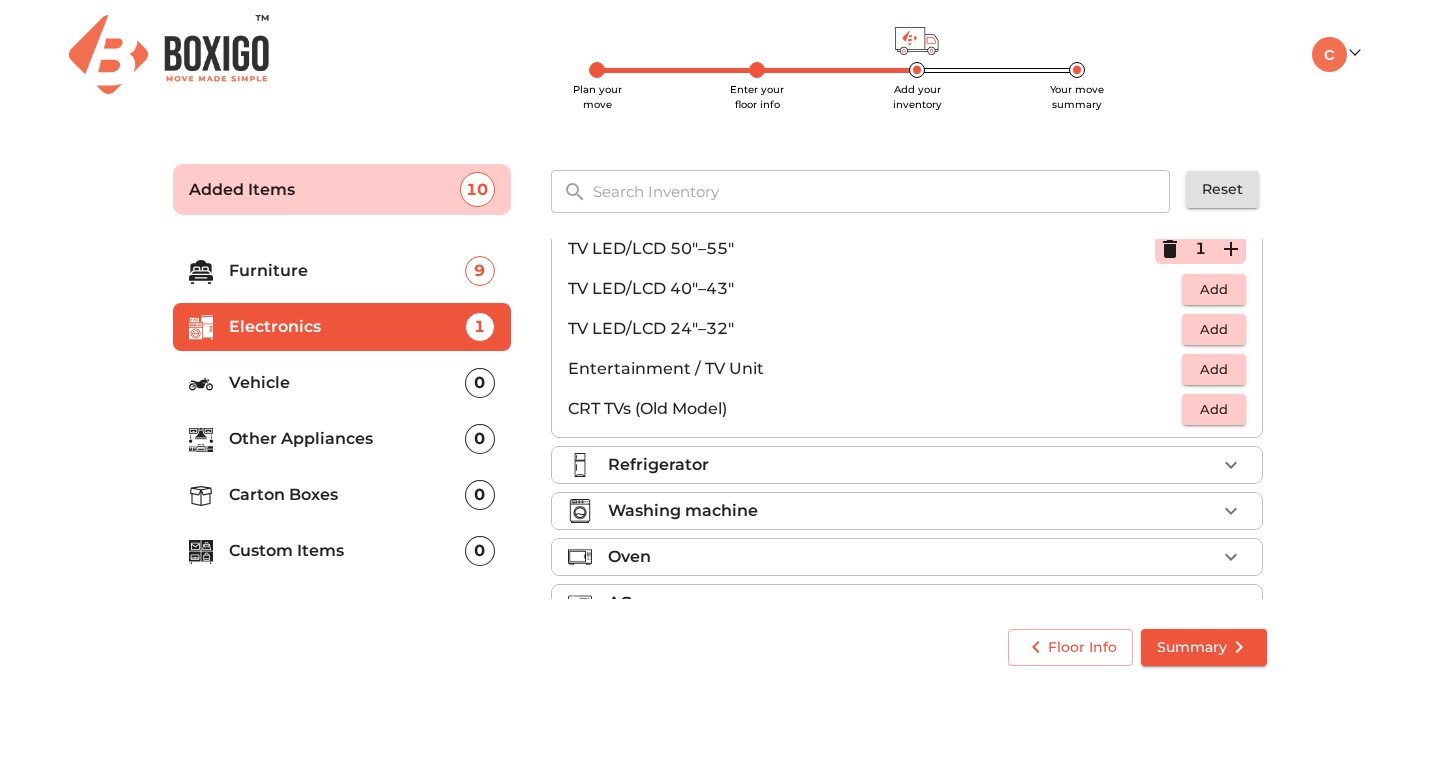 scroll, scrollTop: 147, scrollLeft: 0, axis: vertical 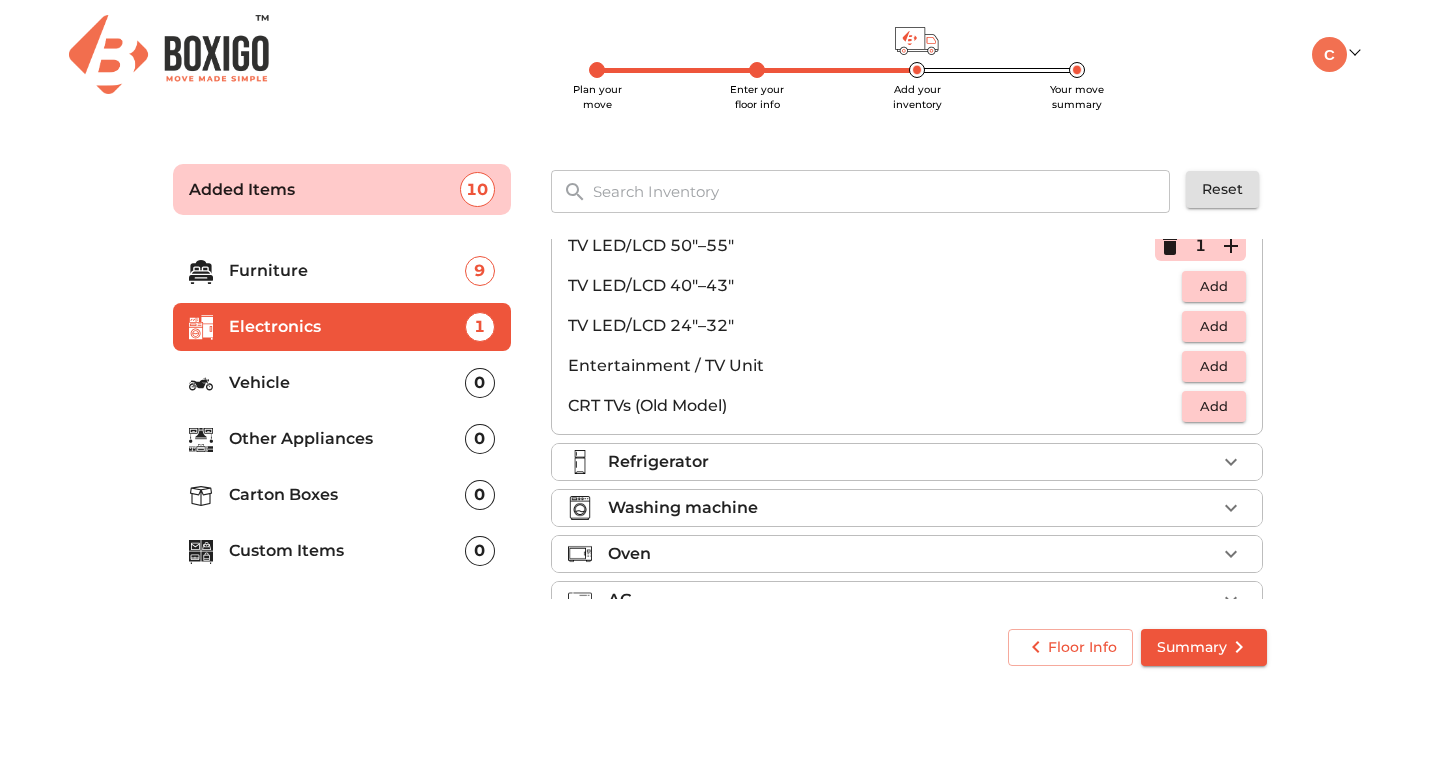 click on "Refrigerator" at bounding box center (907, 462) 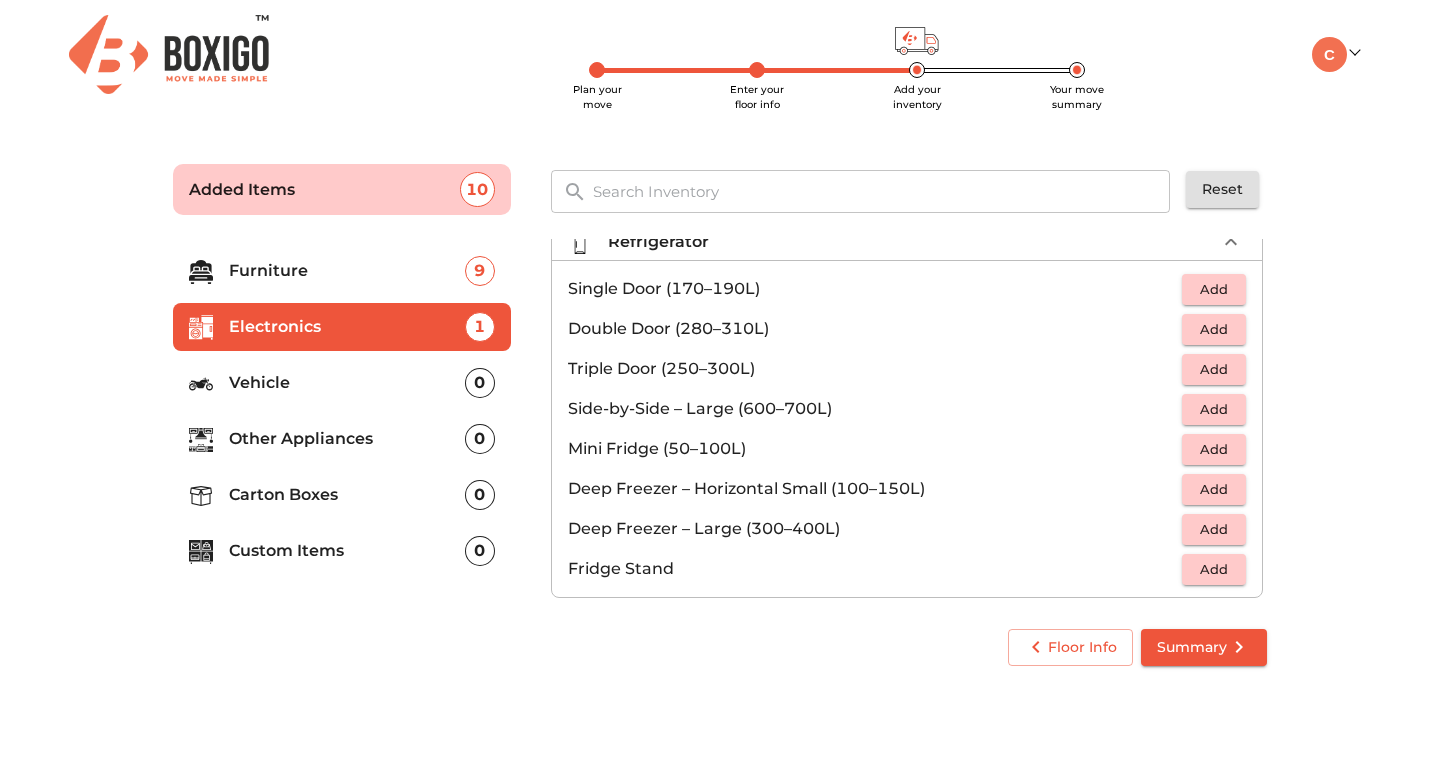 scroll, scrollTop: 58, scrollLeft: 0, axis: vertical 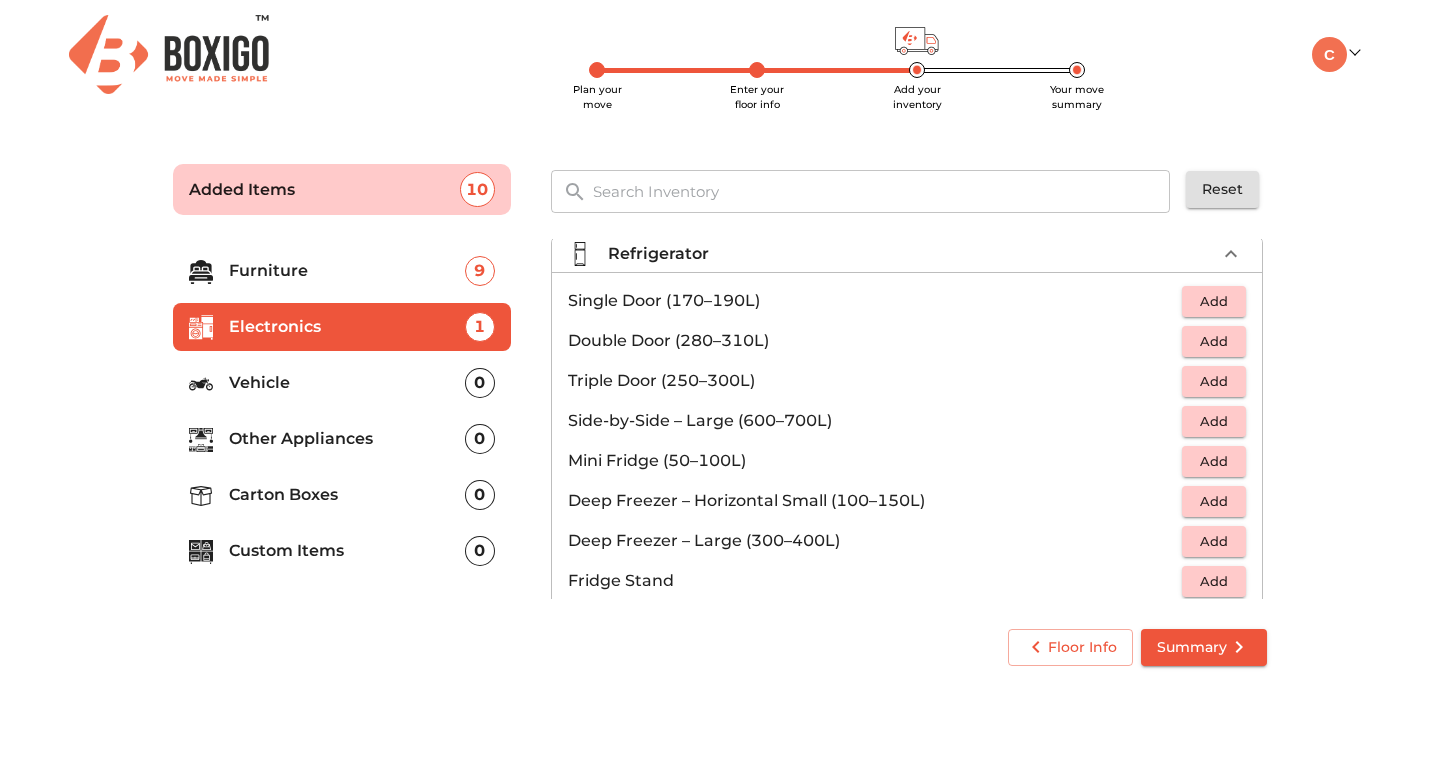 click on "Add" at bounding box center [1214, 341] 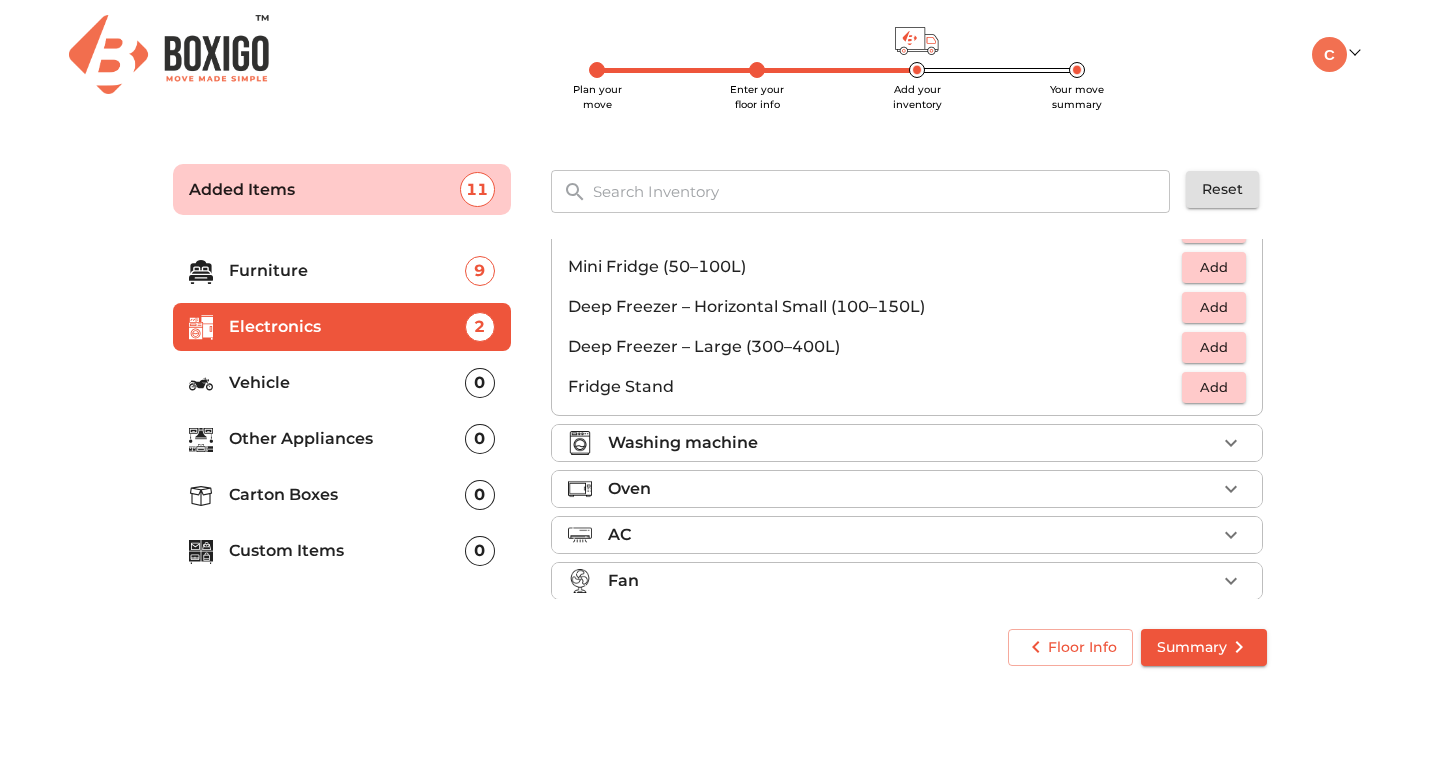 click on "Washing machine" at bounding box center [912, 443] 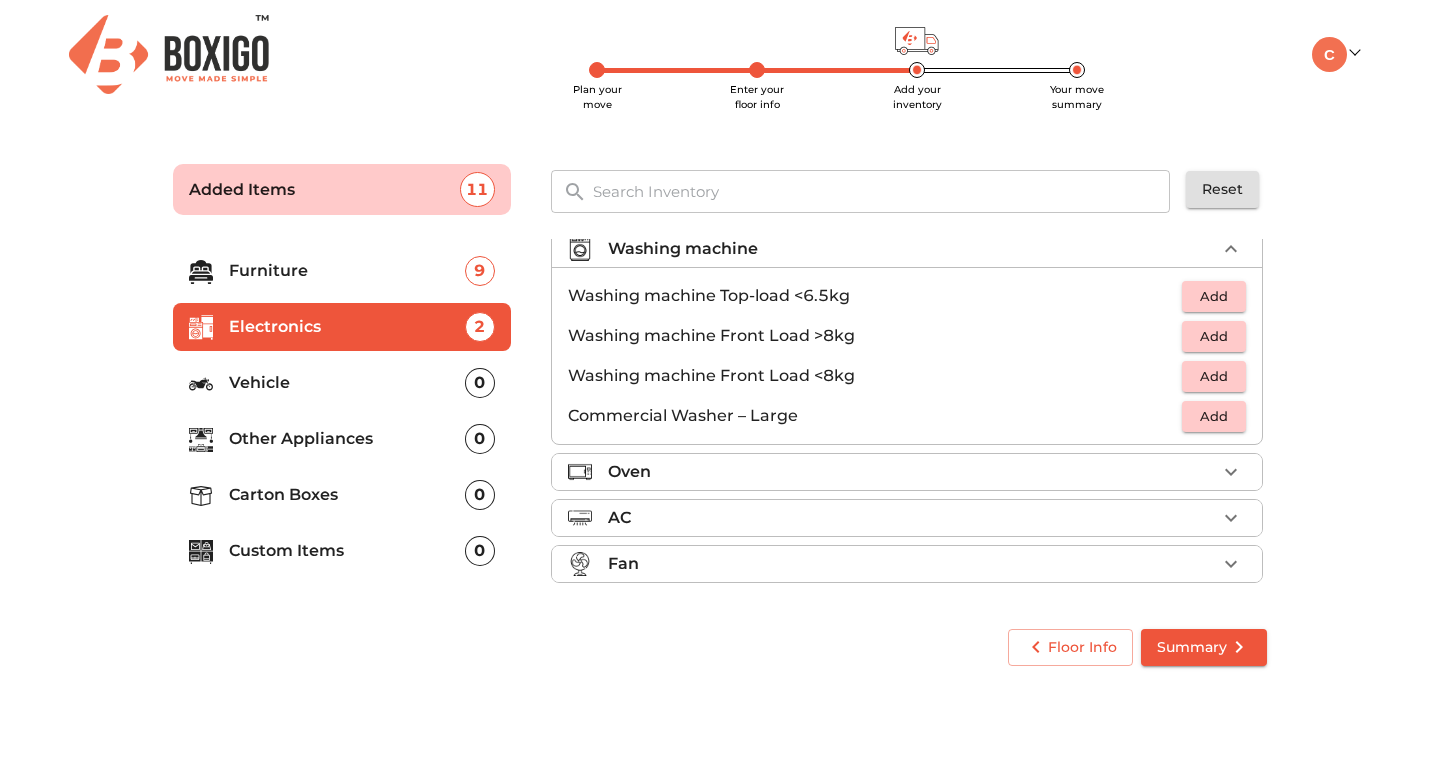 scroll, scrollTop: 102, scrollLeft: 0, axis: vertical 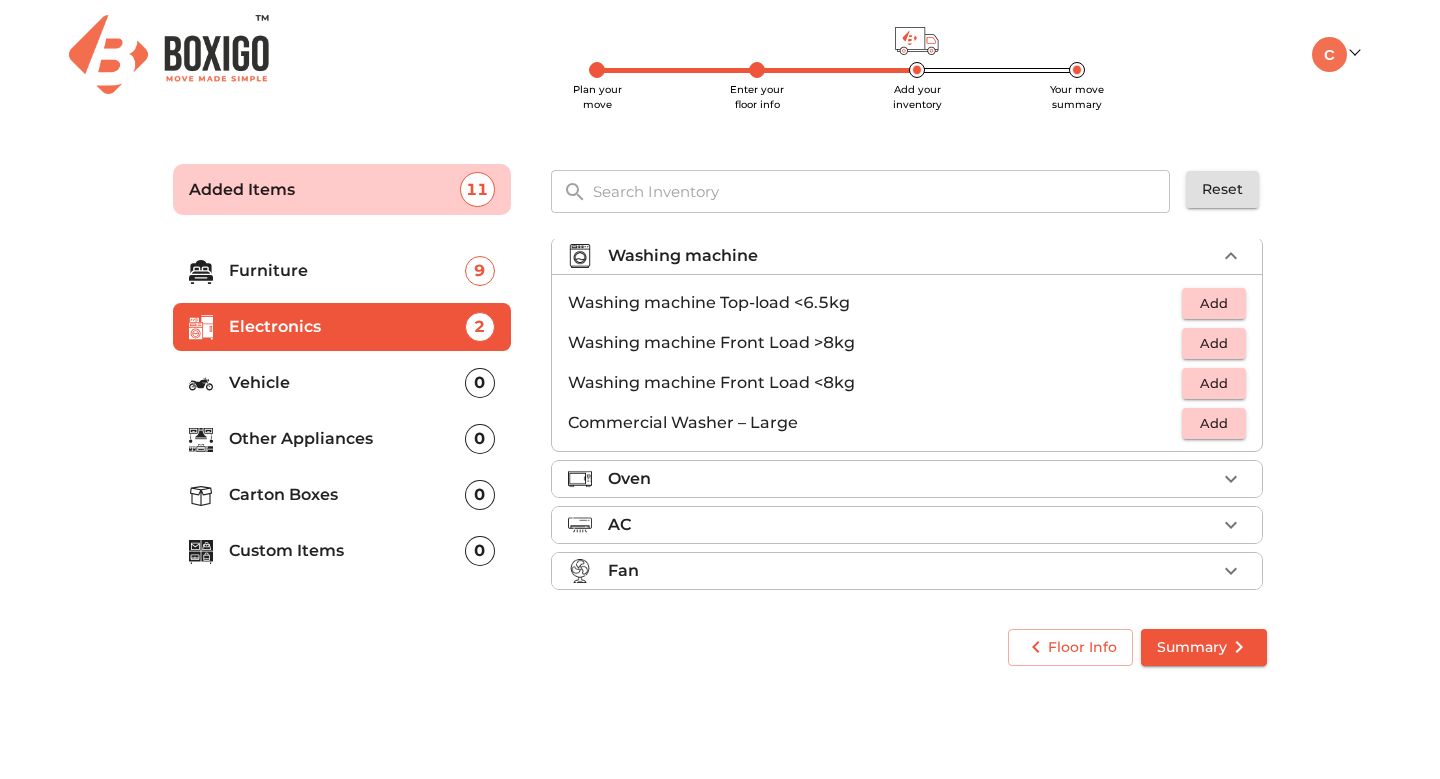click on "Add" at bounding box center (1214, 343) 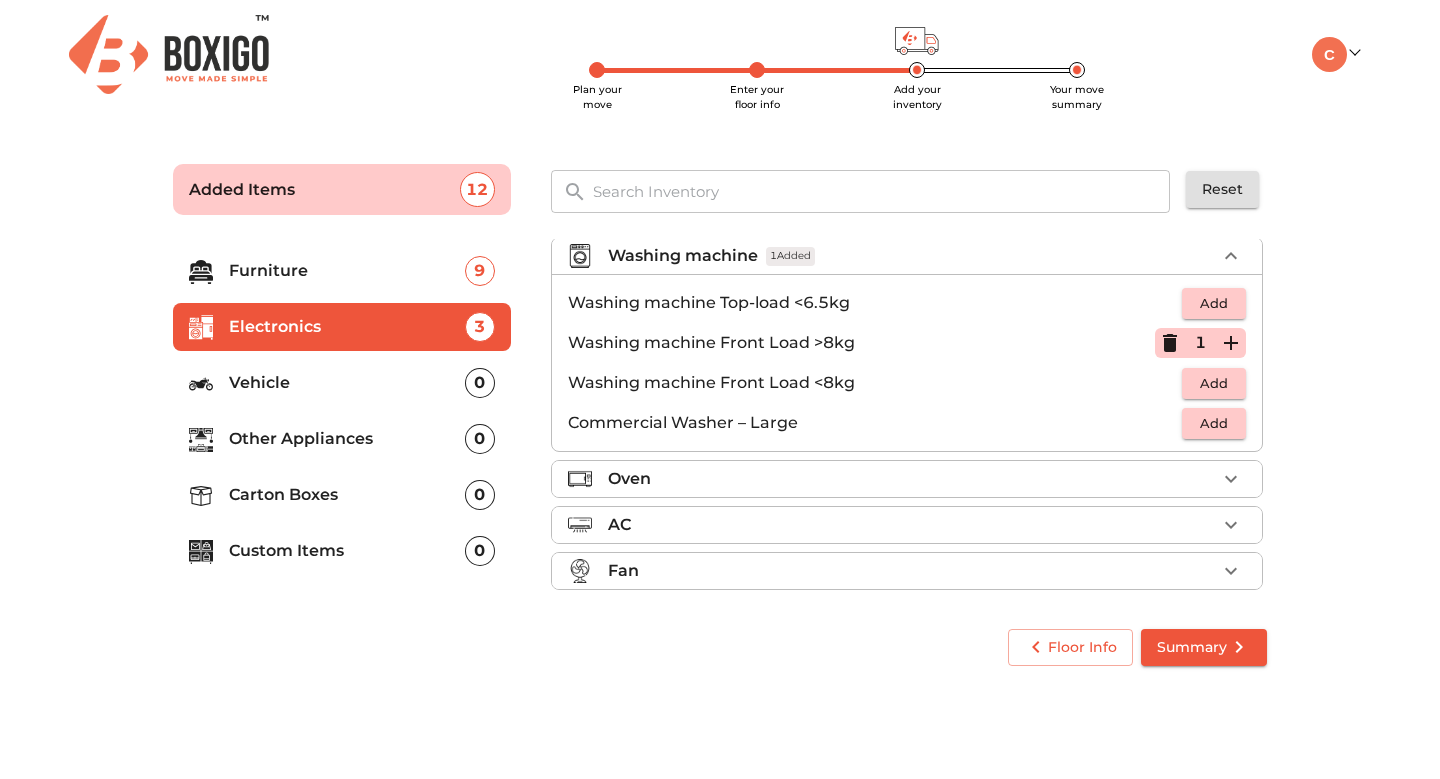 click on "Television 1  Added Refrigerator 1  Added Washing machine 1  Added Washing machine Top-load <6.5kg Add Washing machine Front Load >8kg 1 Washing machine Front Load <8kg Add Commercial Washer – Large Add Oven AC Fan" at bounding box center [907, 371] 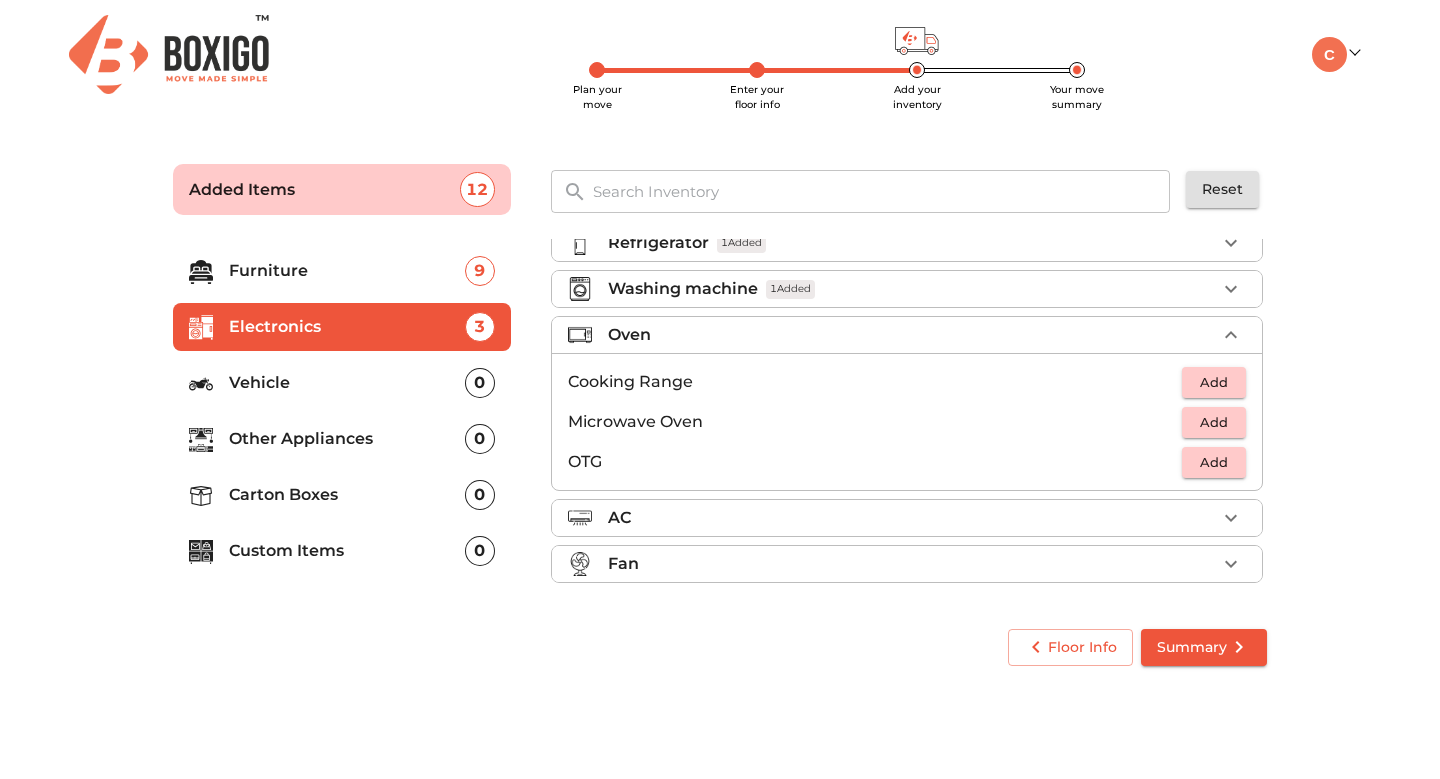 scroll, scrollTop: 69, scrollLeft: 0, axis: vertical 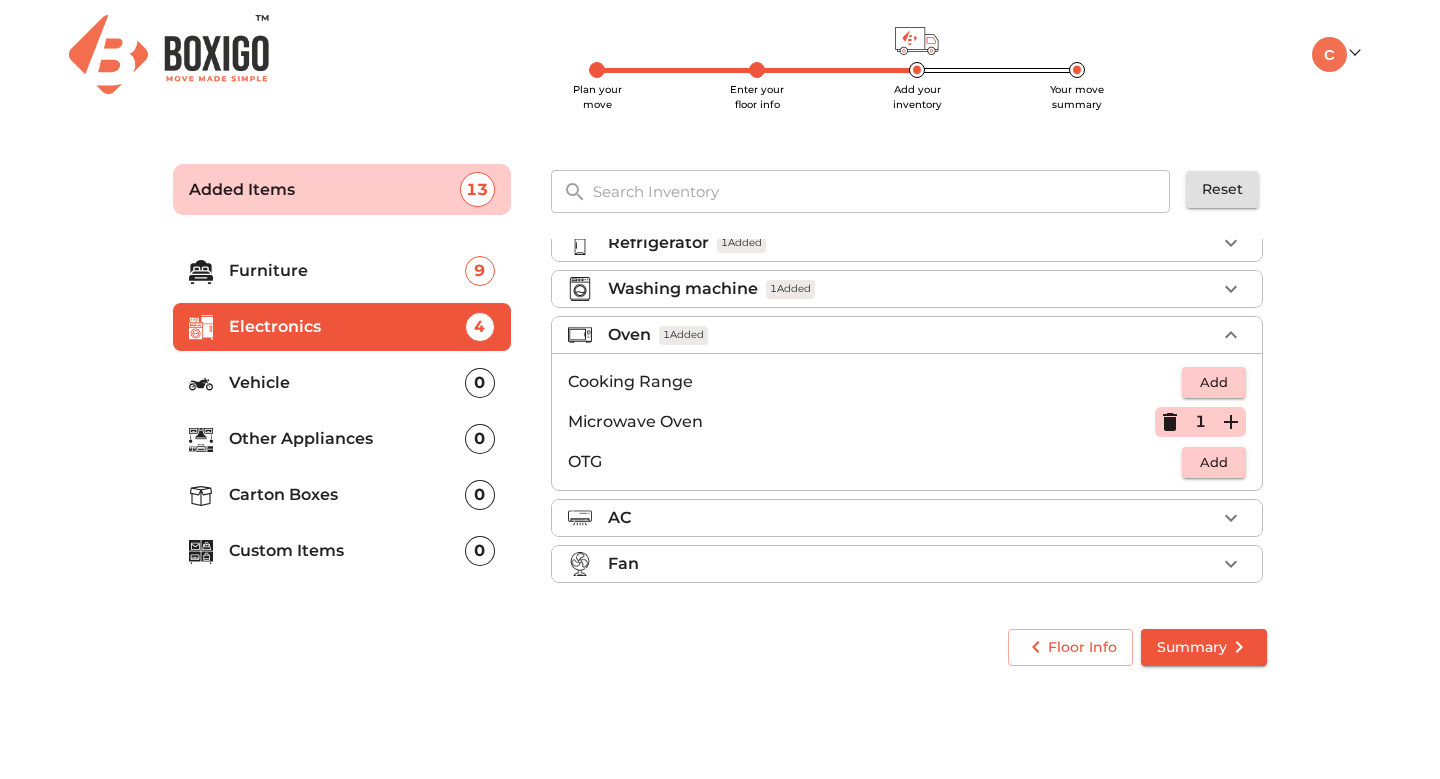 click on "AC" at bounding box center [907, 518] 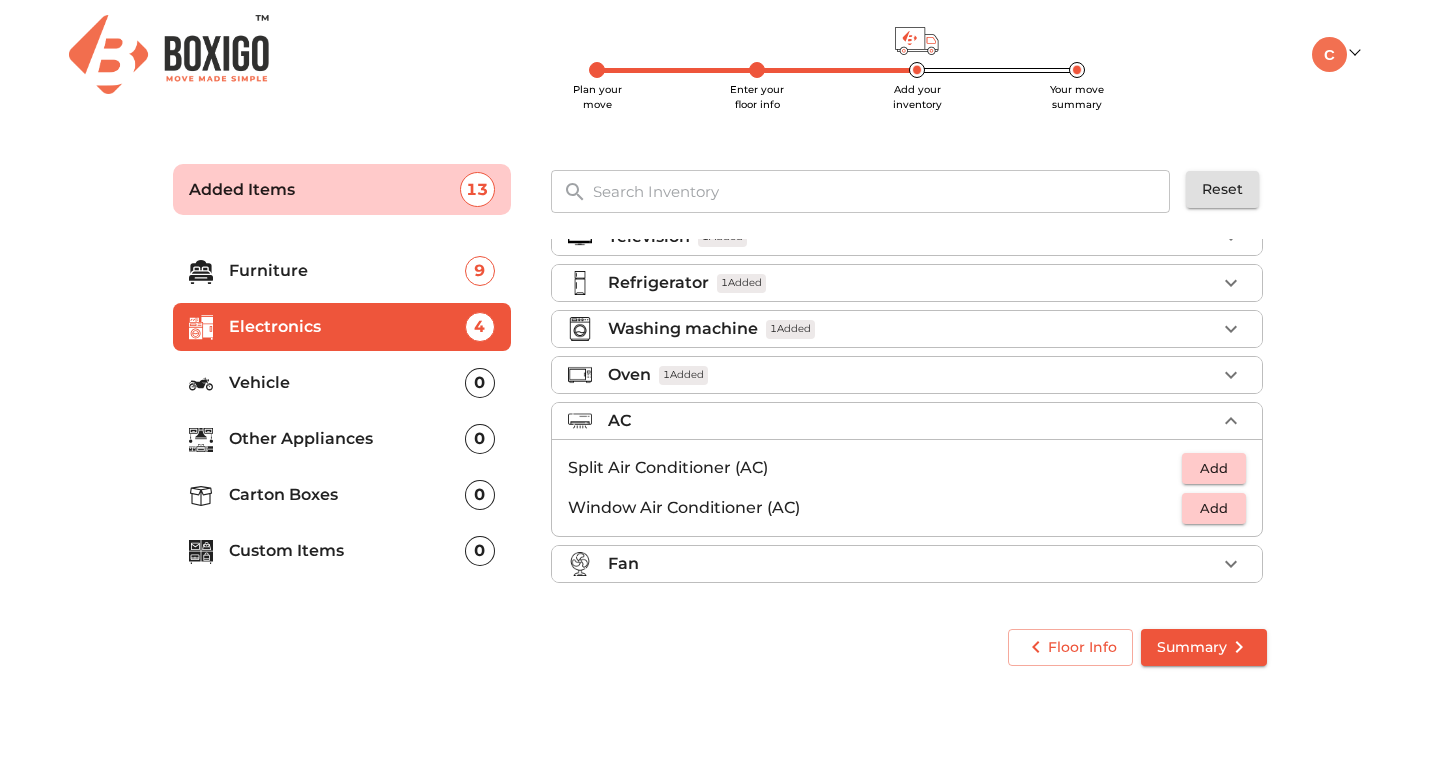 click on "Fan" at bounding box center (912, 564) 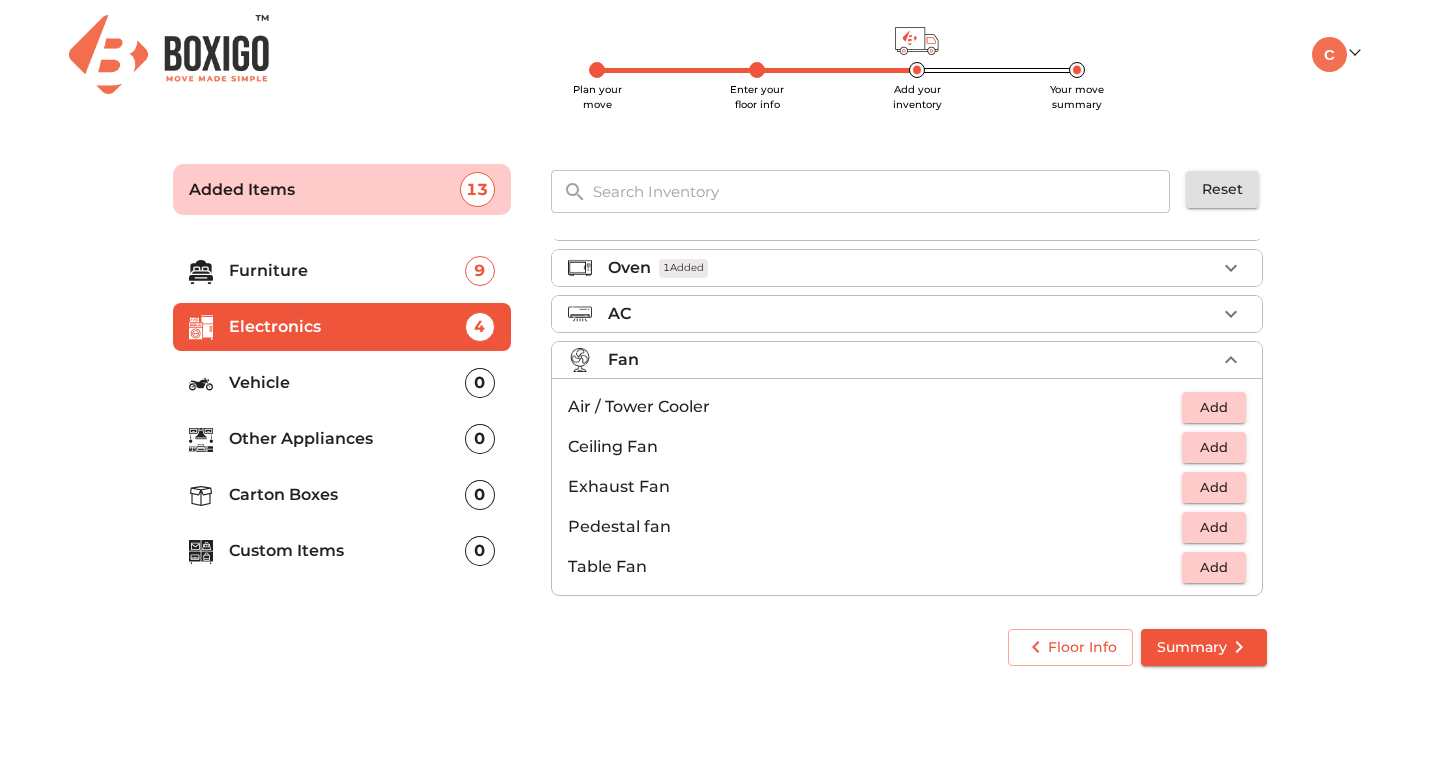scroll, scrollTop: 149, scrollLeft: 0, axis: vertical 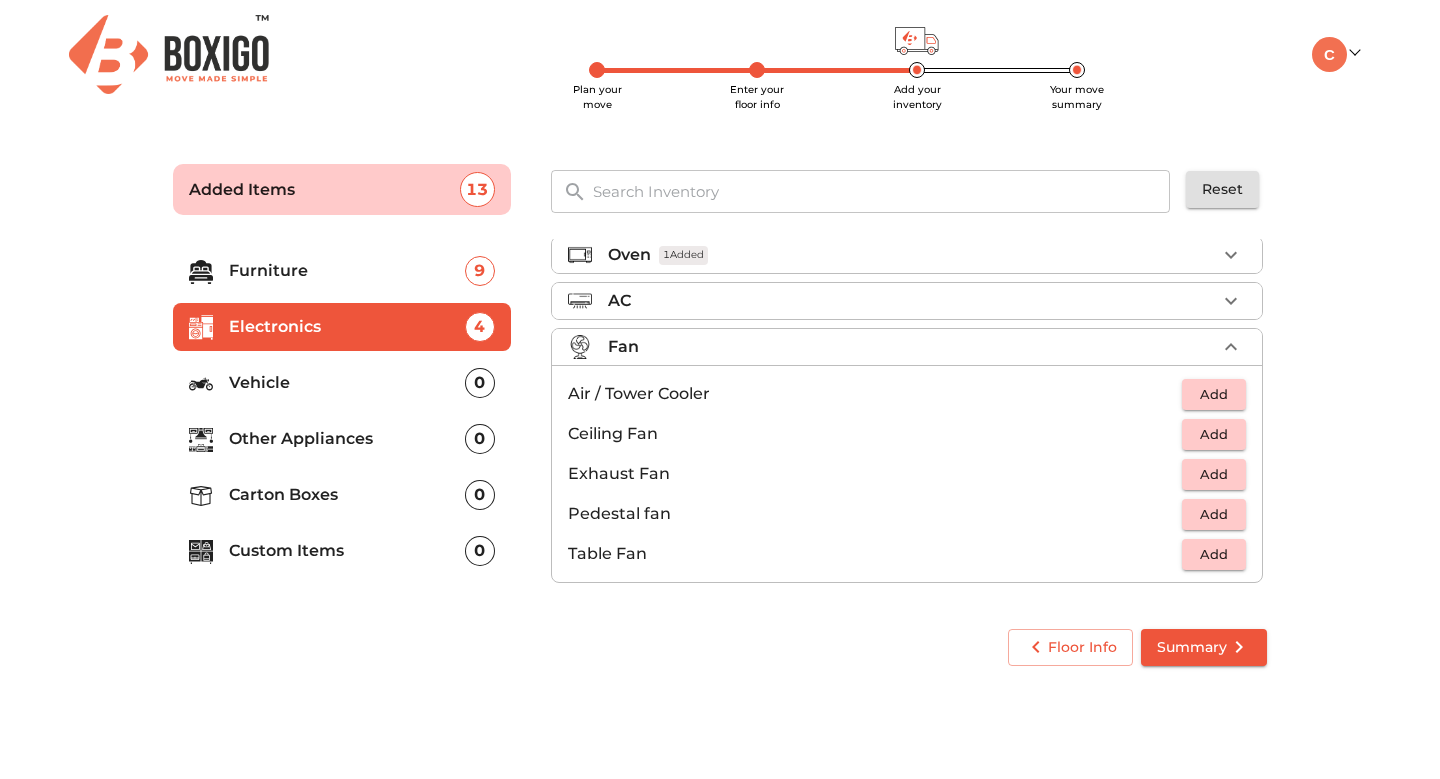 click on "Vehicle" at bounding box center [347, 383] 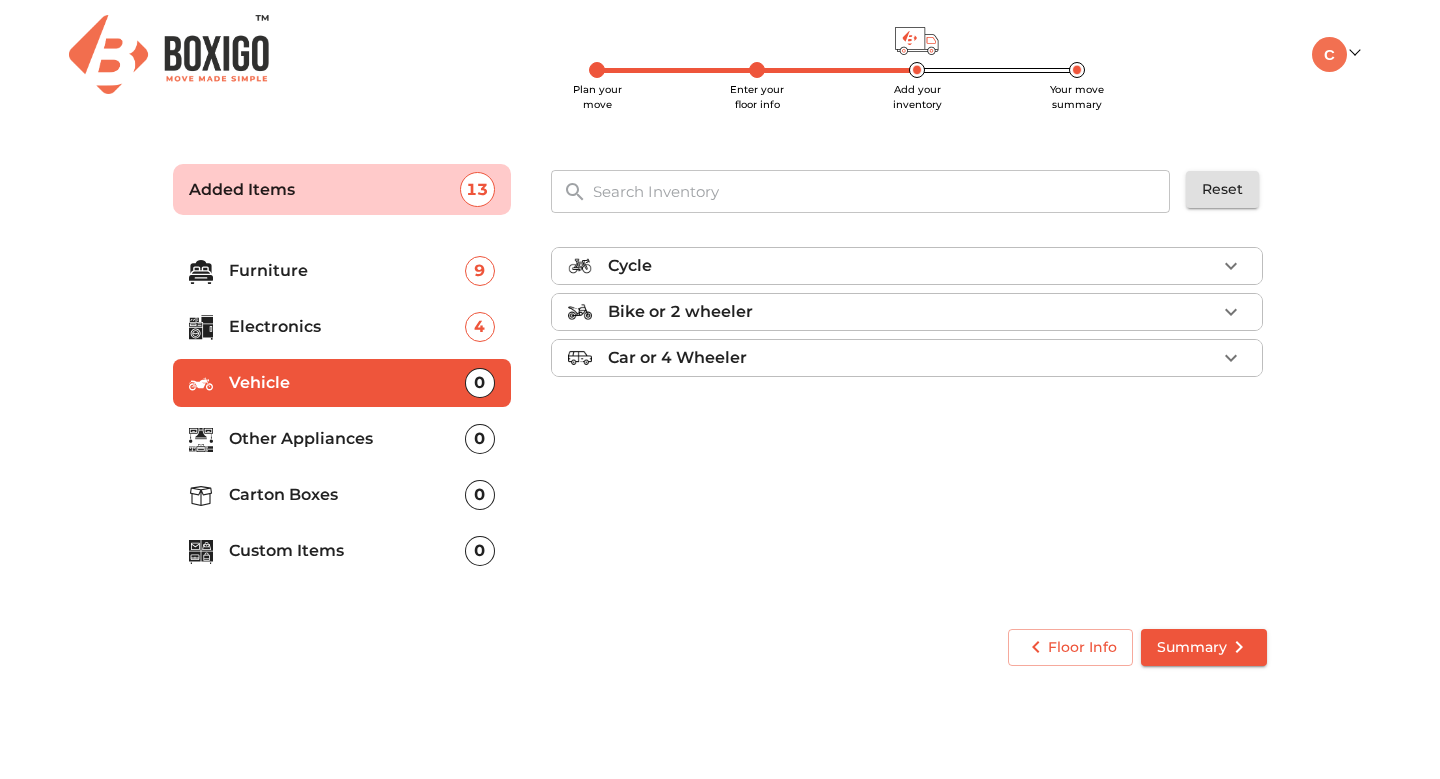 scroll, scrollTop: 0, scrollLeft: 0, axis: both 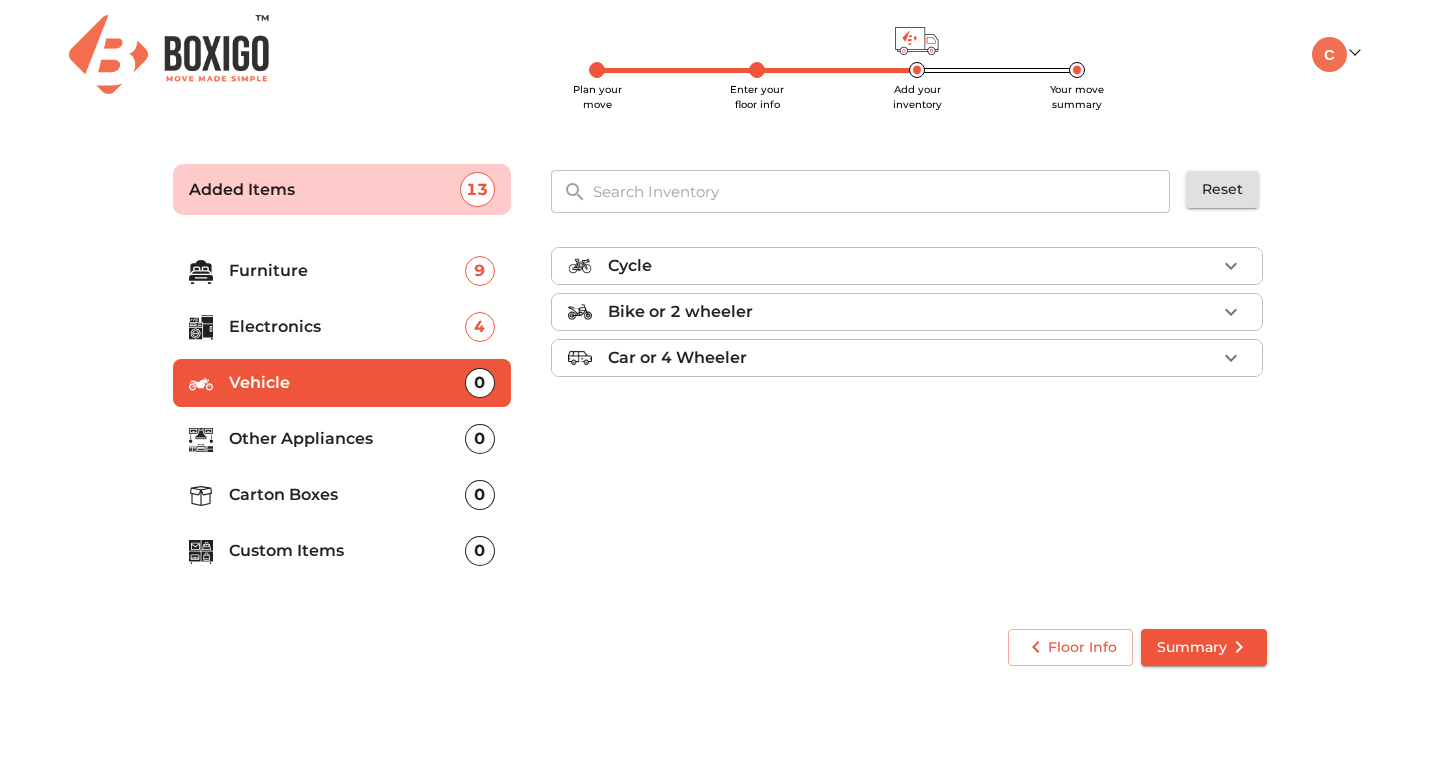 click on "Other Appliances" at bounding box center (347, 439) 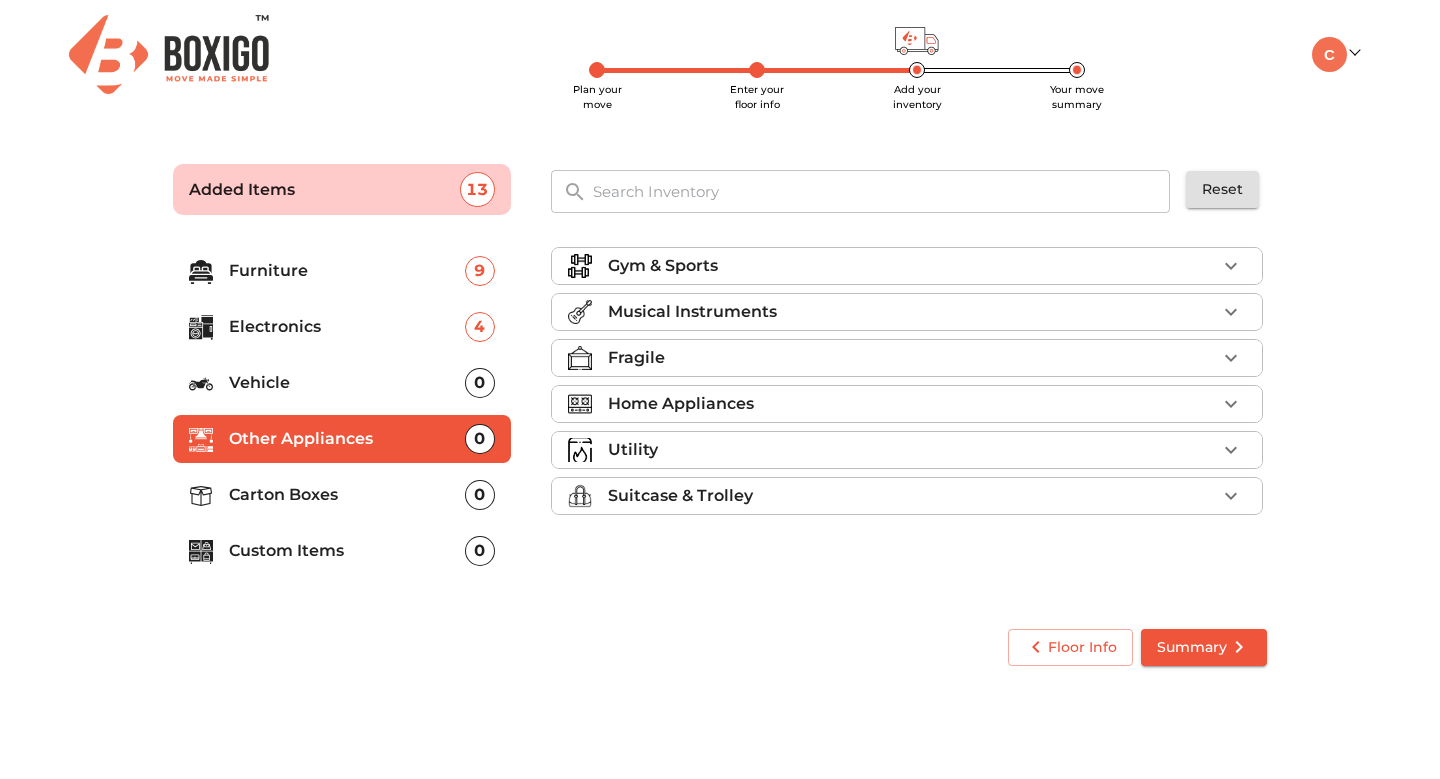 click on "Fragile" at bounding box center [636, 358] 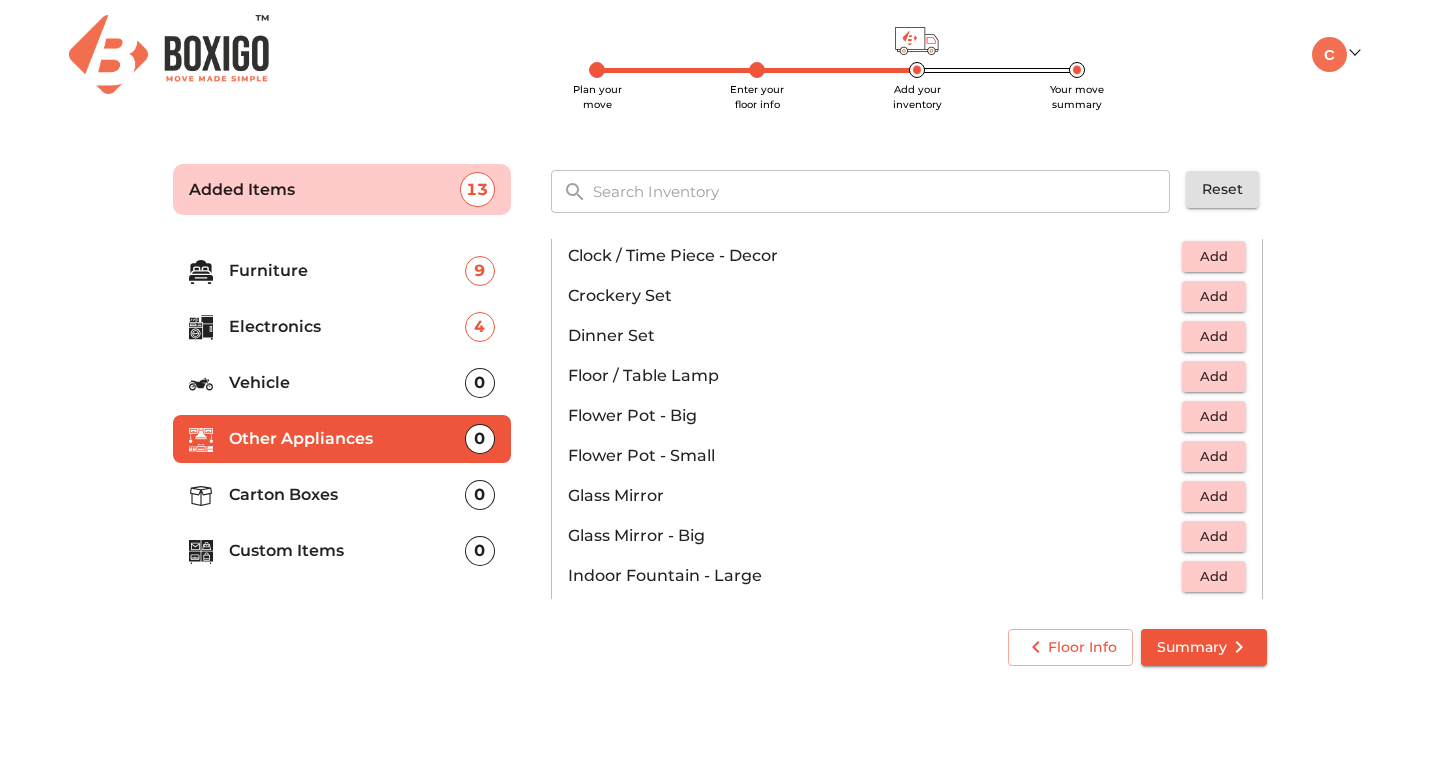 scroll, scrollTop: 427, scrollLeft: 0, axis: vertical 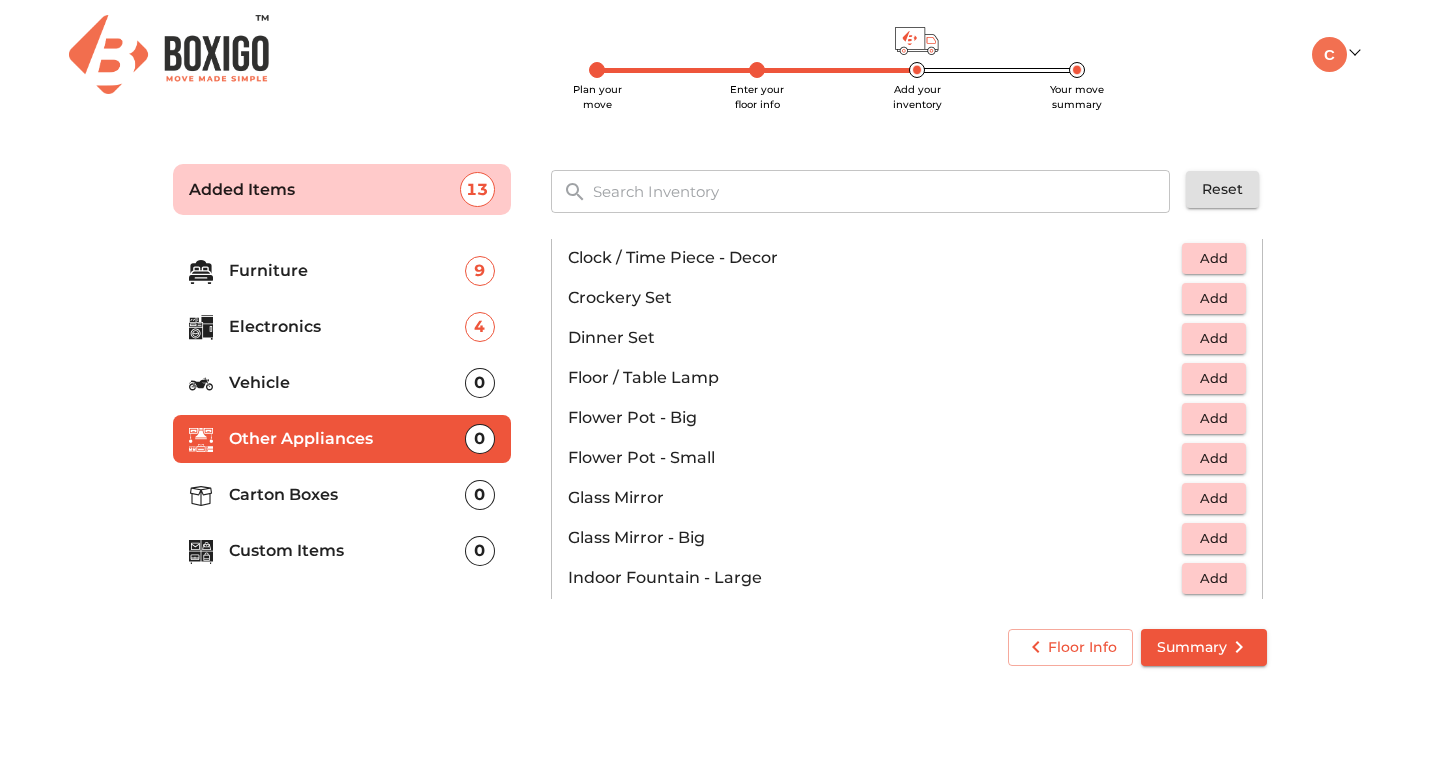 click on "Add" at bounding box center (1214, 298) 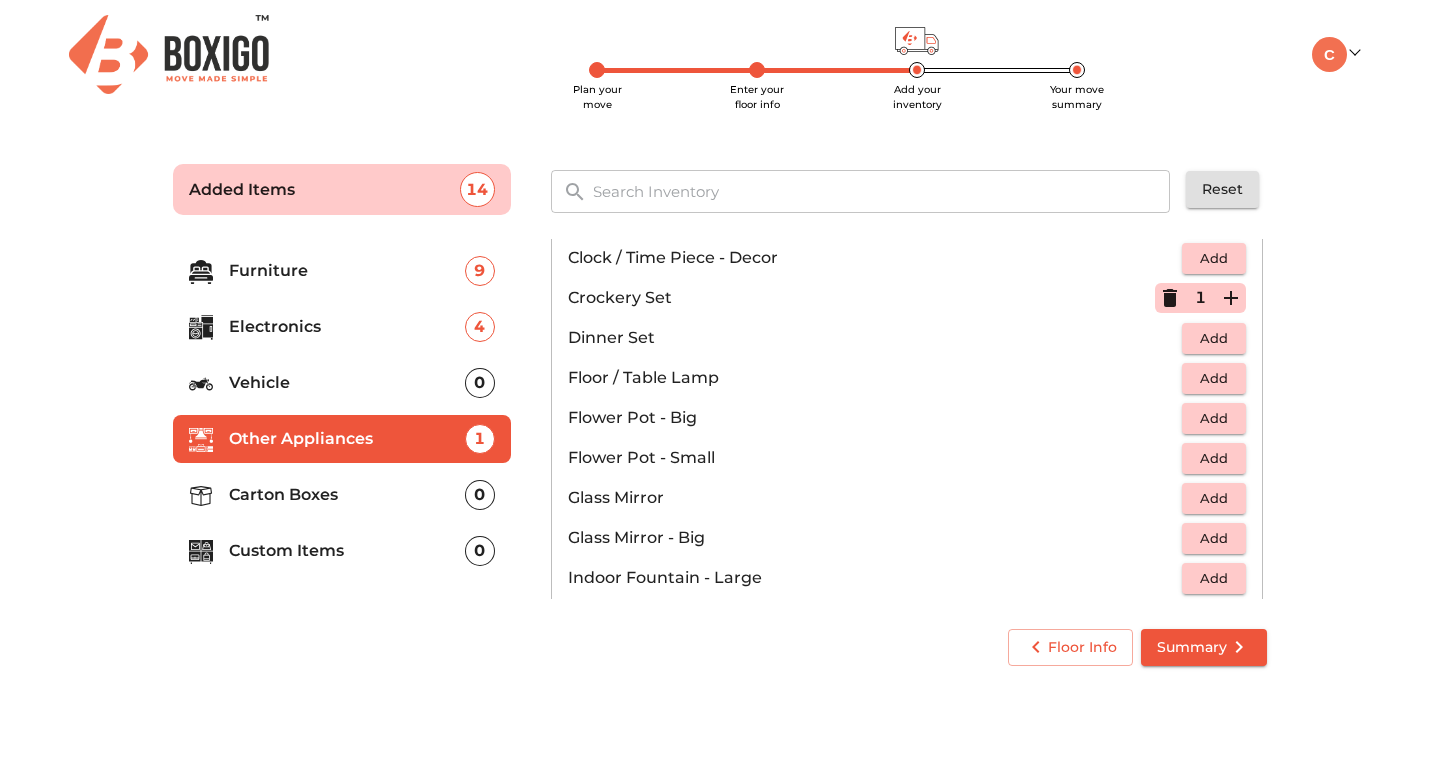 click on "Add" at bounding box center (1214, 338) 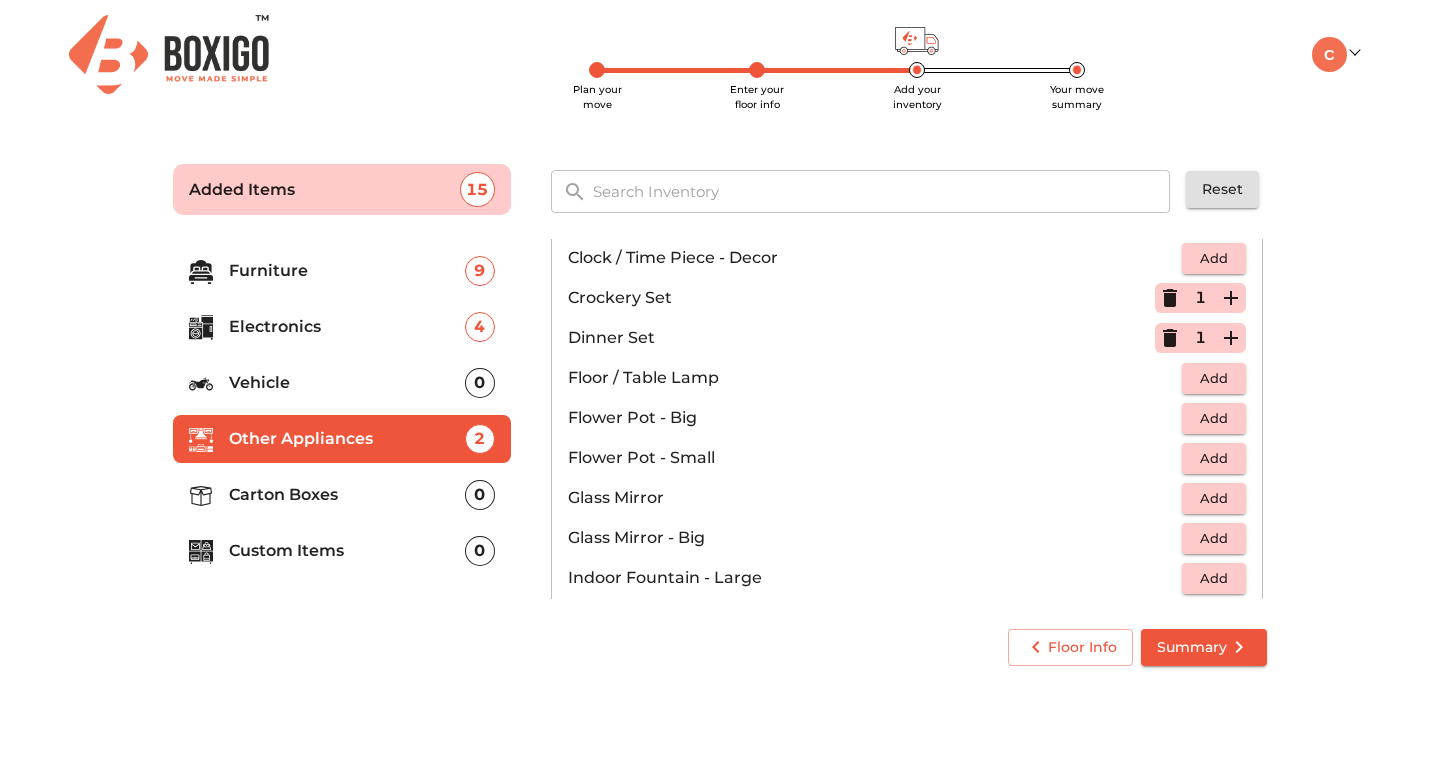 click on "Add" at bounding box center (1214, 418) 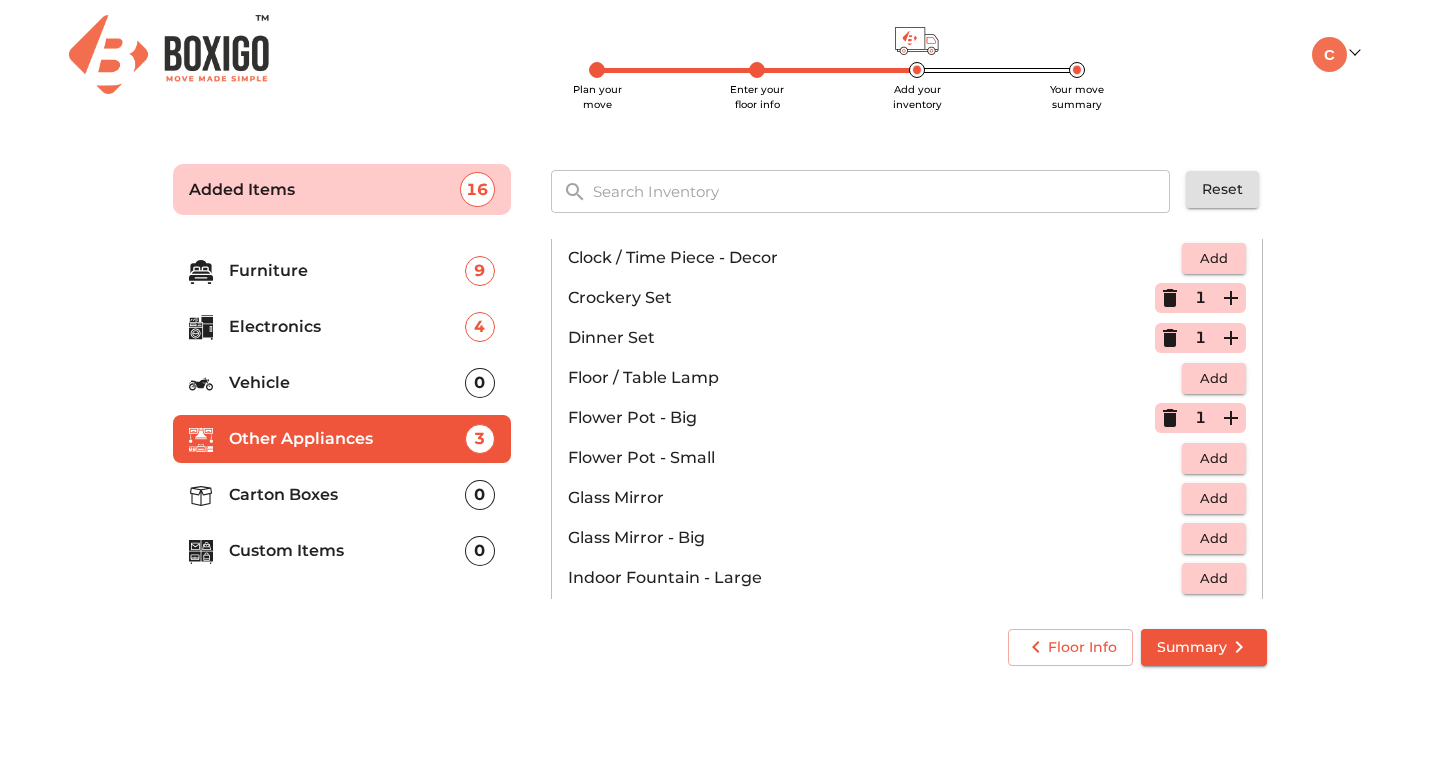 click on "Add" at bounding box center [1214, 458] 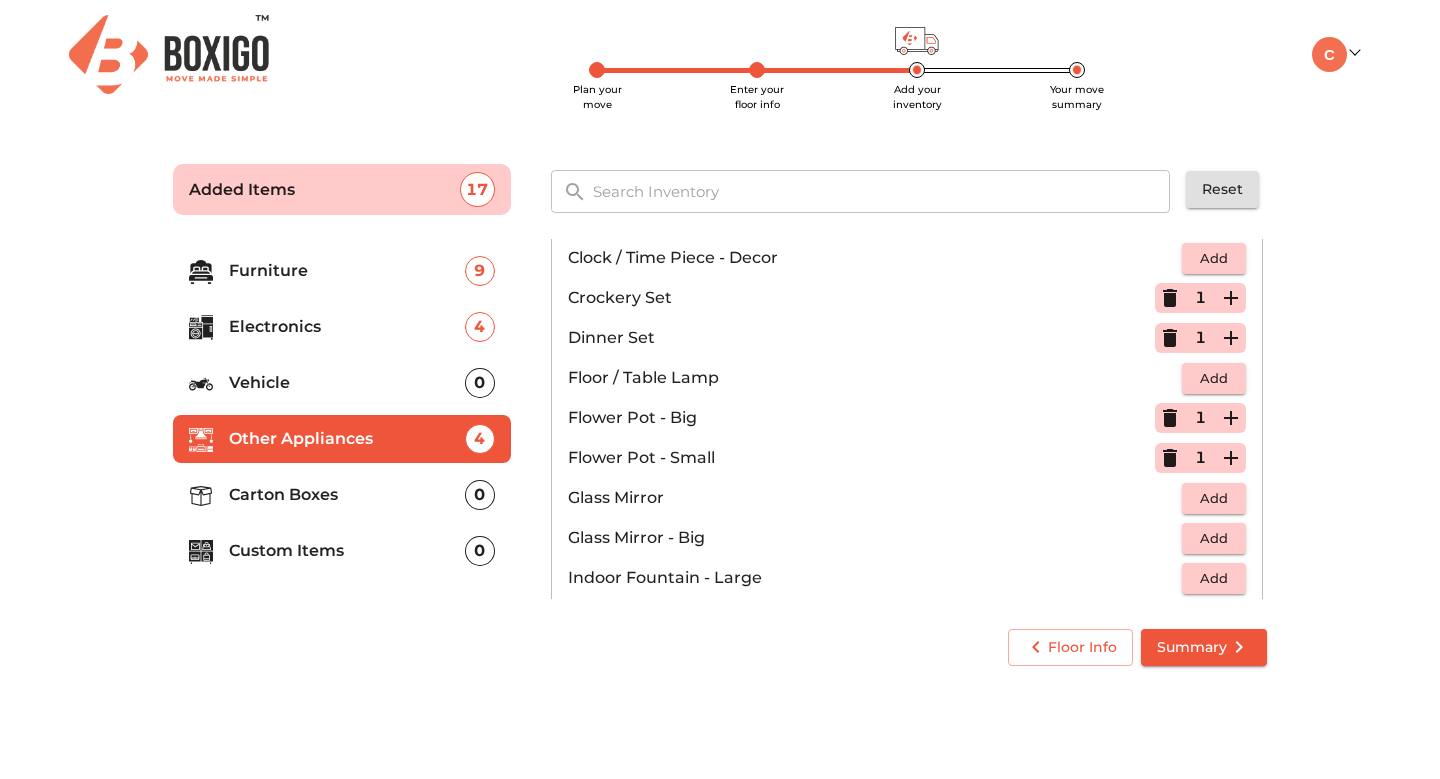 click 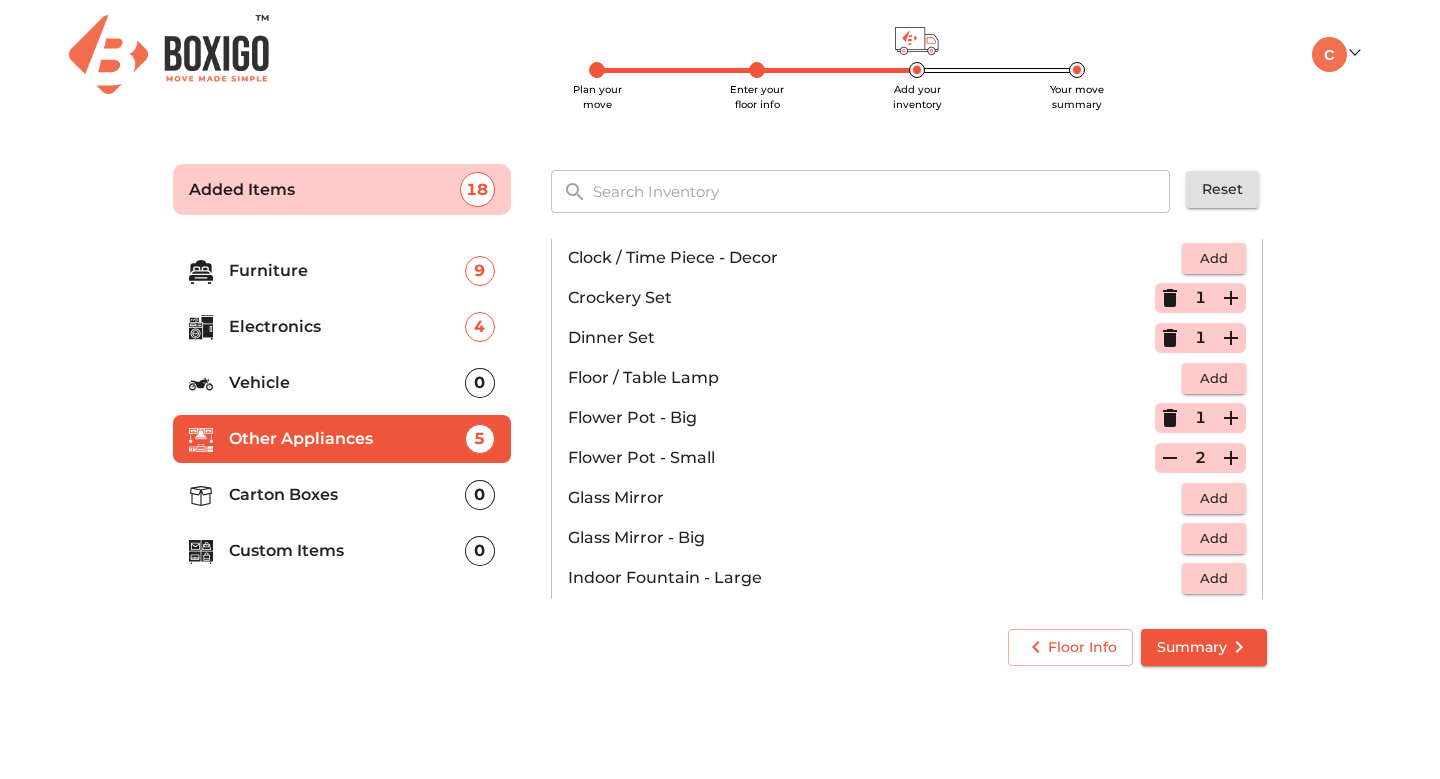 click 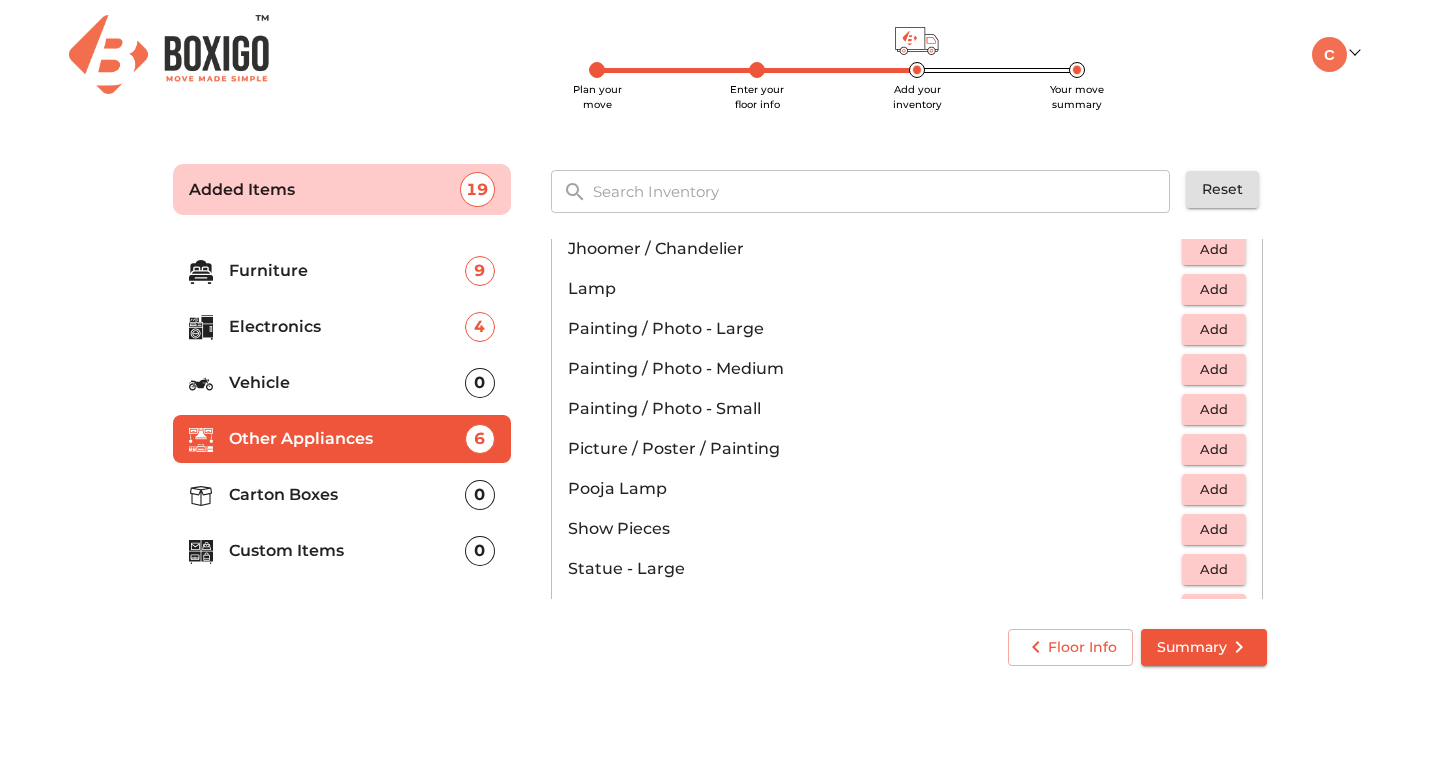 scroll, scrollTop: 838, scrollLeft: 0, axis: vertical 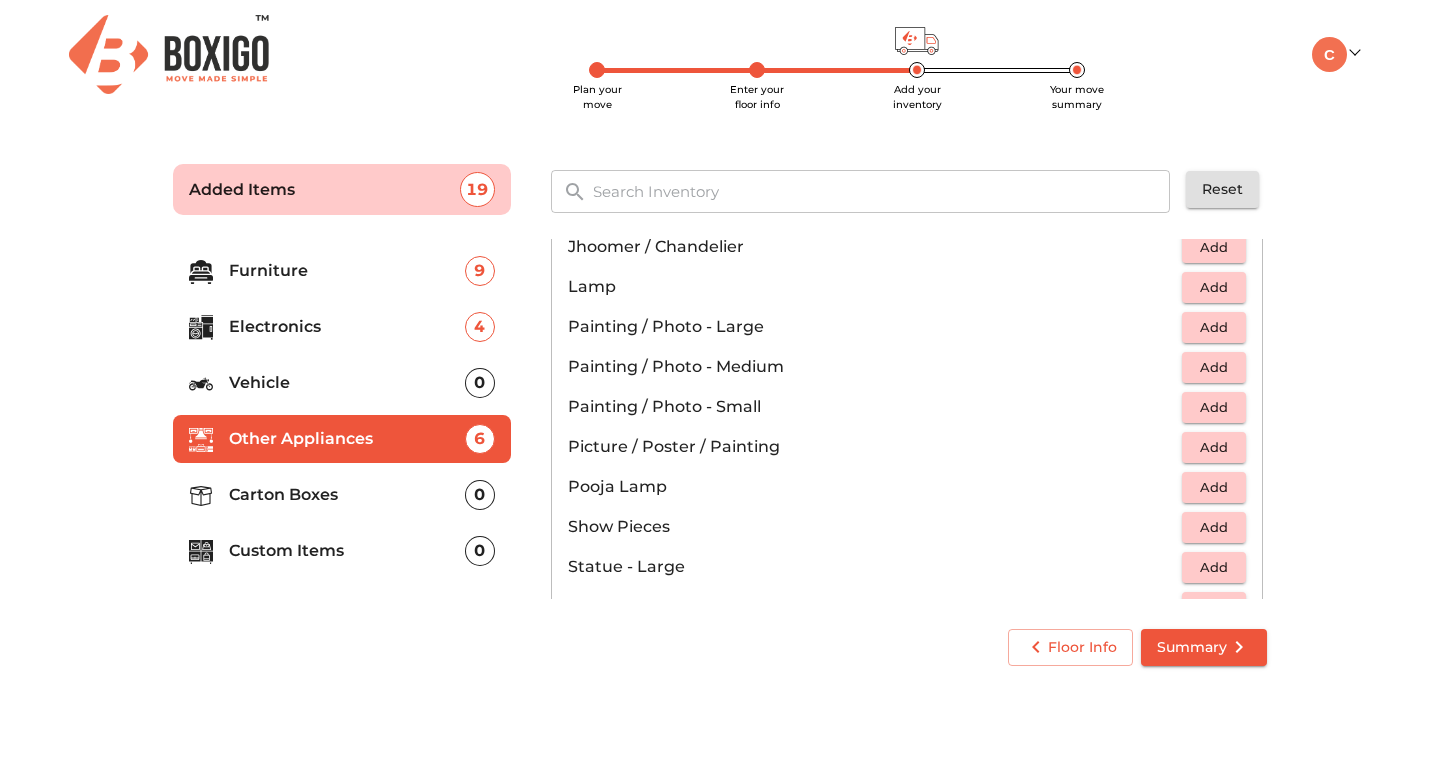 click on "Add" at bounding box center [1214, 327] 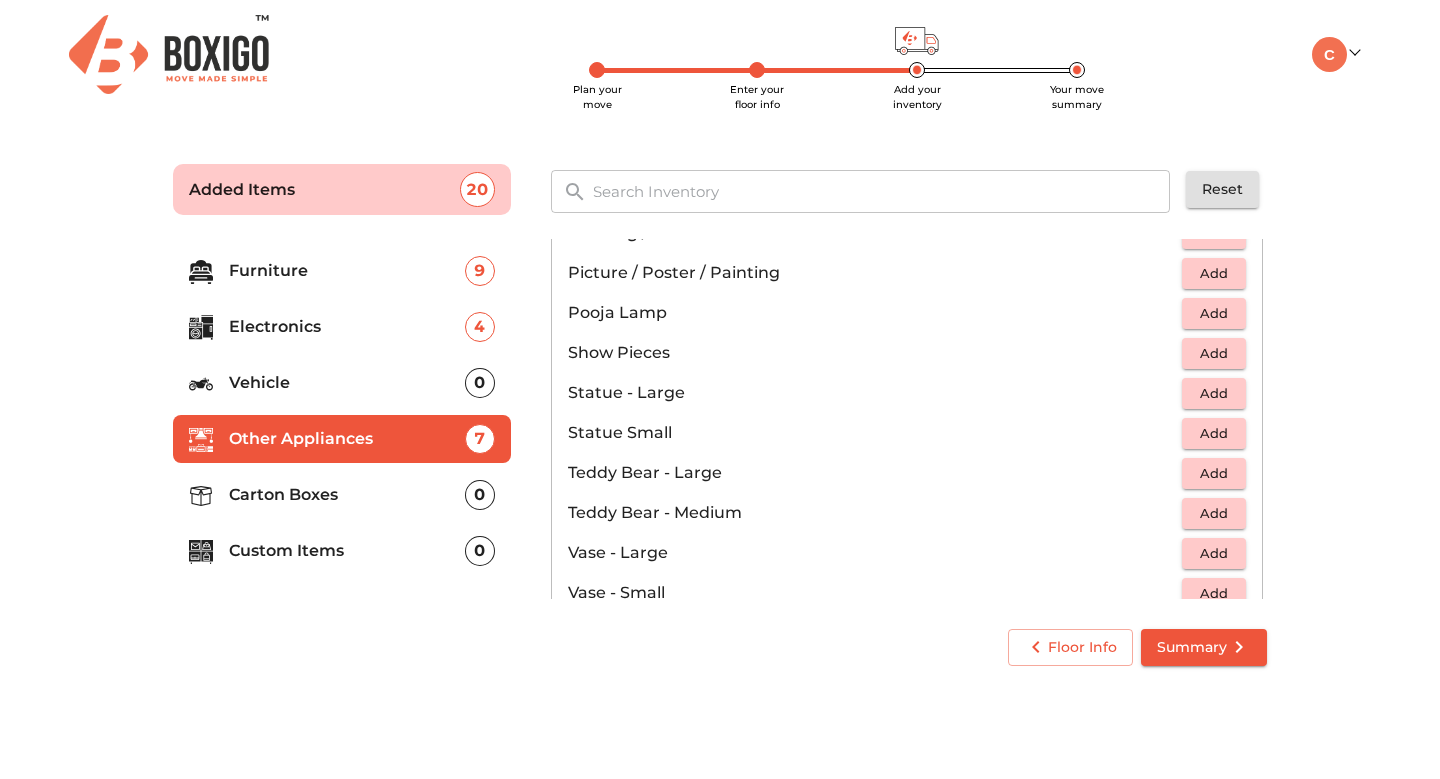 scroll, scrollTop: 1024, scrollLeft: 0, axis: vertical 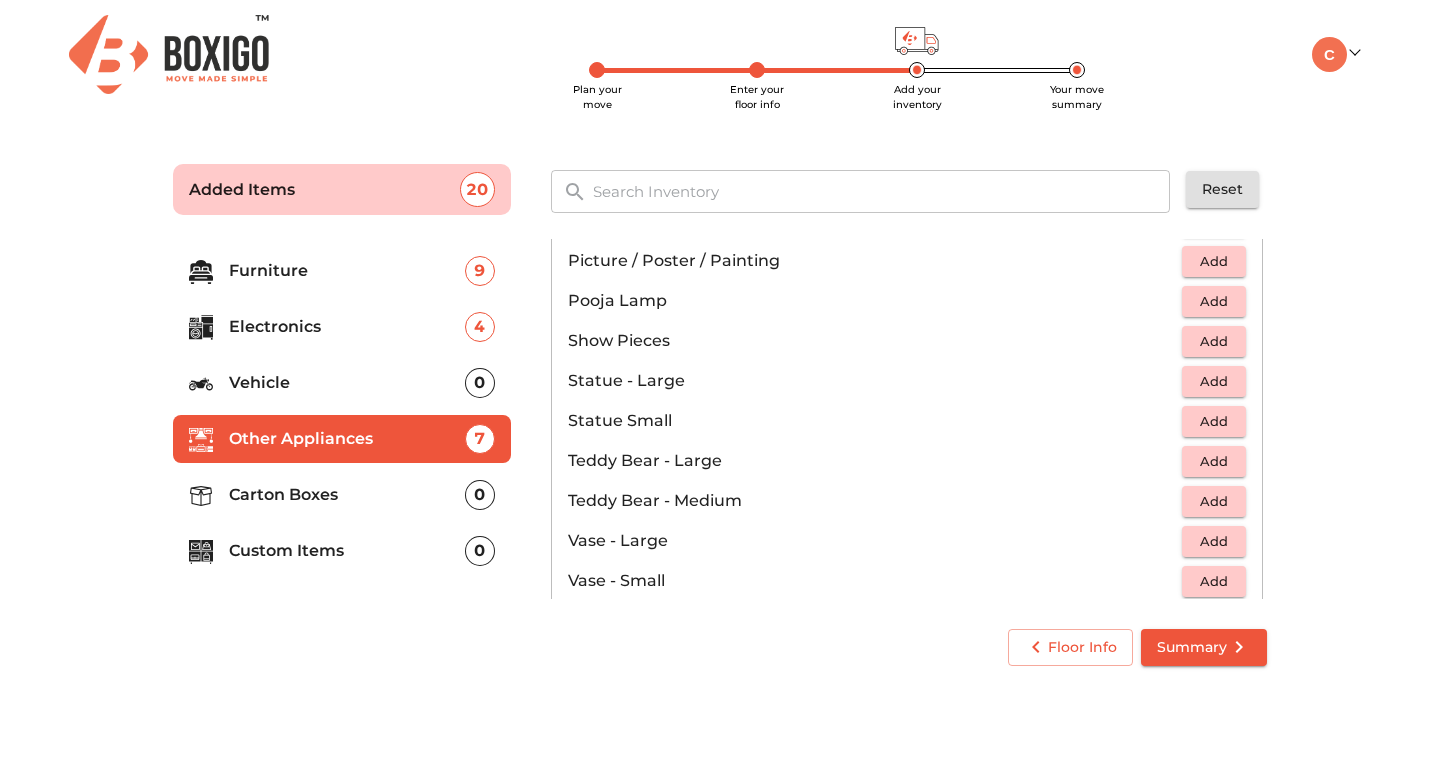 click on "Add" at bounding box center (1214, 341) 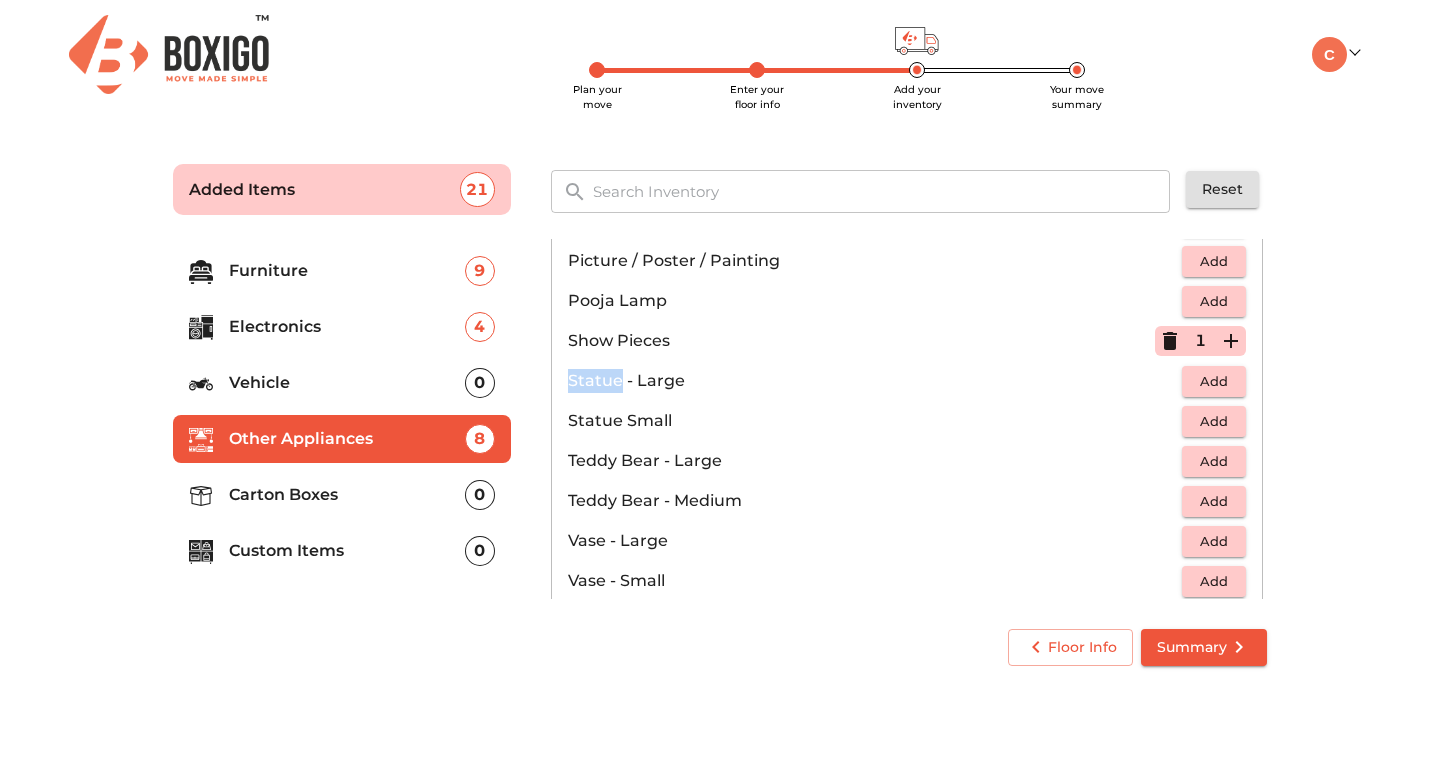 click 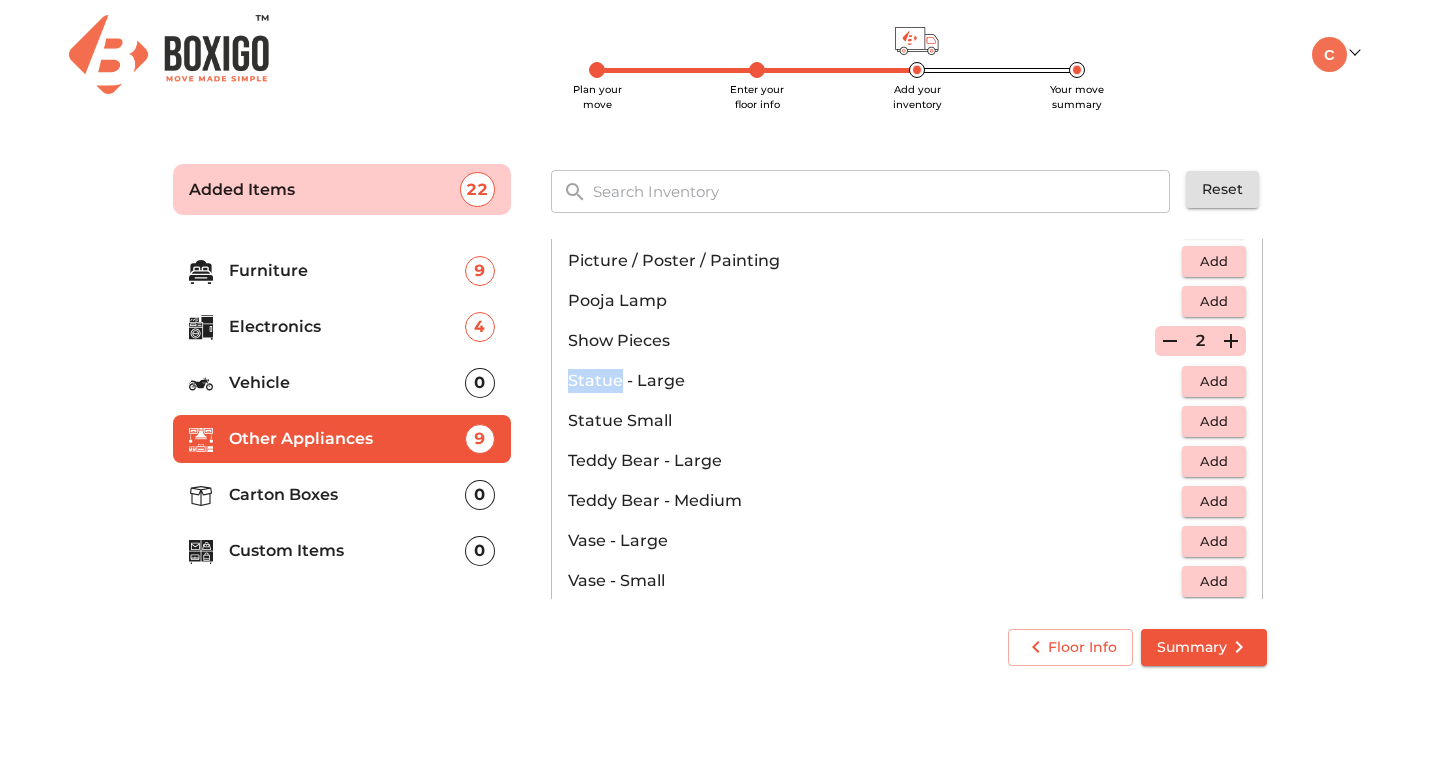 click 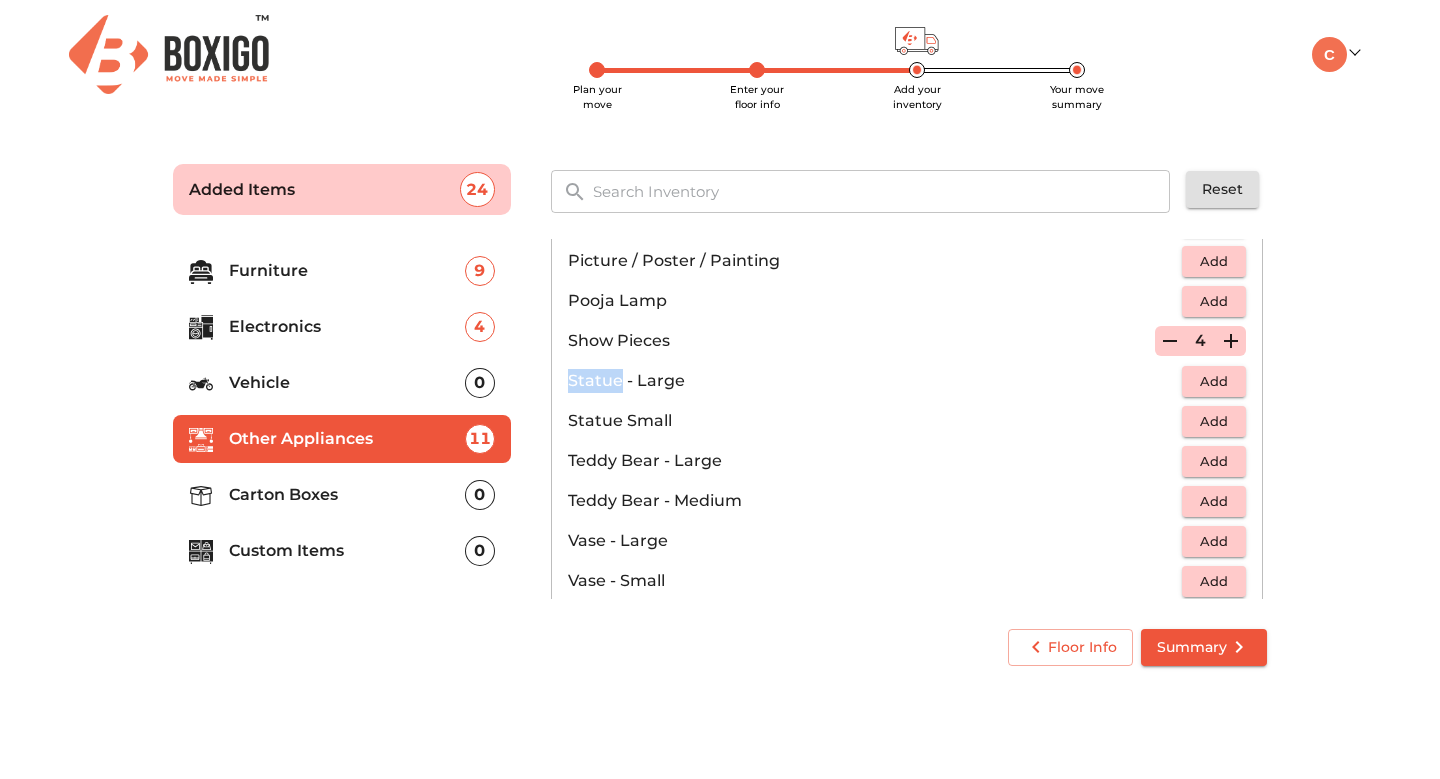 click 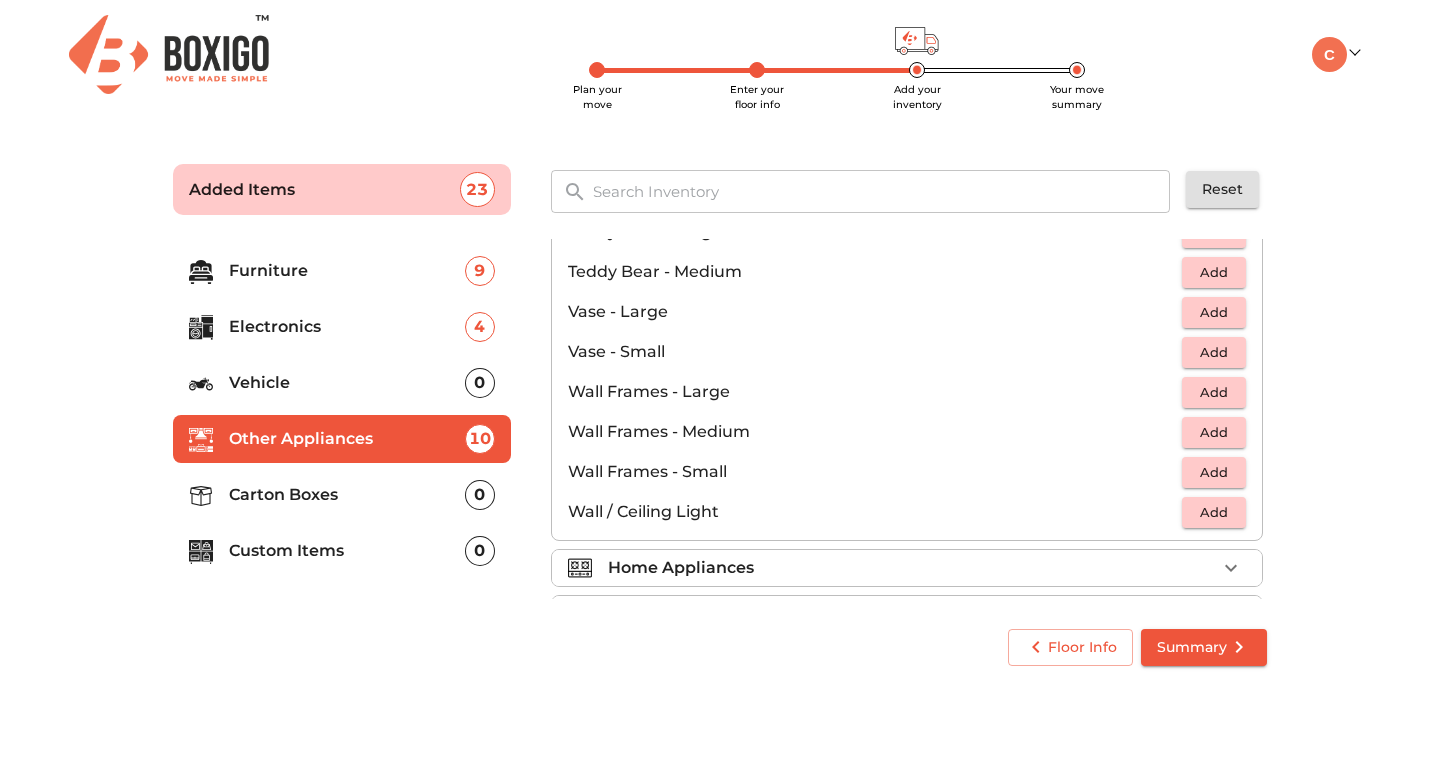 scroll, scrollTop: 1260, scrollLeft: 0, axis: vertical 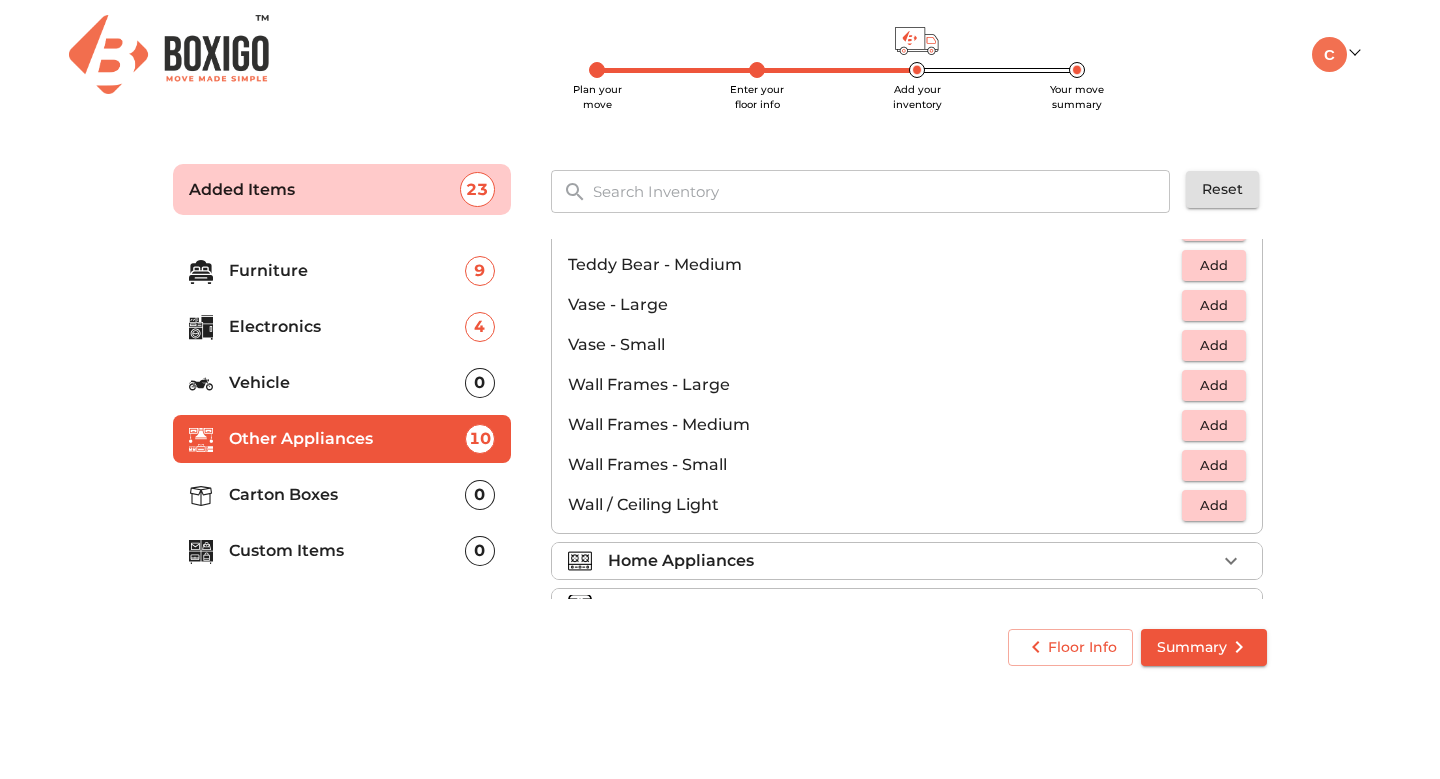 click on "Add" at bounding box center (1214, 425) 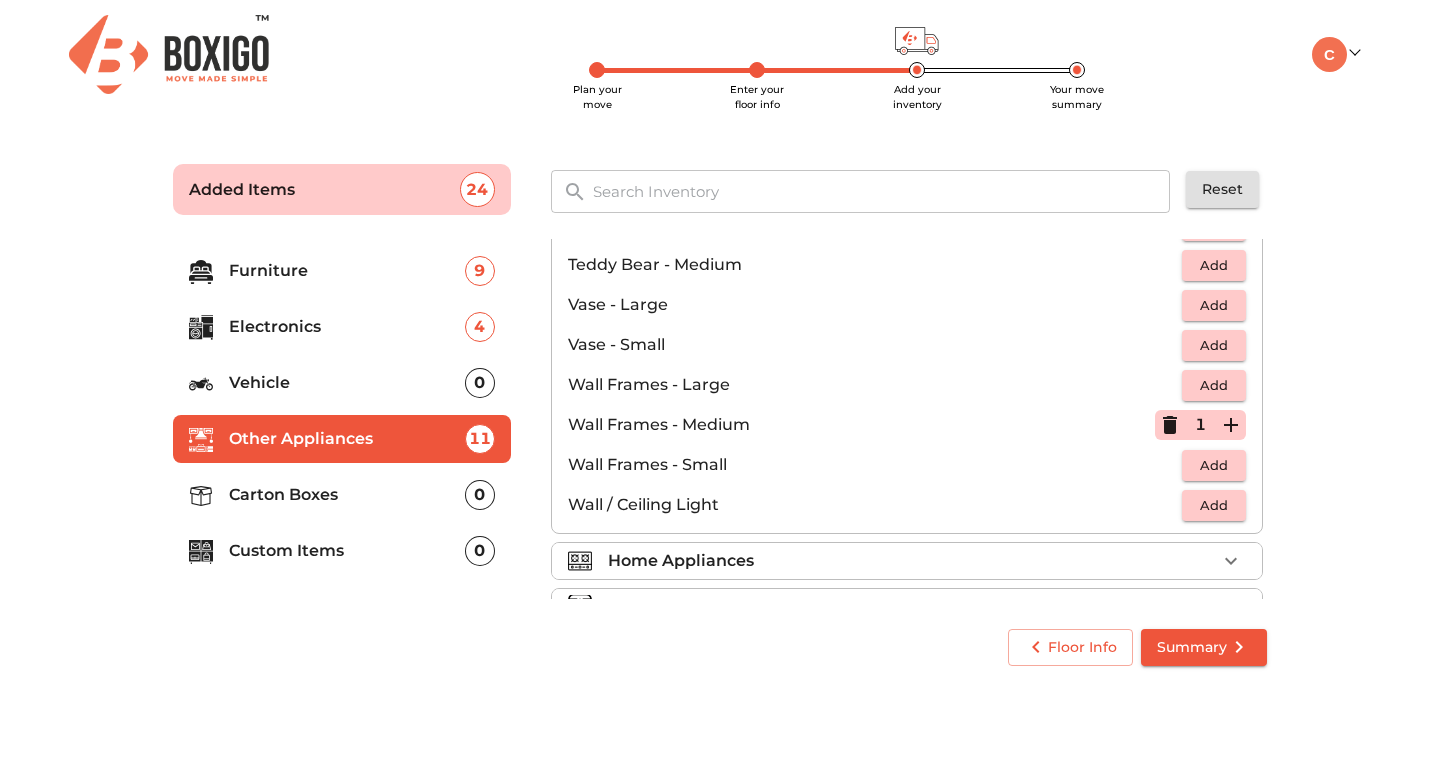 click 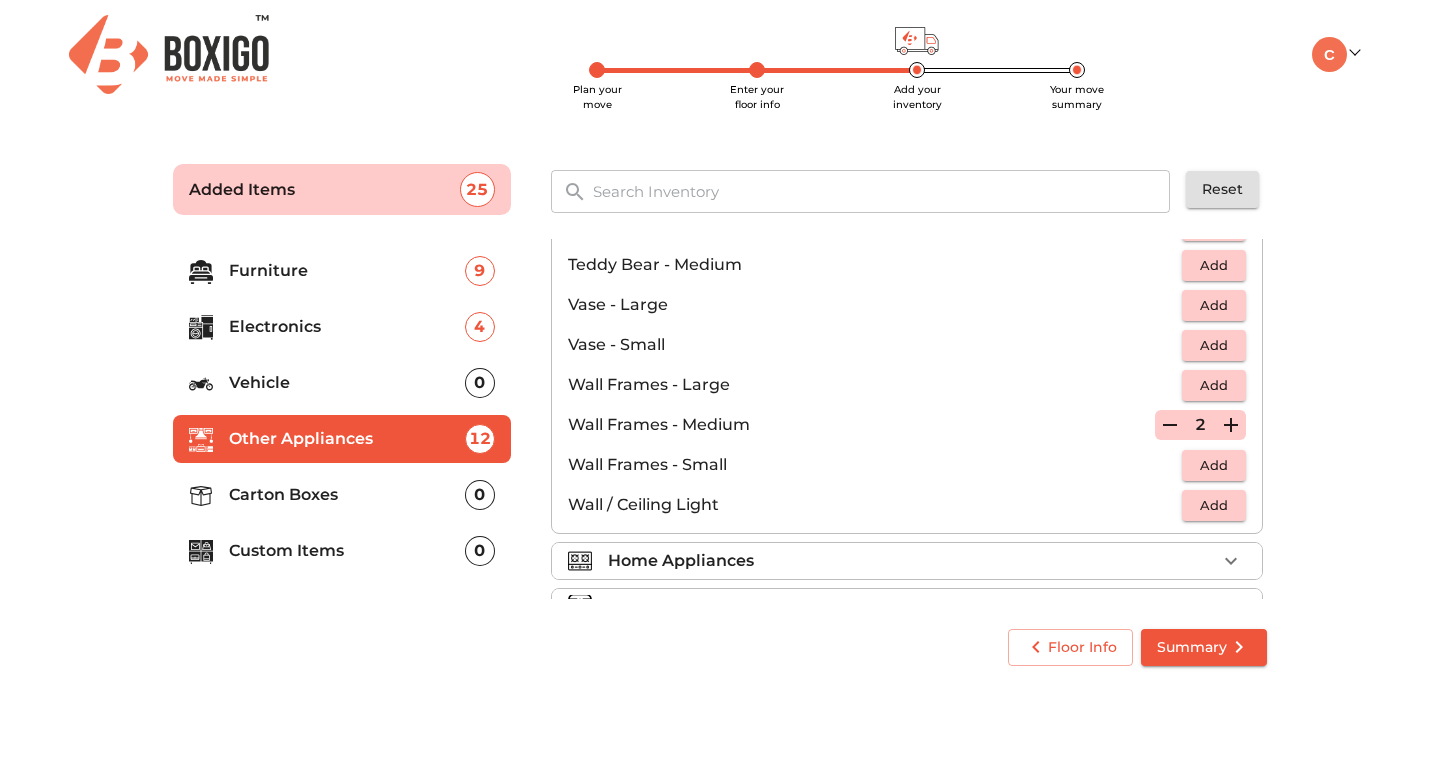 click 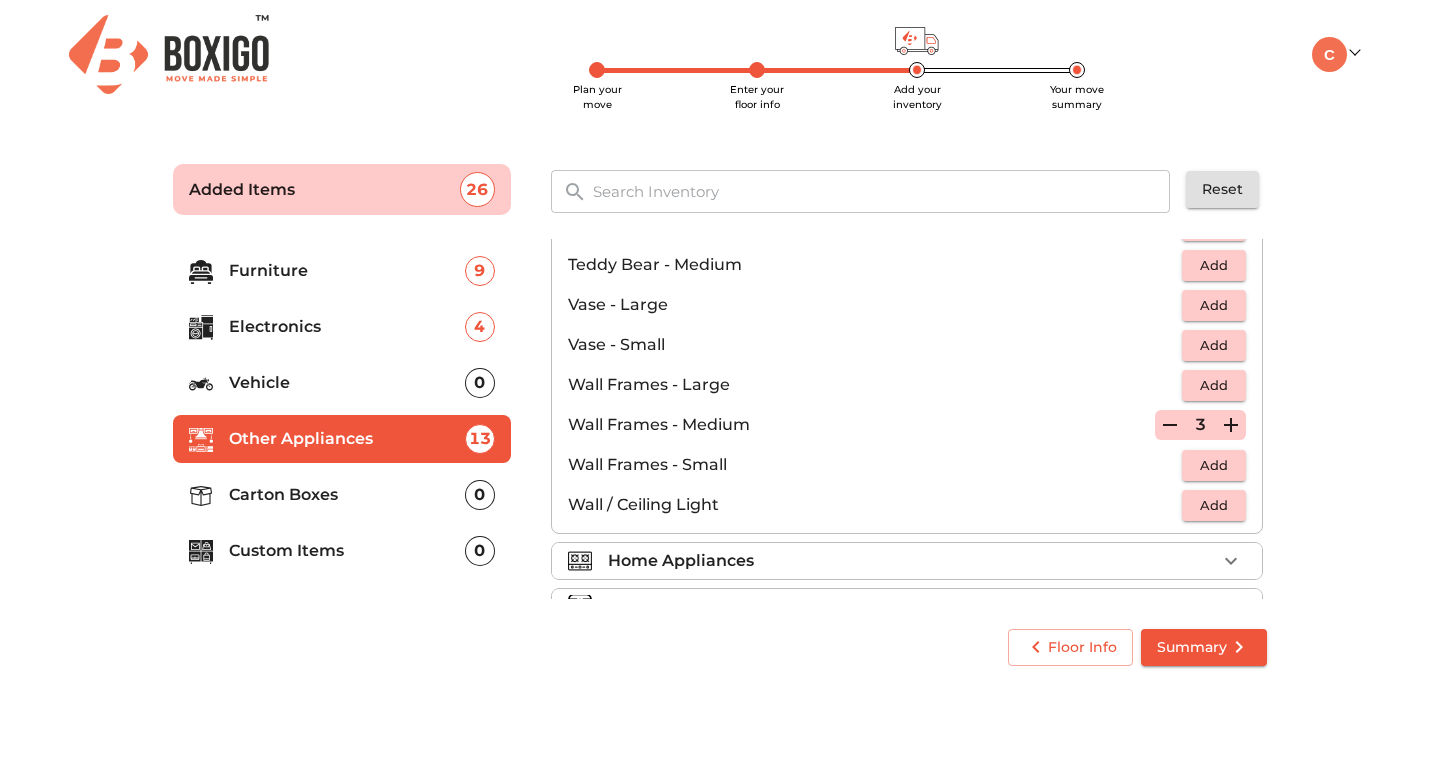 click 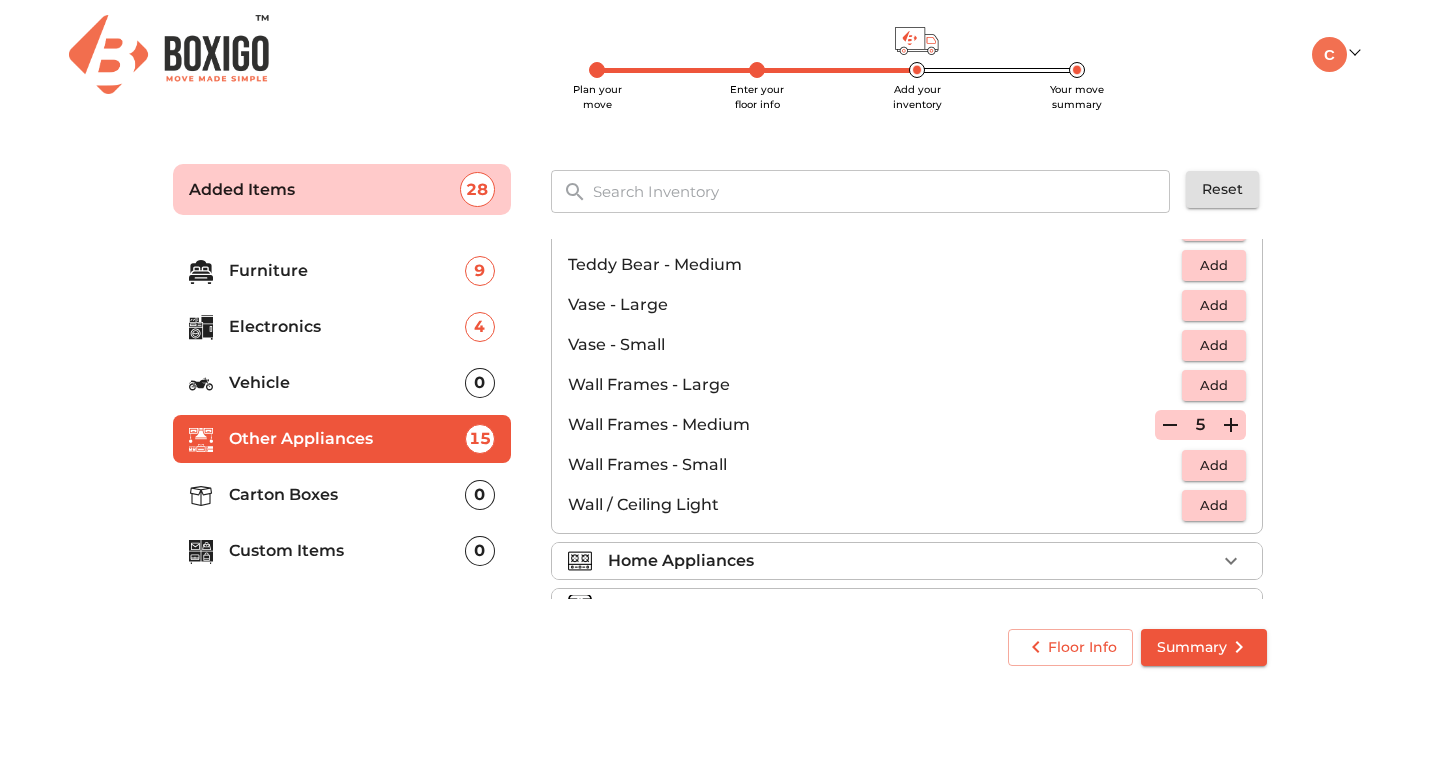 click 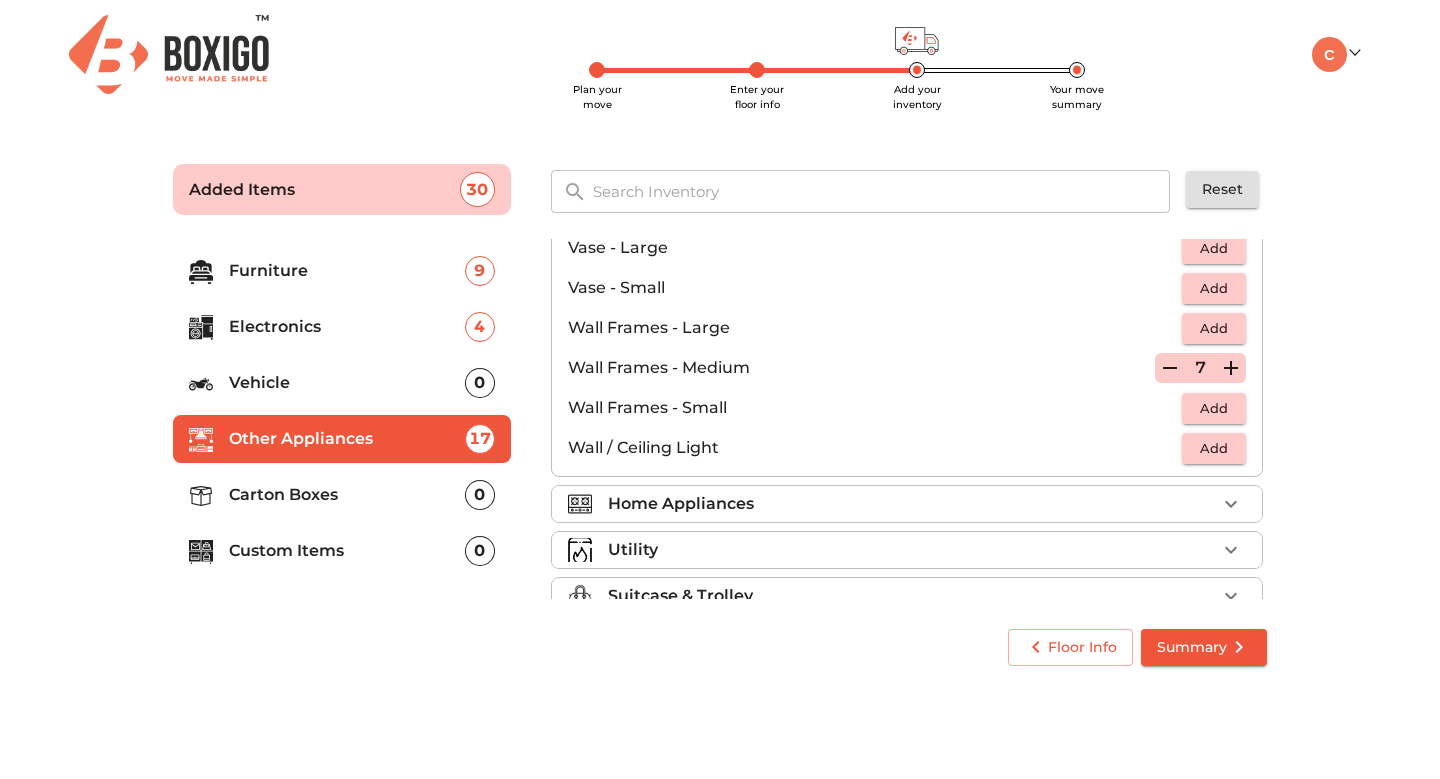 scroll, scrollTop: 1349, scrollLeft: 0, axis: vertical 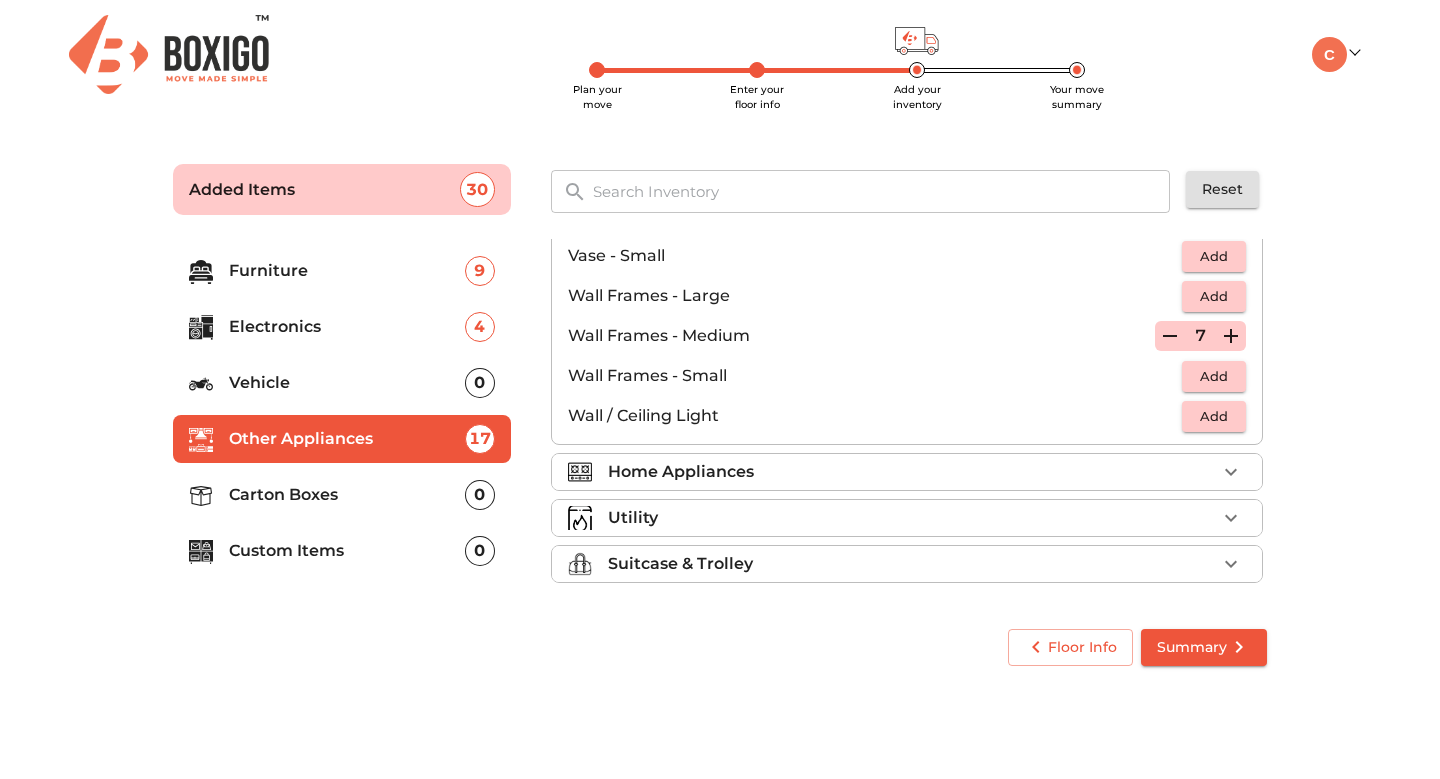 click on "Home Appliances" at bounding box center (912, 472) 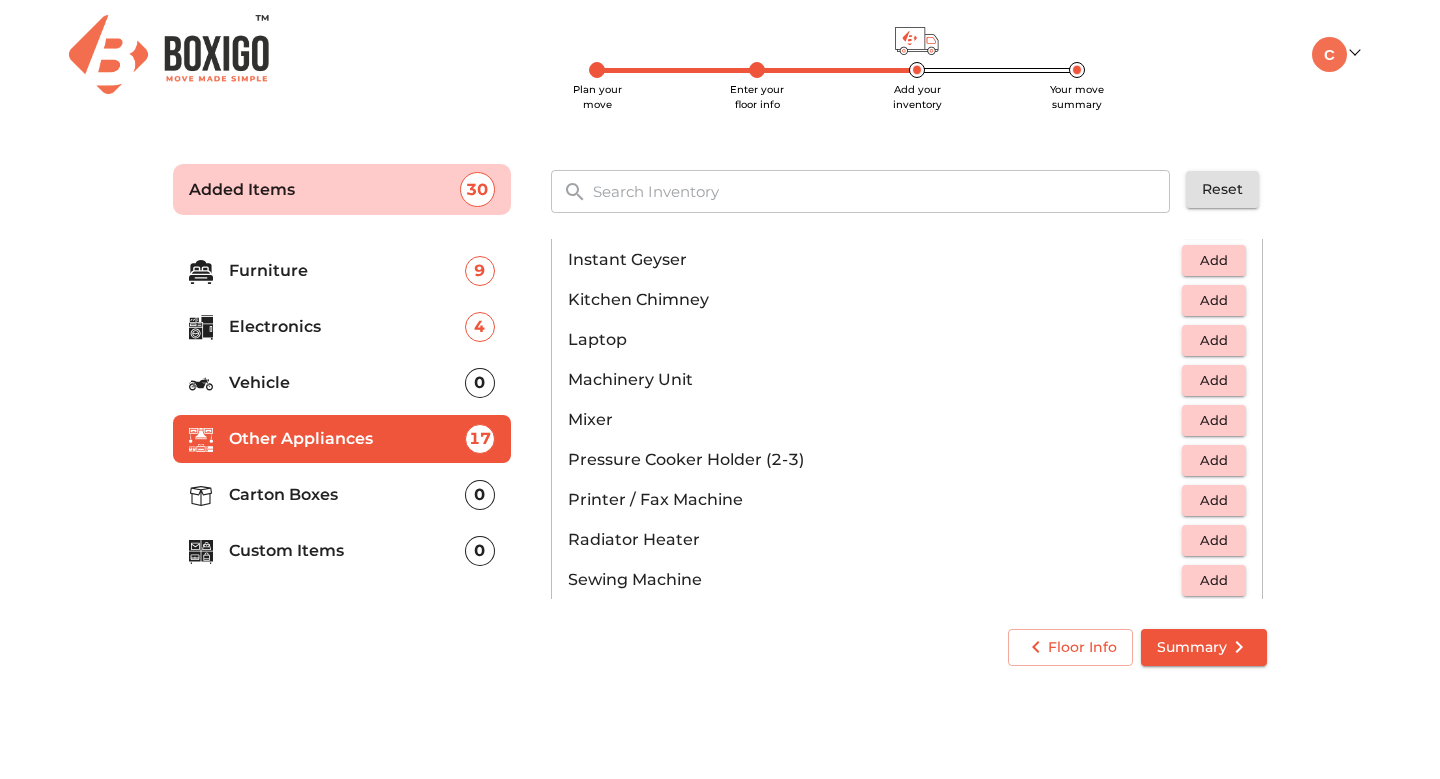 scroll, scrollTop: 997, scrollLeft: 0, axis: vertical 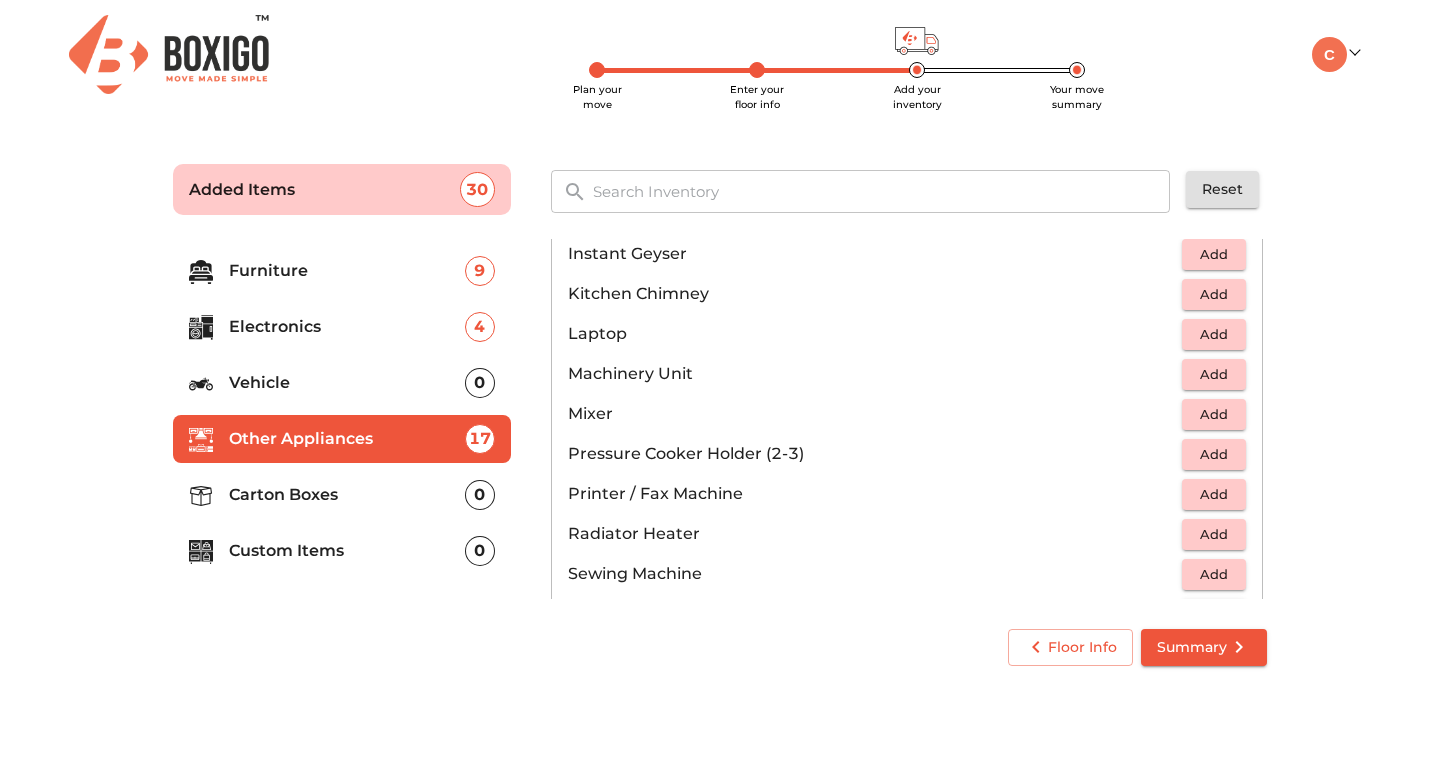 click on "Add" at bounding box center [1214, 414] 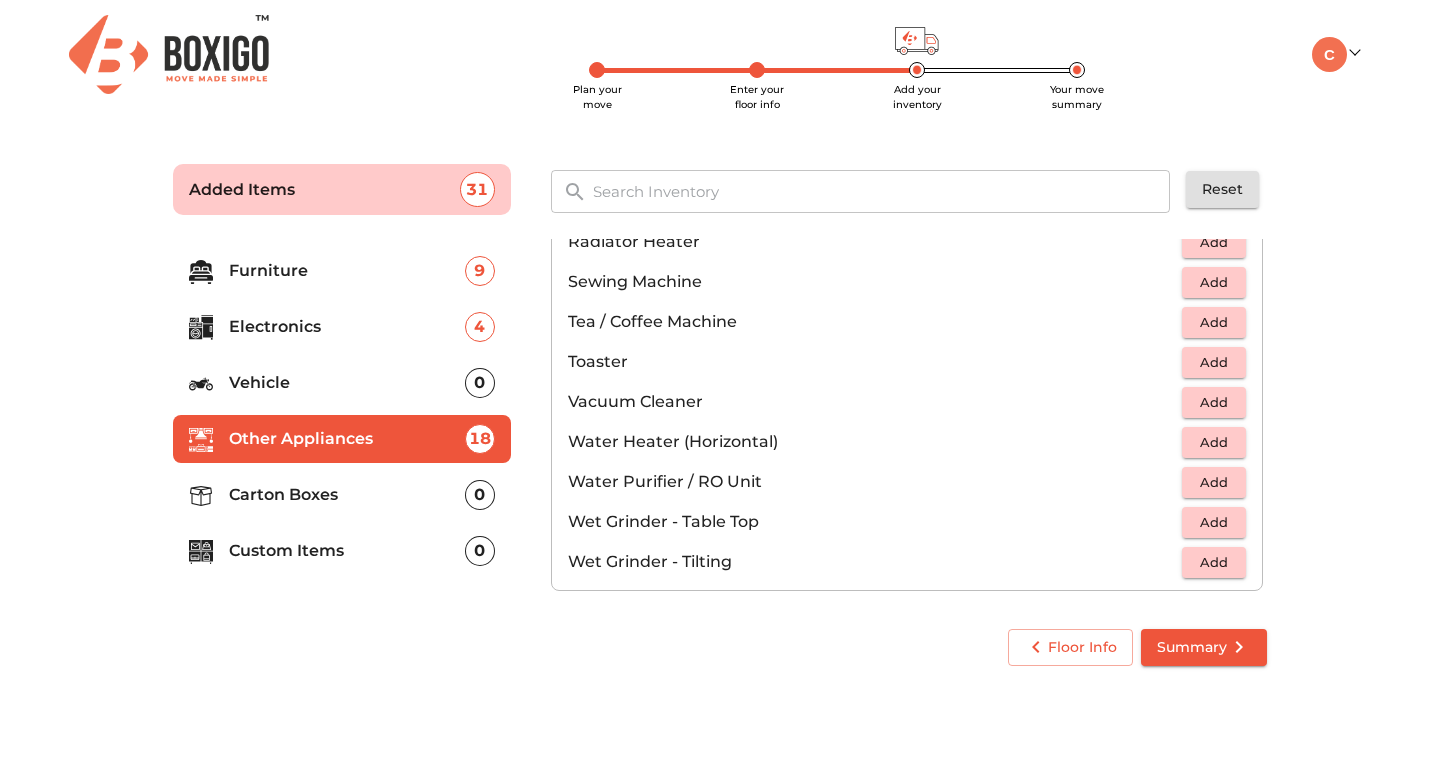 scroll, scrollTop: 1389, scrollLeft: 0, axis: vertical 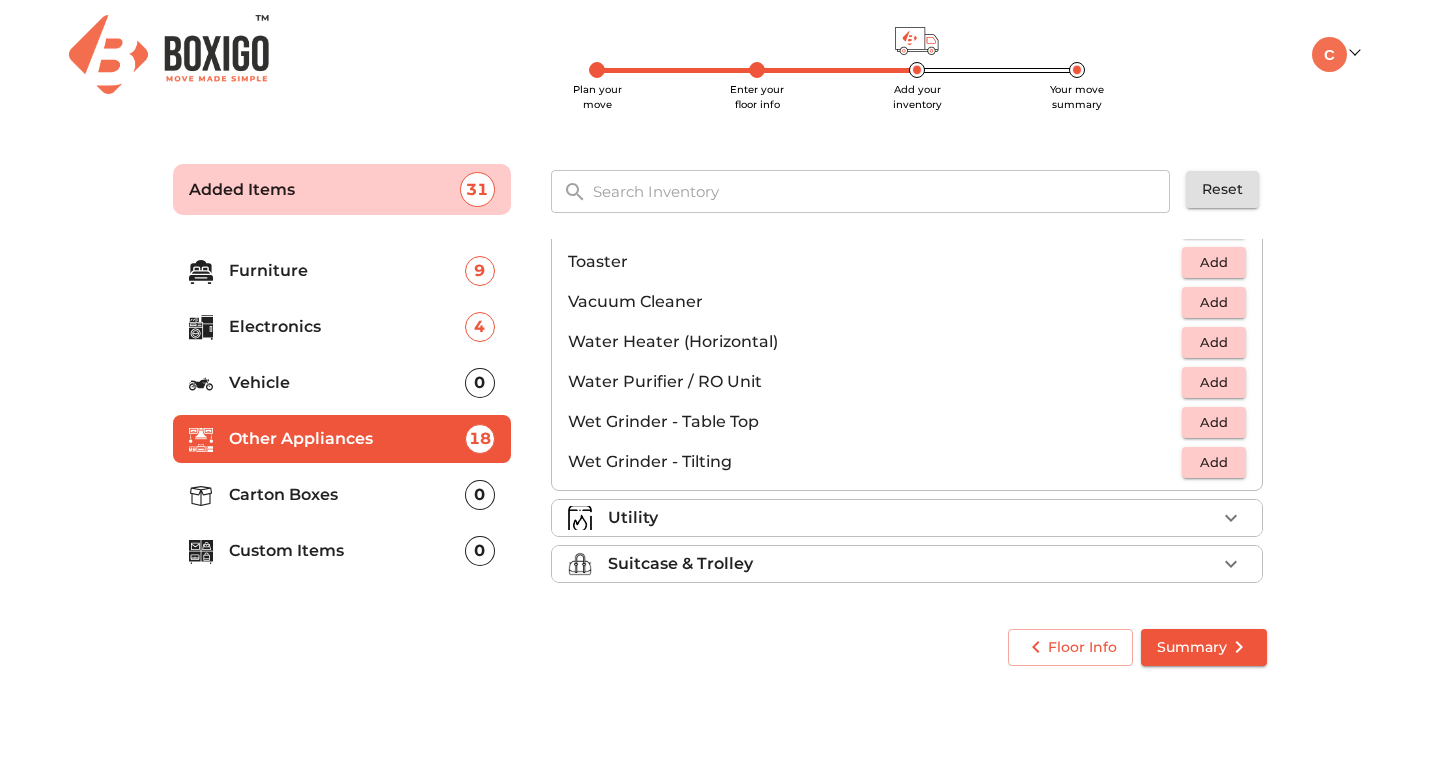 click on "Utility" at bounding box center (912, 518) 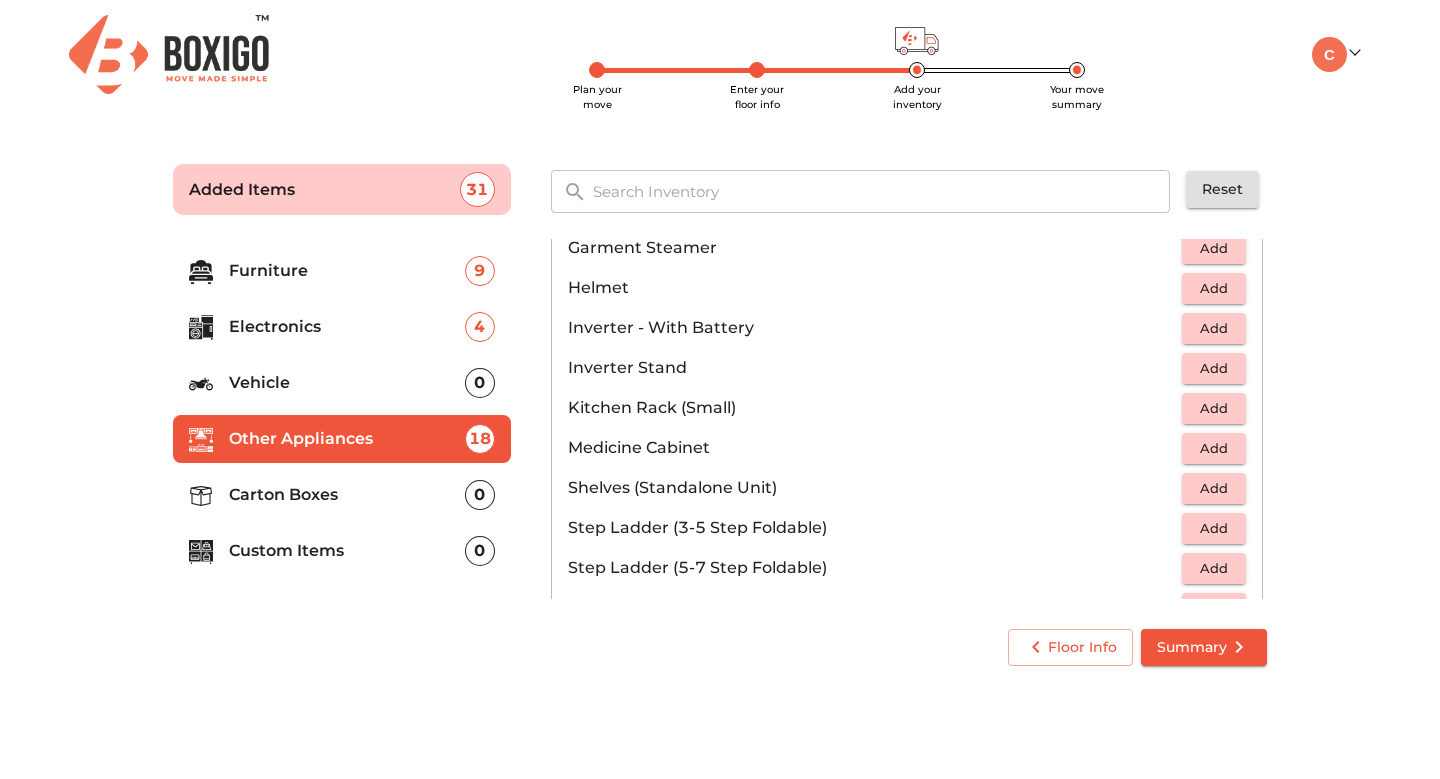 scroll, scrollTop: 972, scrollLeft: 0, axis: vertical 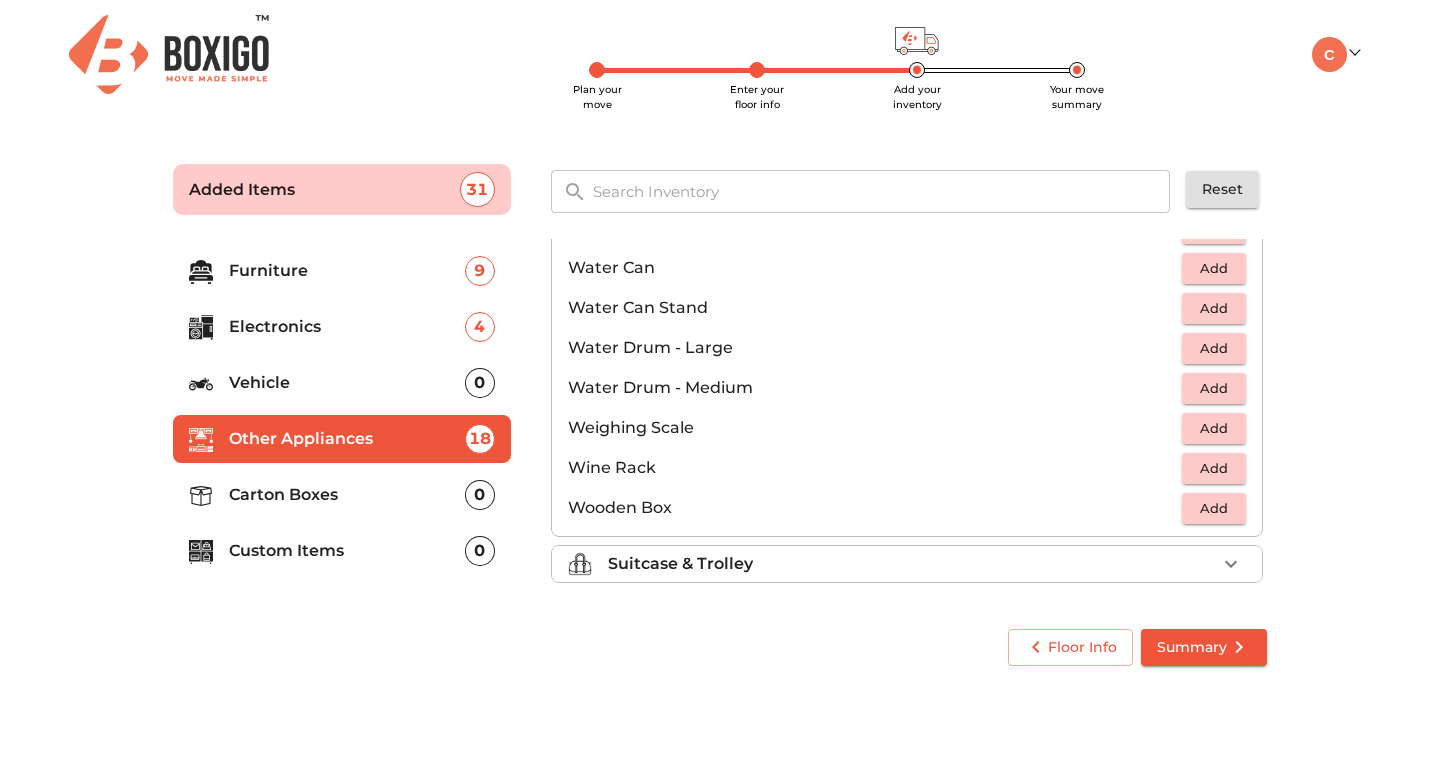 click on "Suitcase & Trolley" at bounding box center (912, 564) 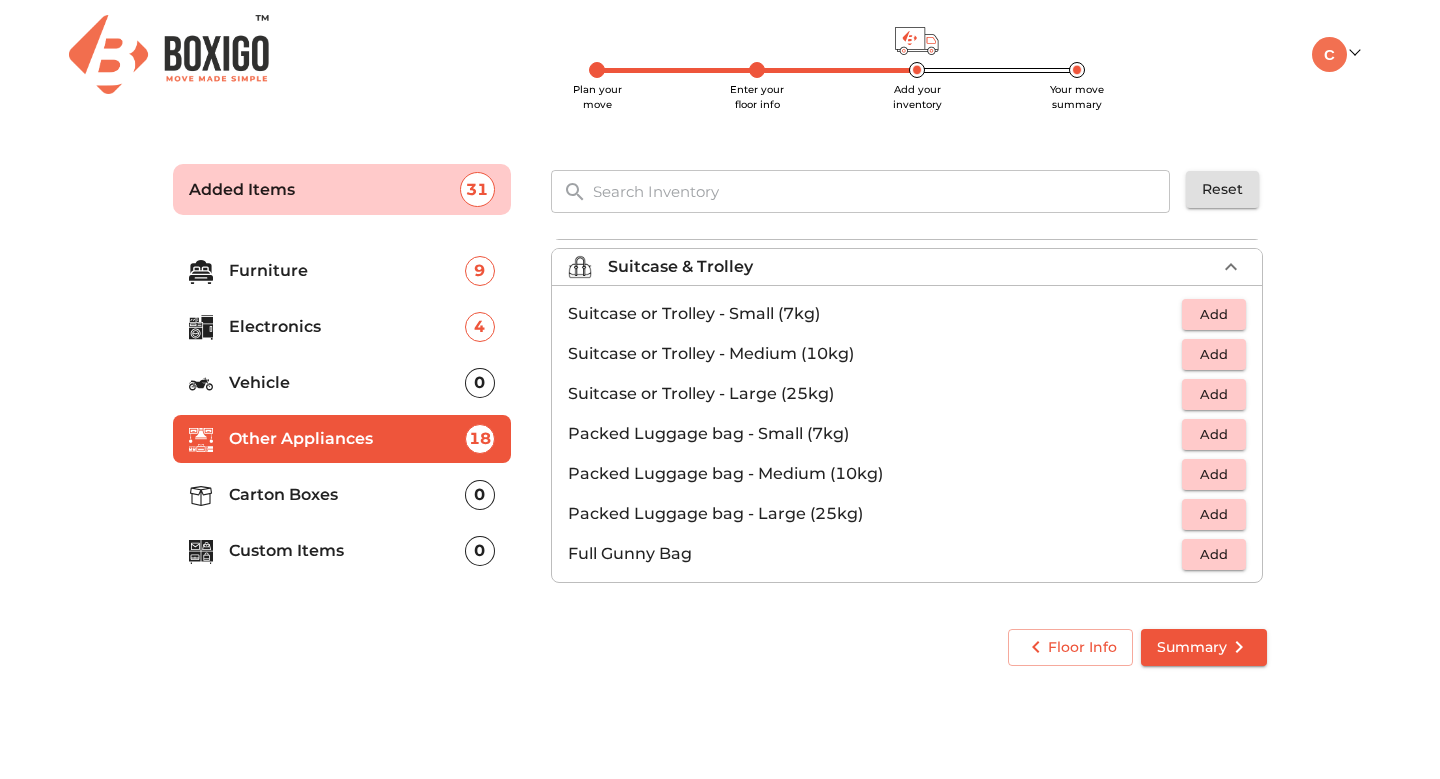 scroll, scrollTop: 229, scrollLeft: 0, axis: vertical 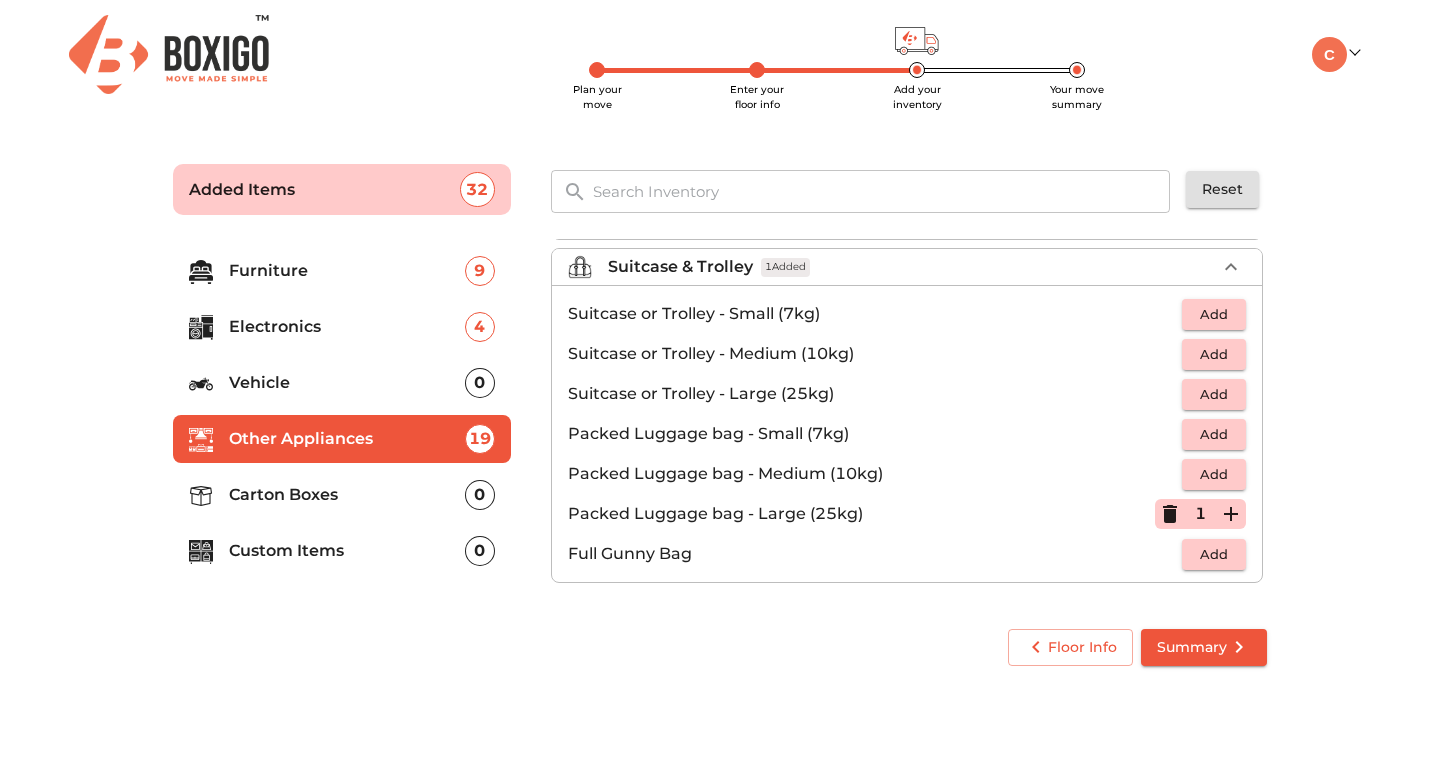 click 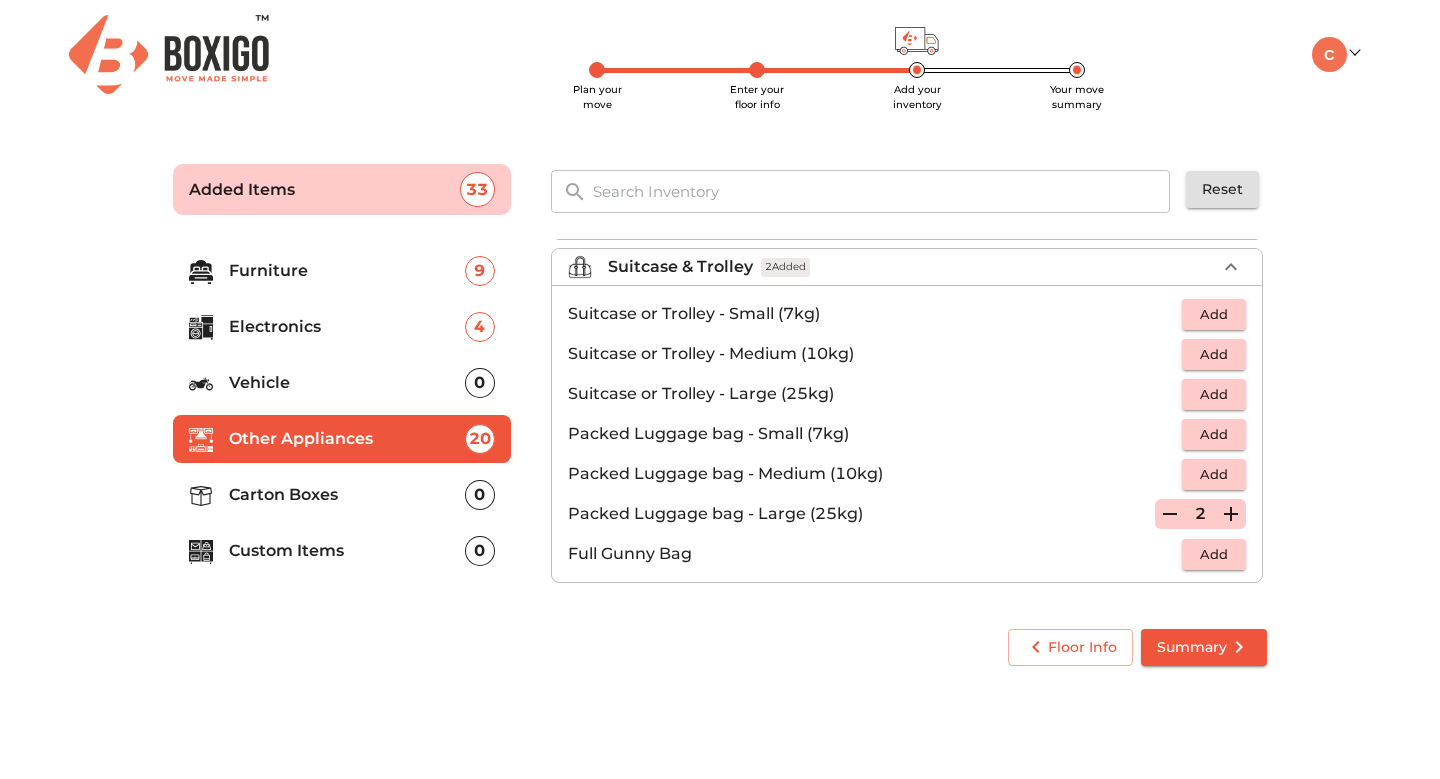 click 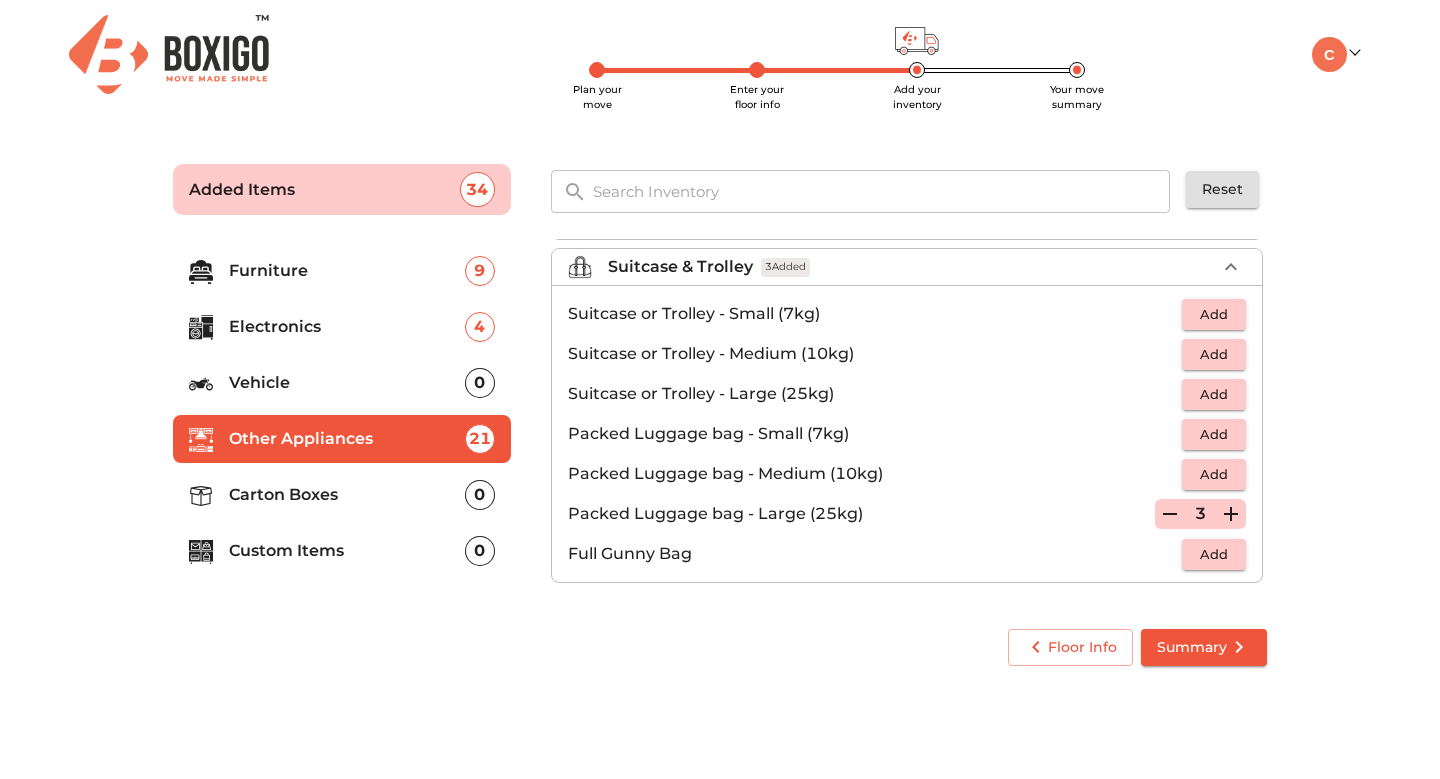 click 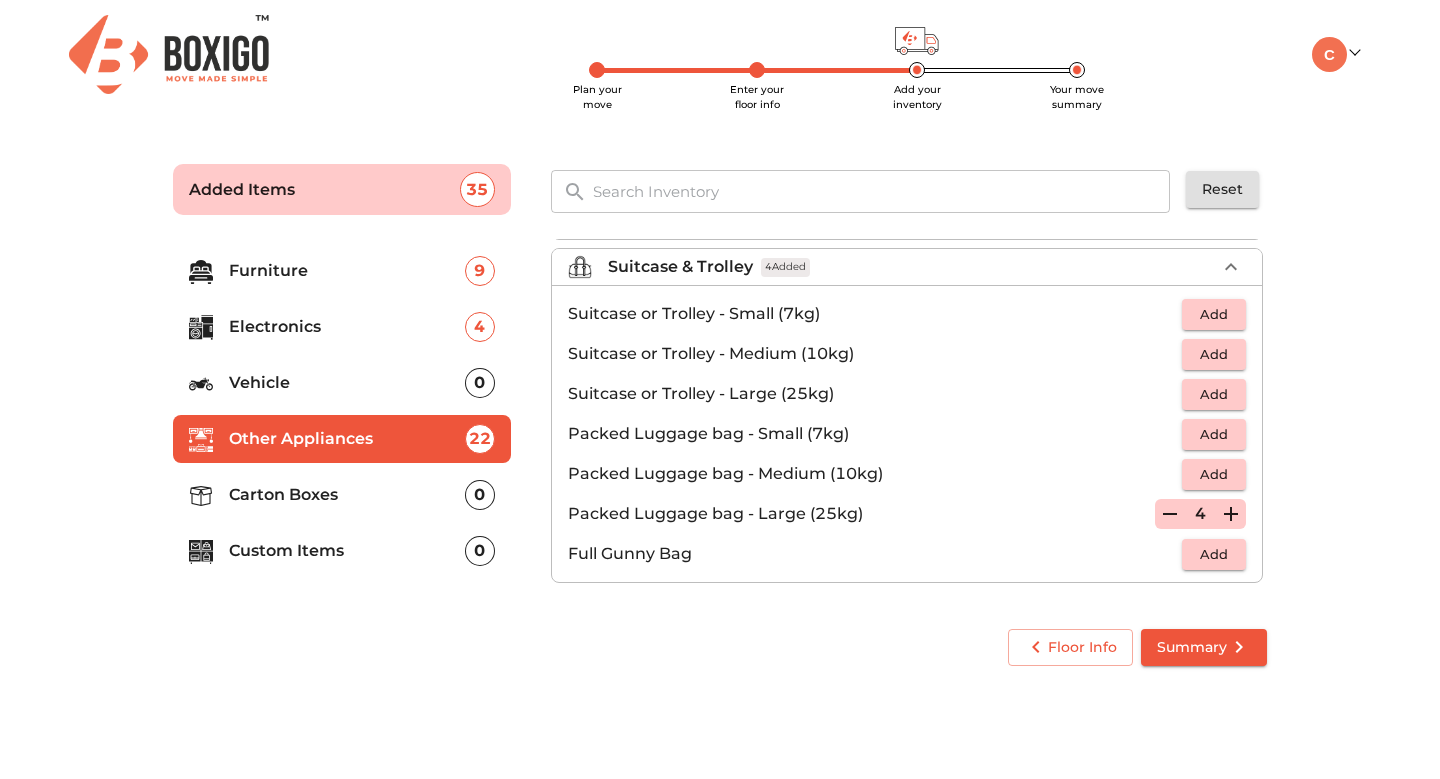 click on "Carton Boxes" at bounding box center [347, 495] 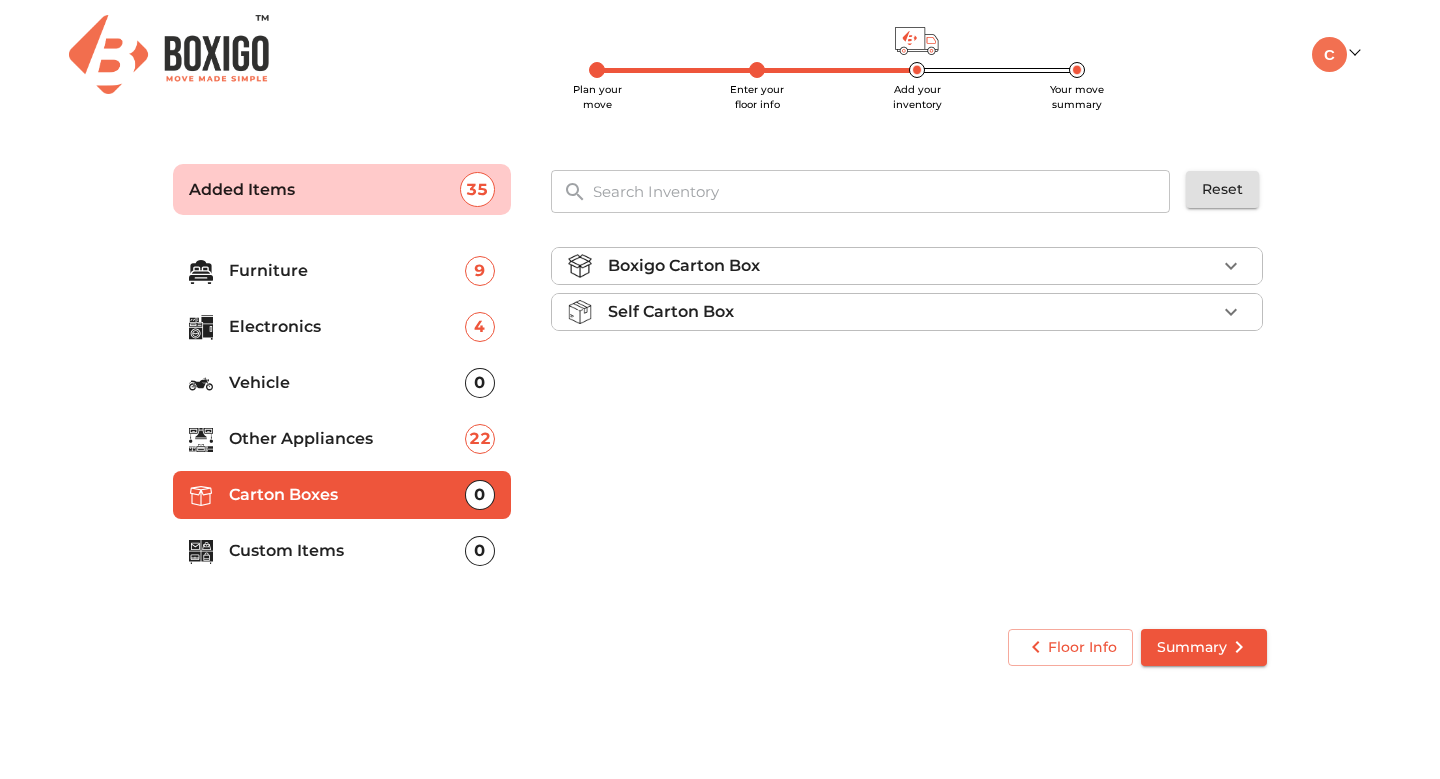 click on "Boxigo Carton Box" at bounding box center [912, 266] 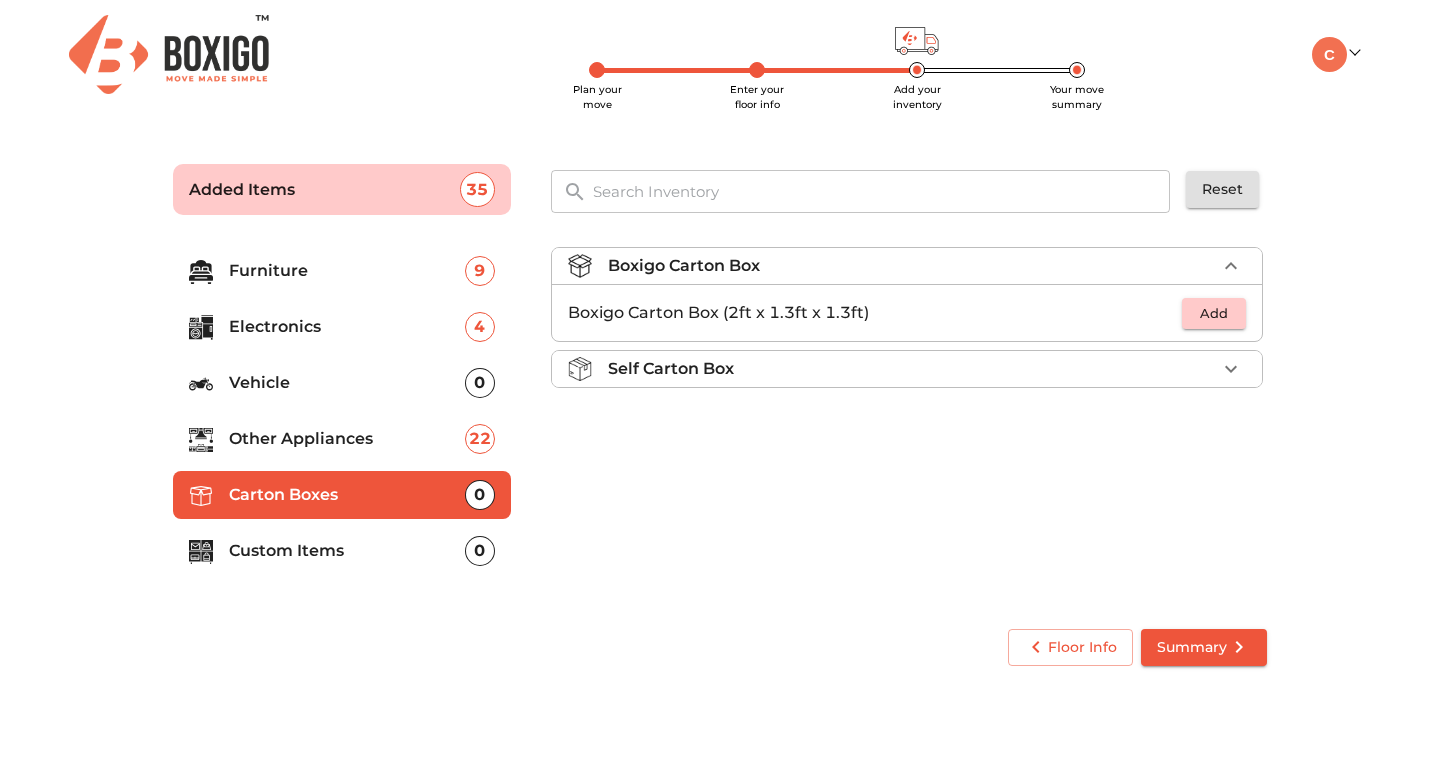 click on "Self Carton Box" at bounding box center [912, 369] 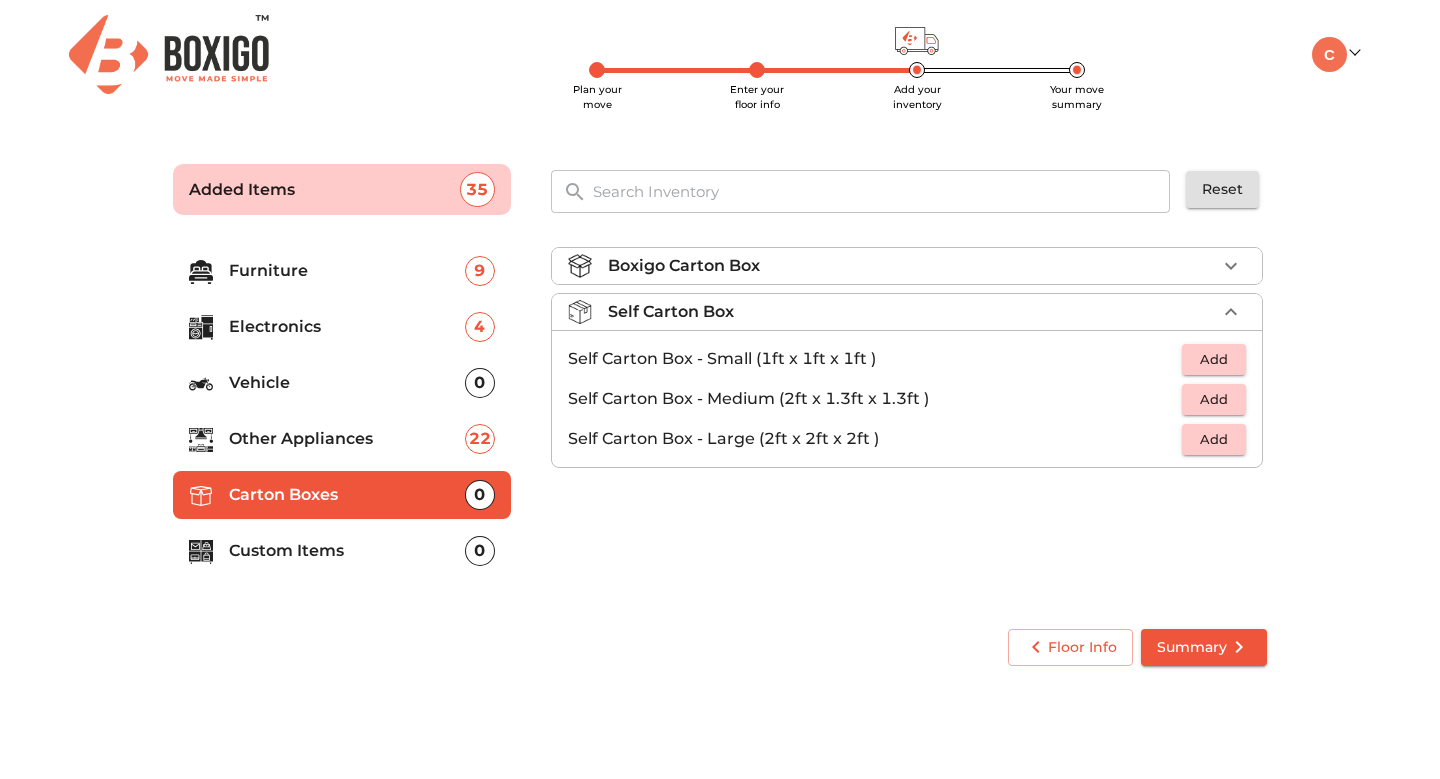 click on "Boxigo Carton Box" at bounding box center [912, 266] 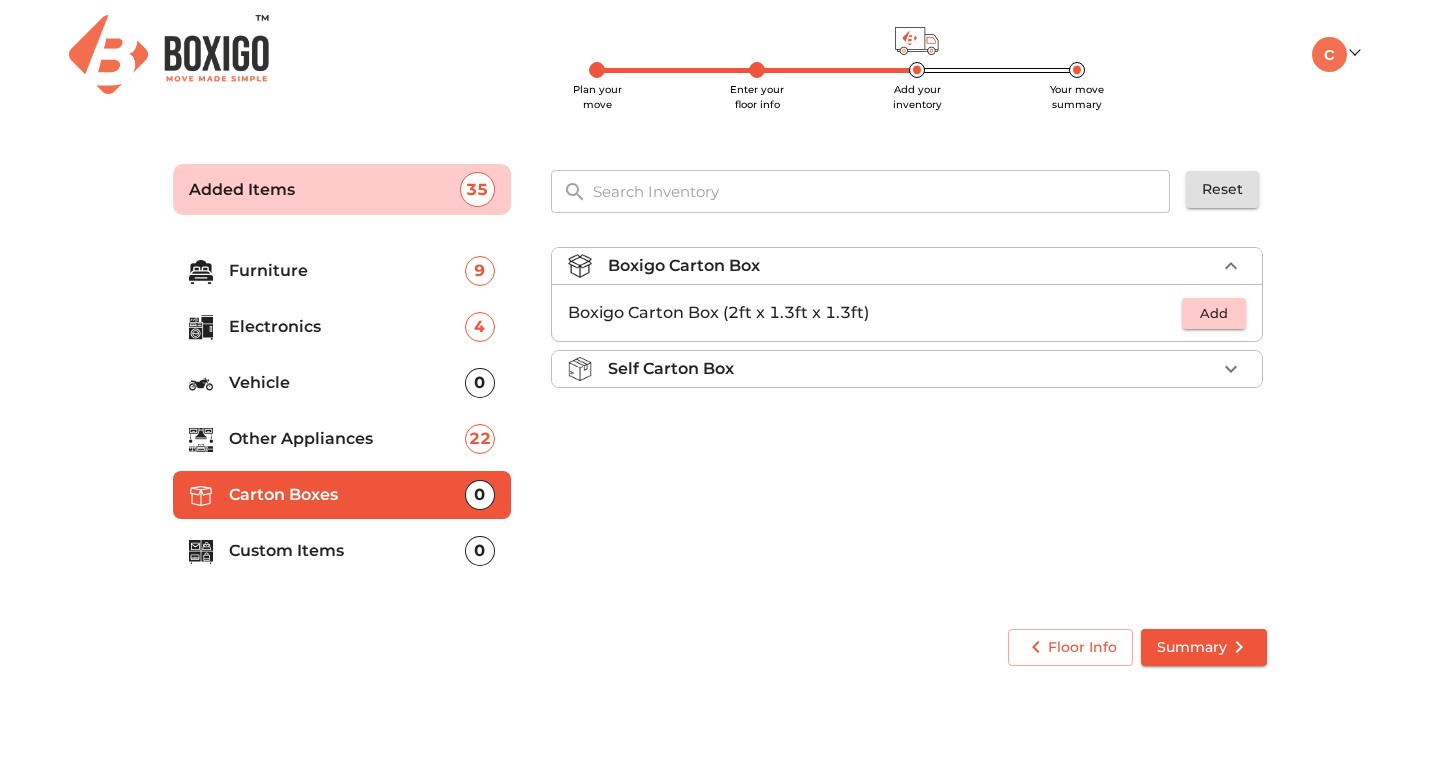 click on "Add" at bounding box center [1214, 313] 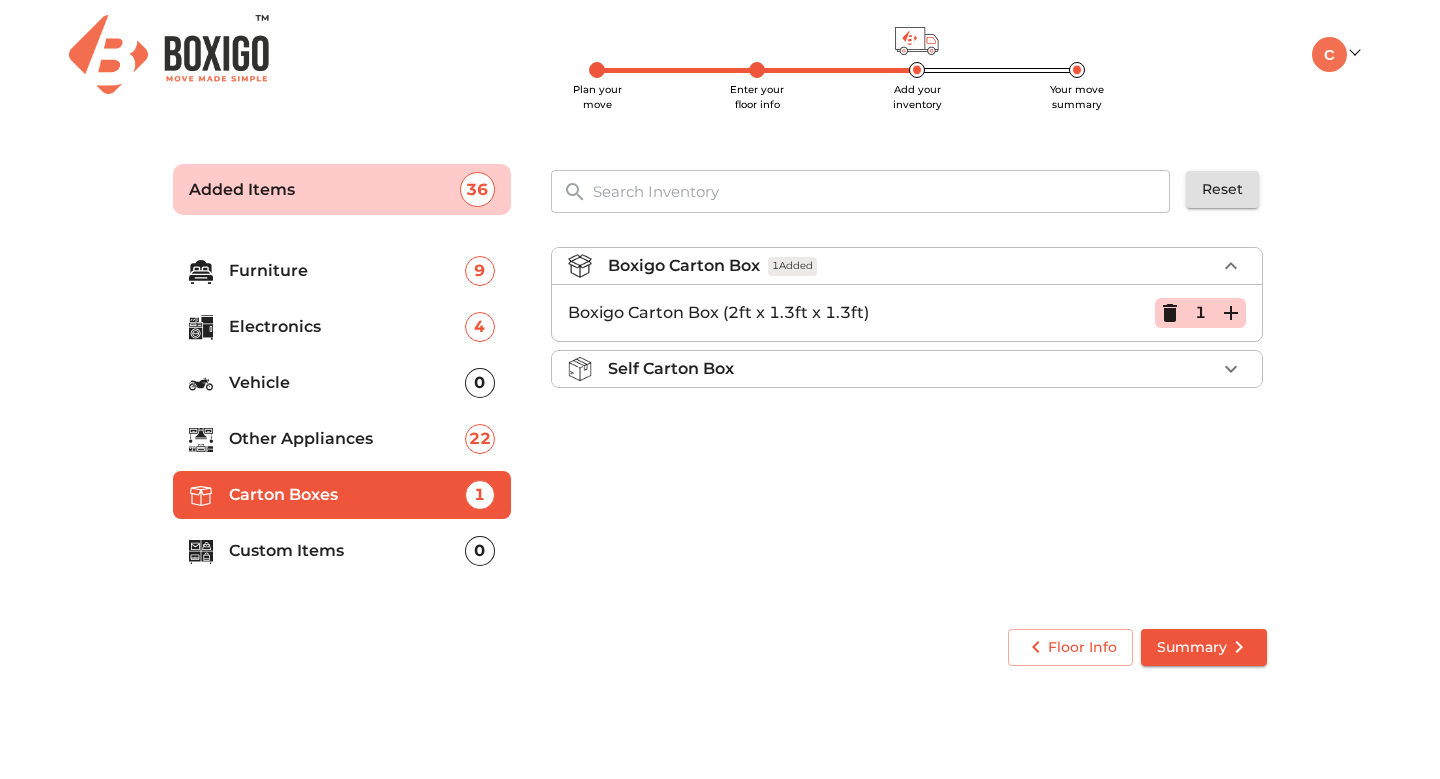 click 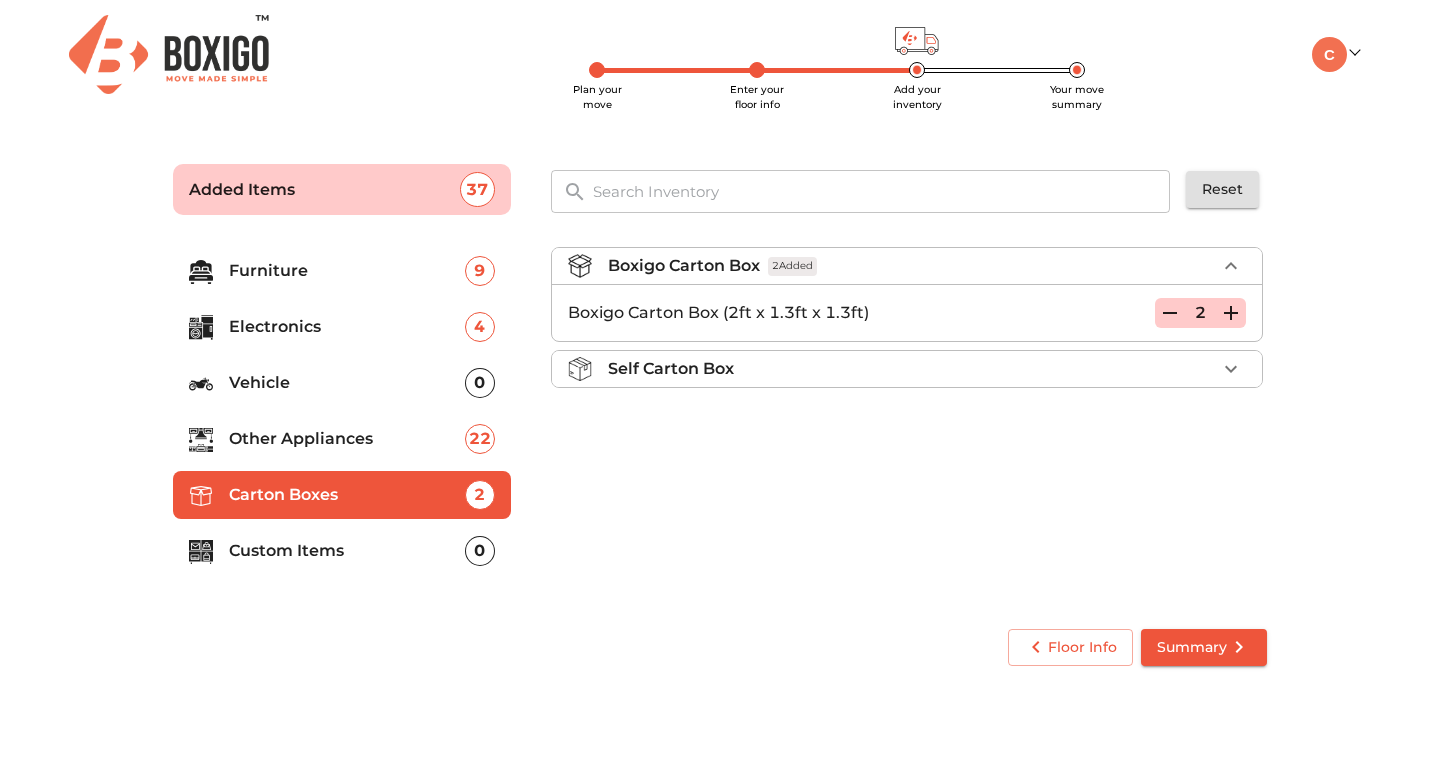 click 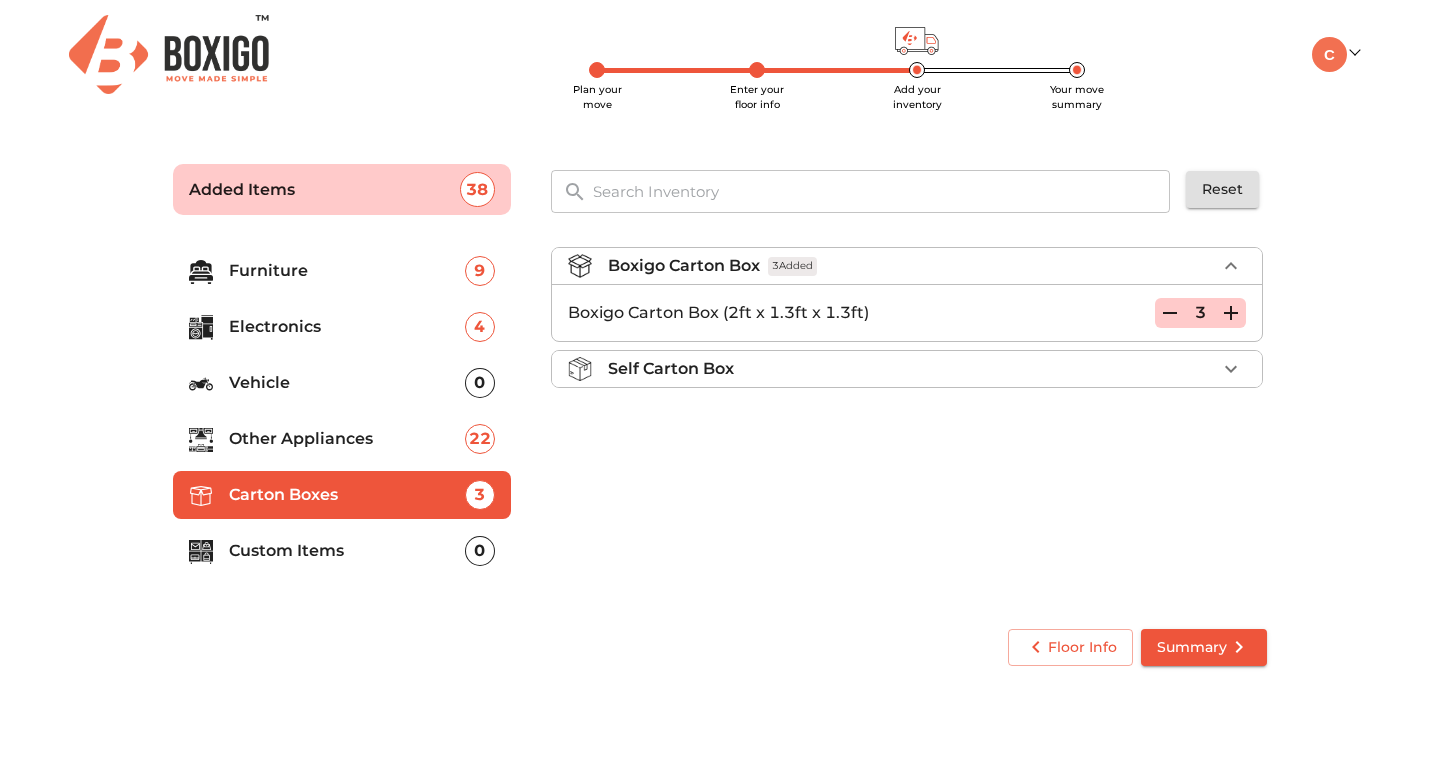 click 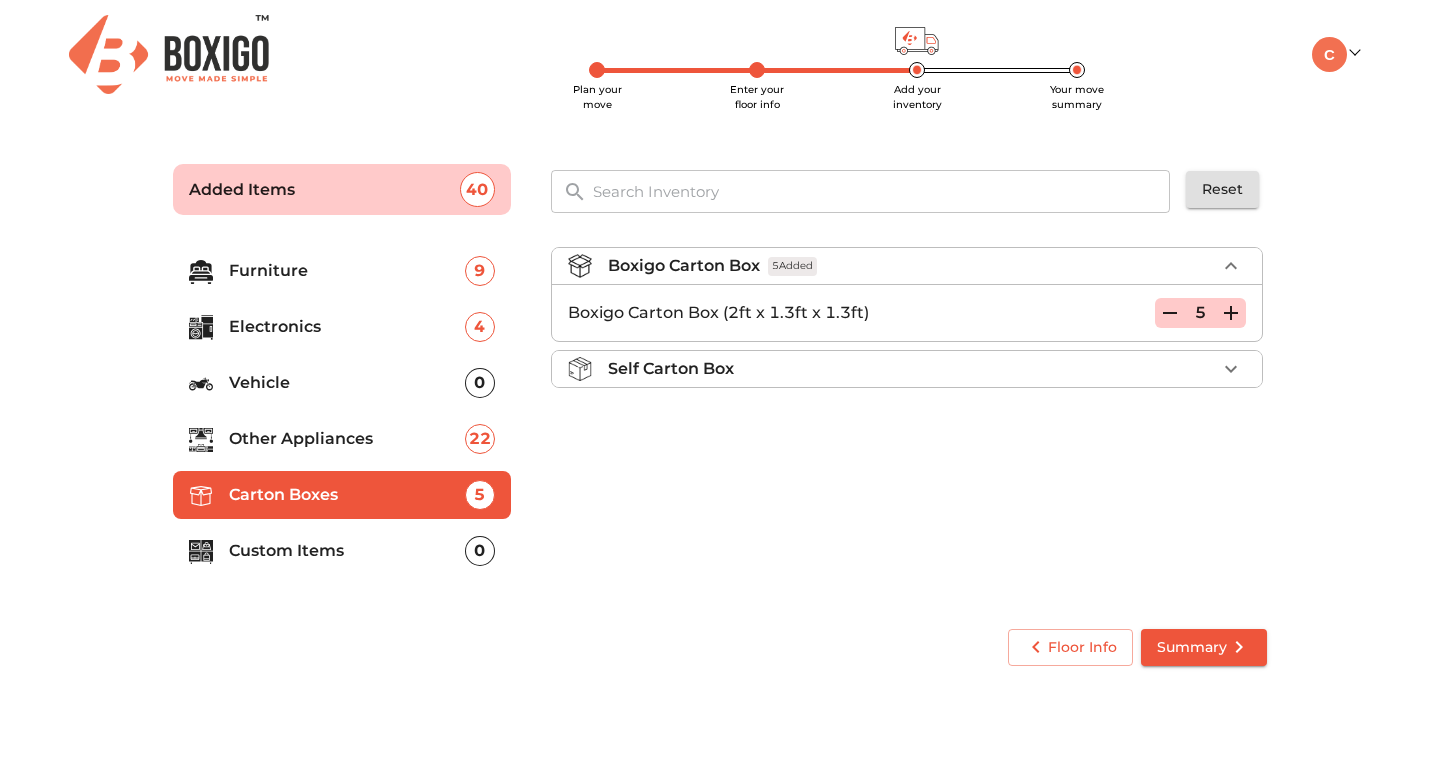 click 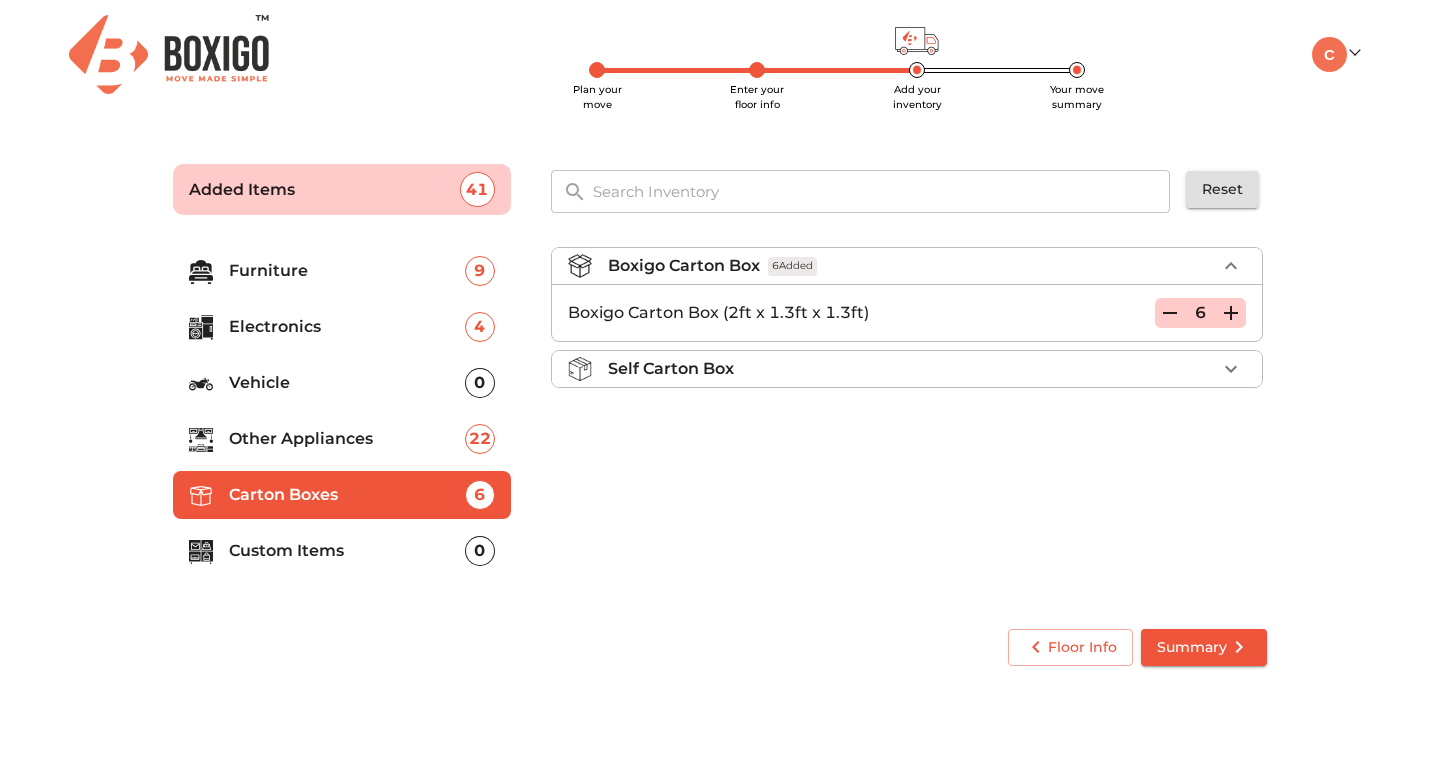 click 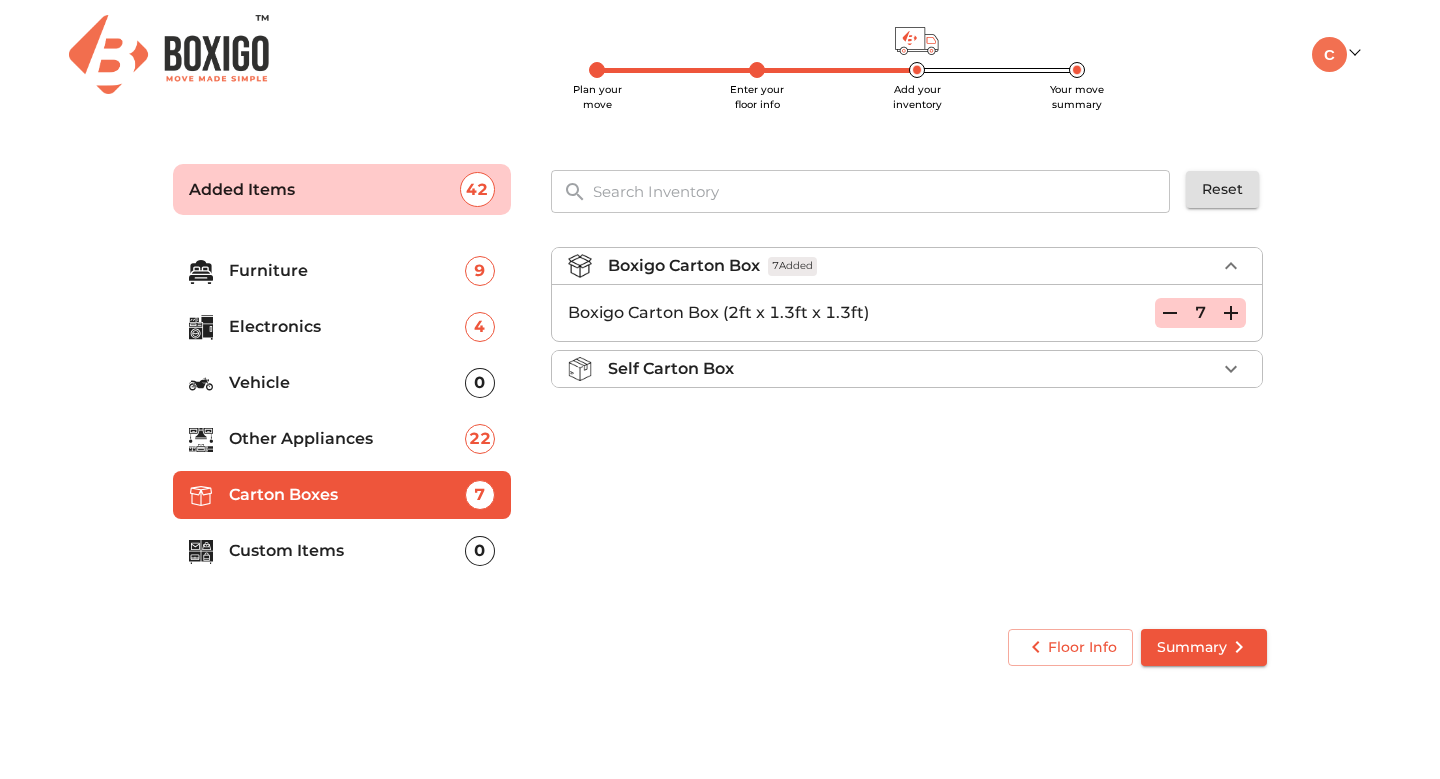 click 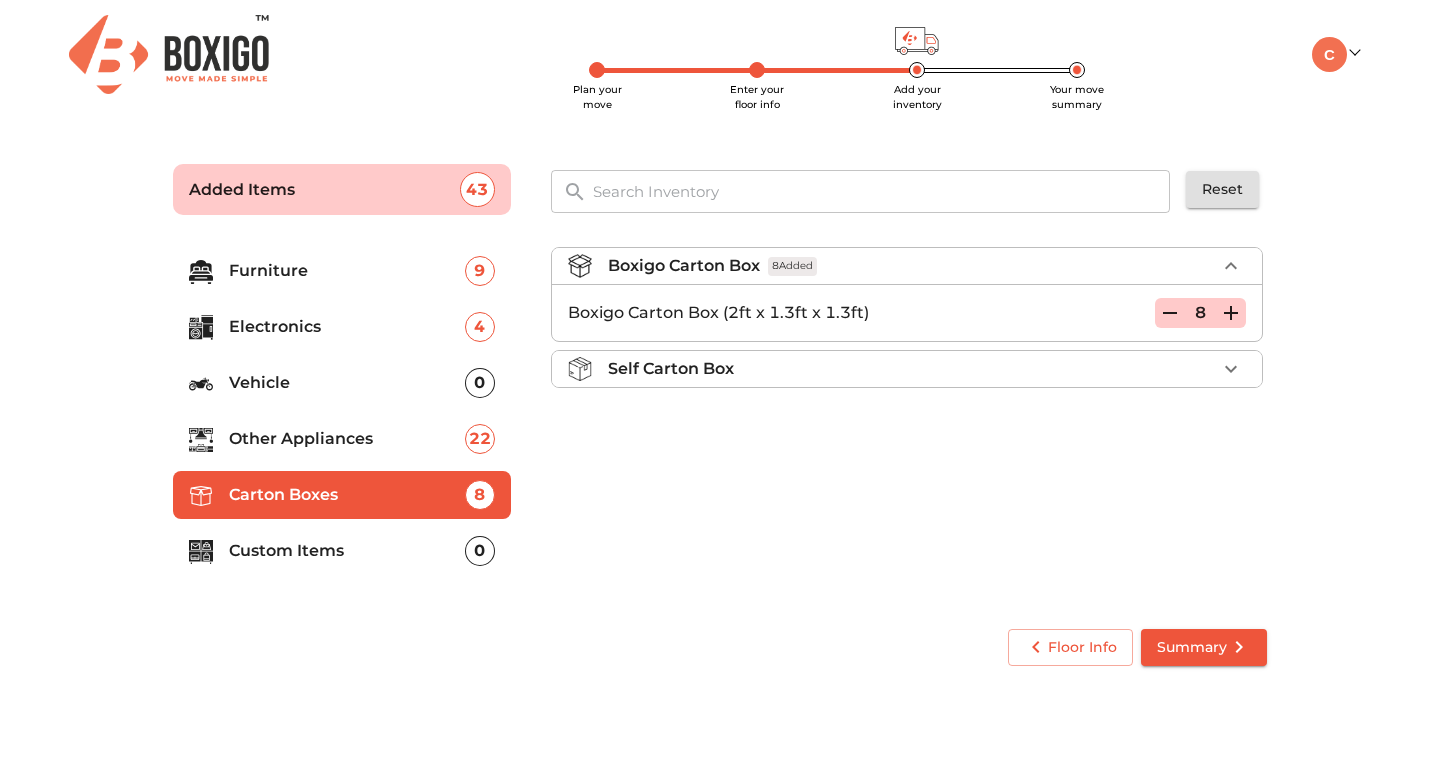 click 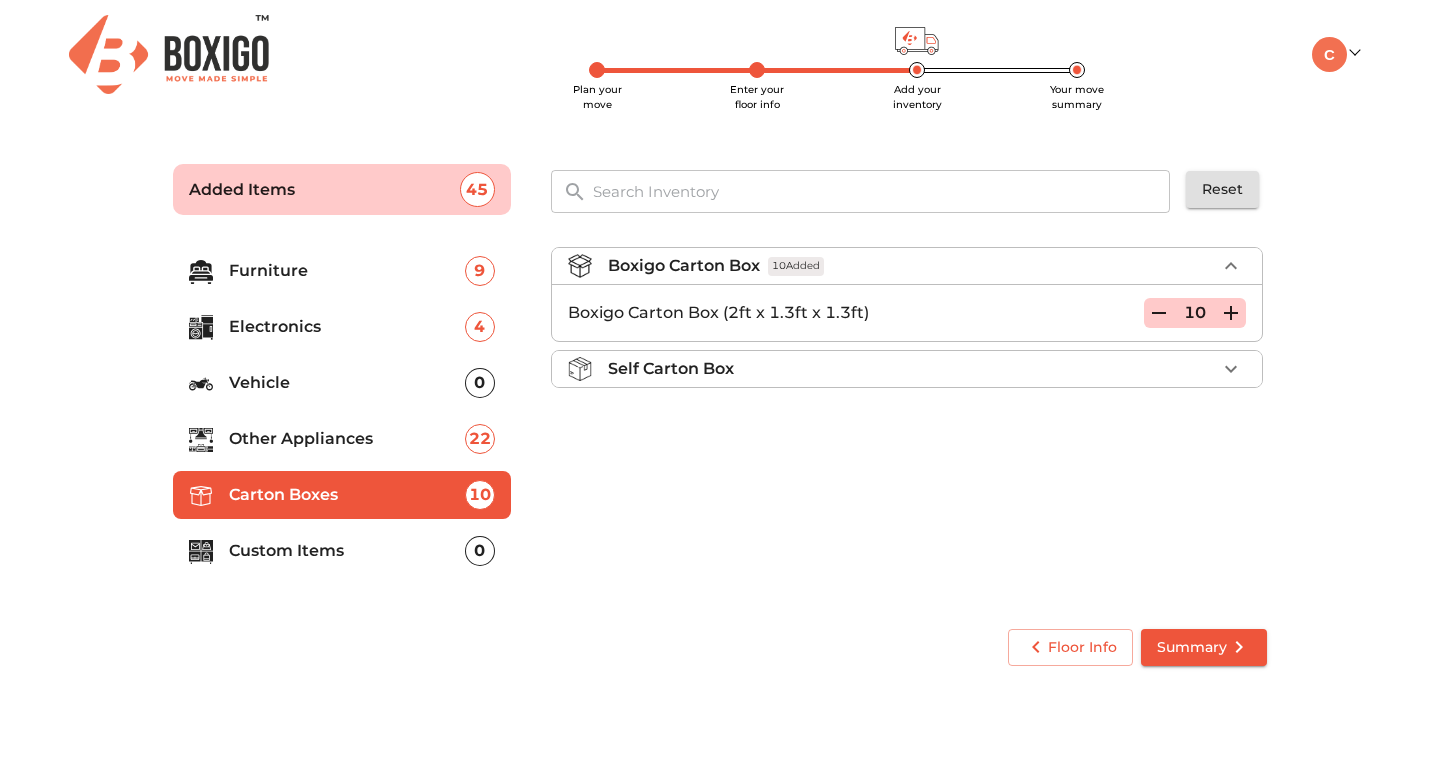 click on "Custom Items" at bounding box center (347, 551) 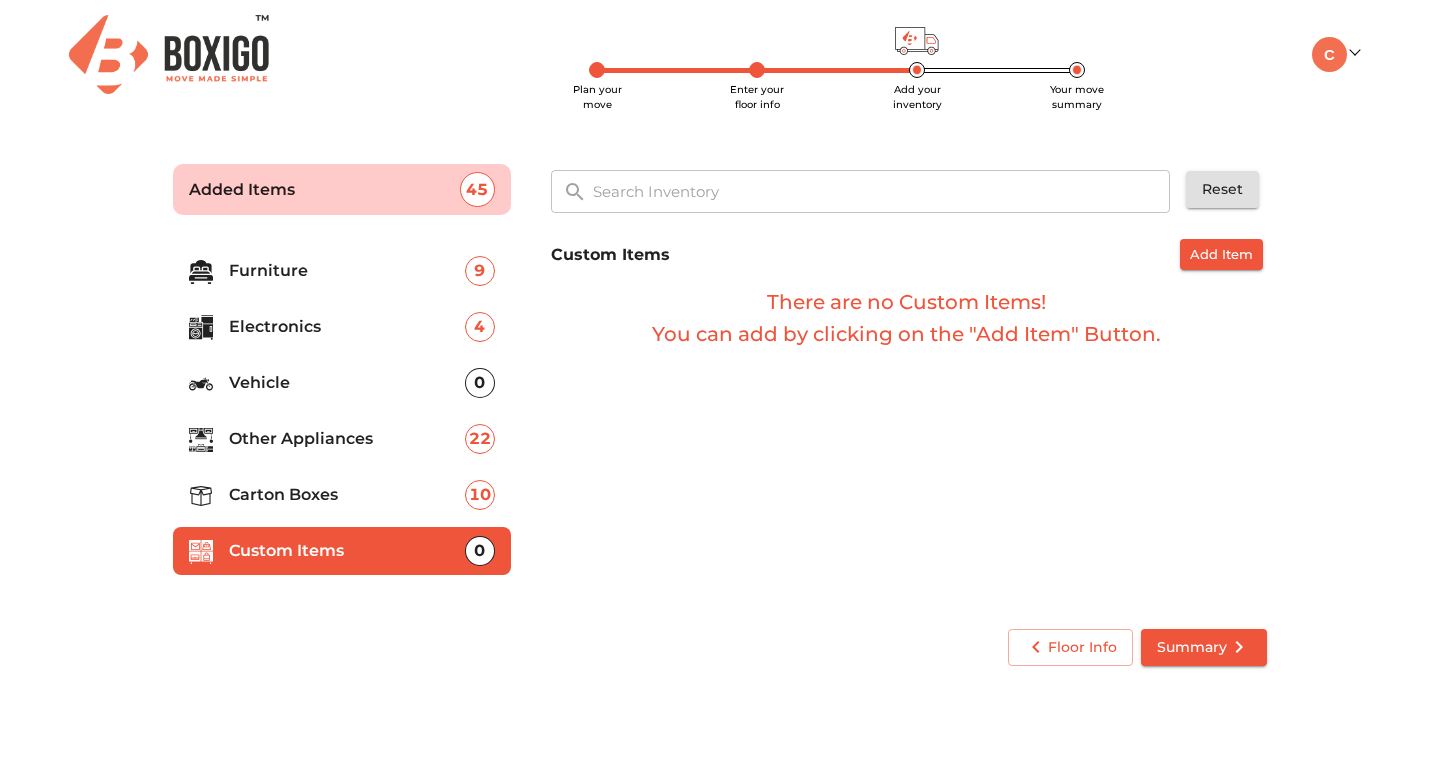 click on "Summary" at bounding box center (1204, 647) 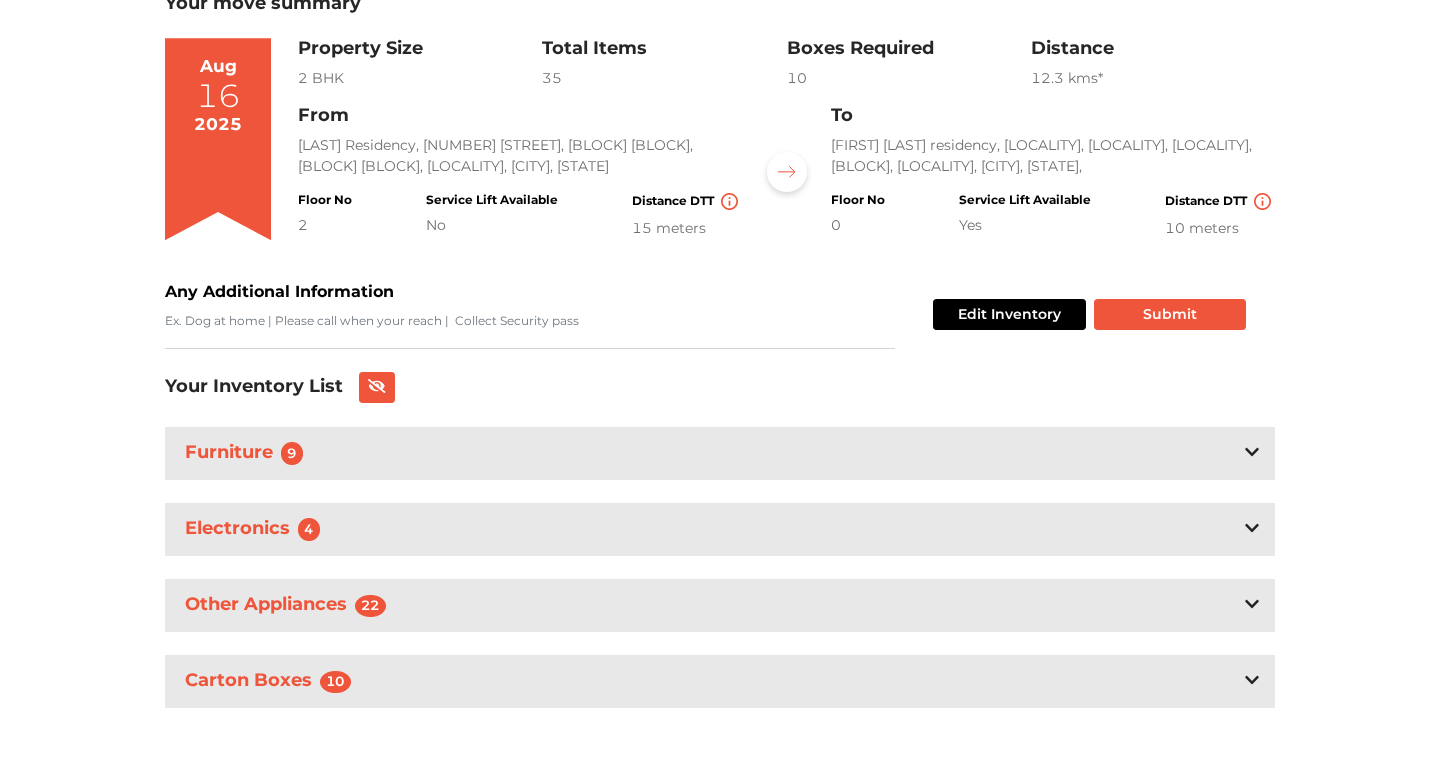 scroll, scrollTop: 0, scrollLeft: 0, axis: both 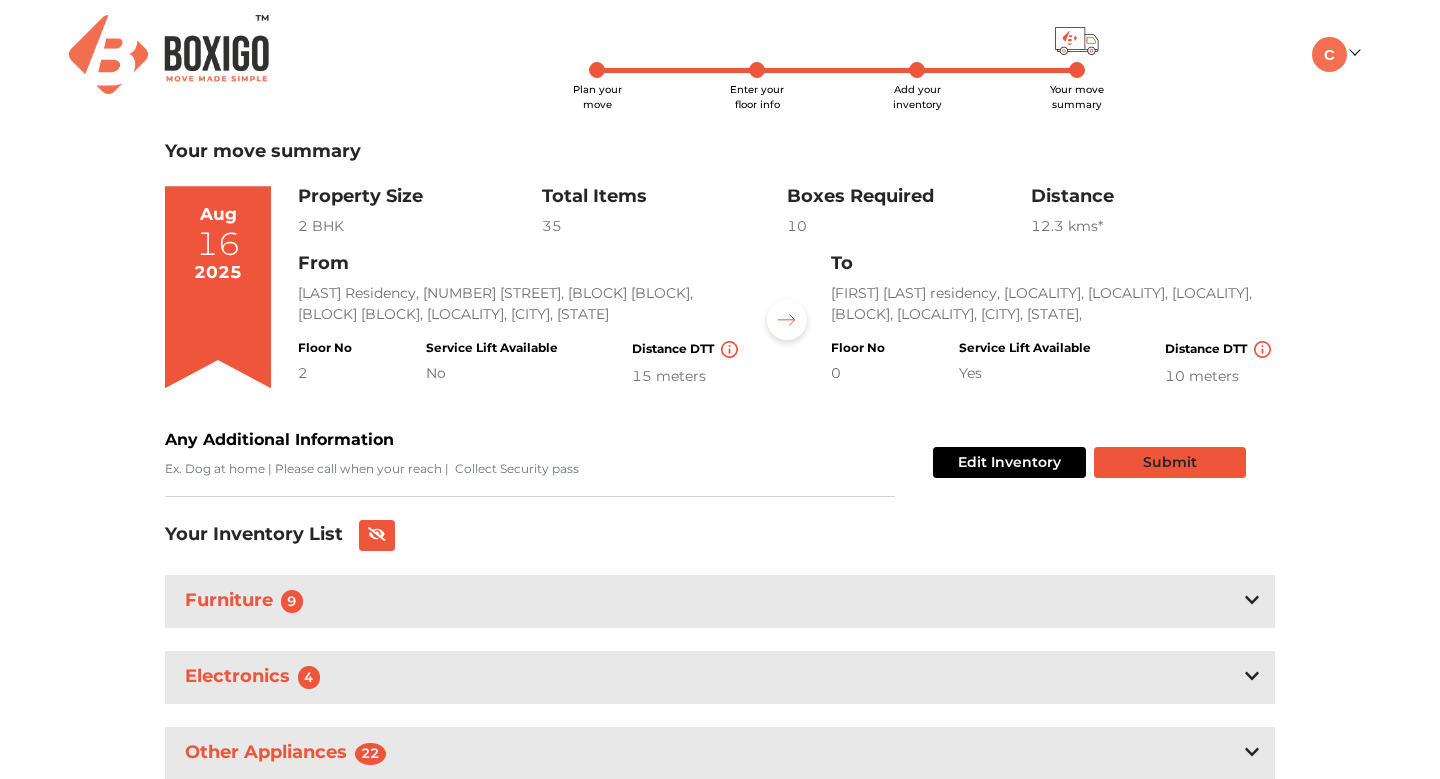 click on "Submit" at bounding box center (1170, 462) 